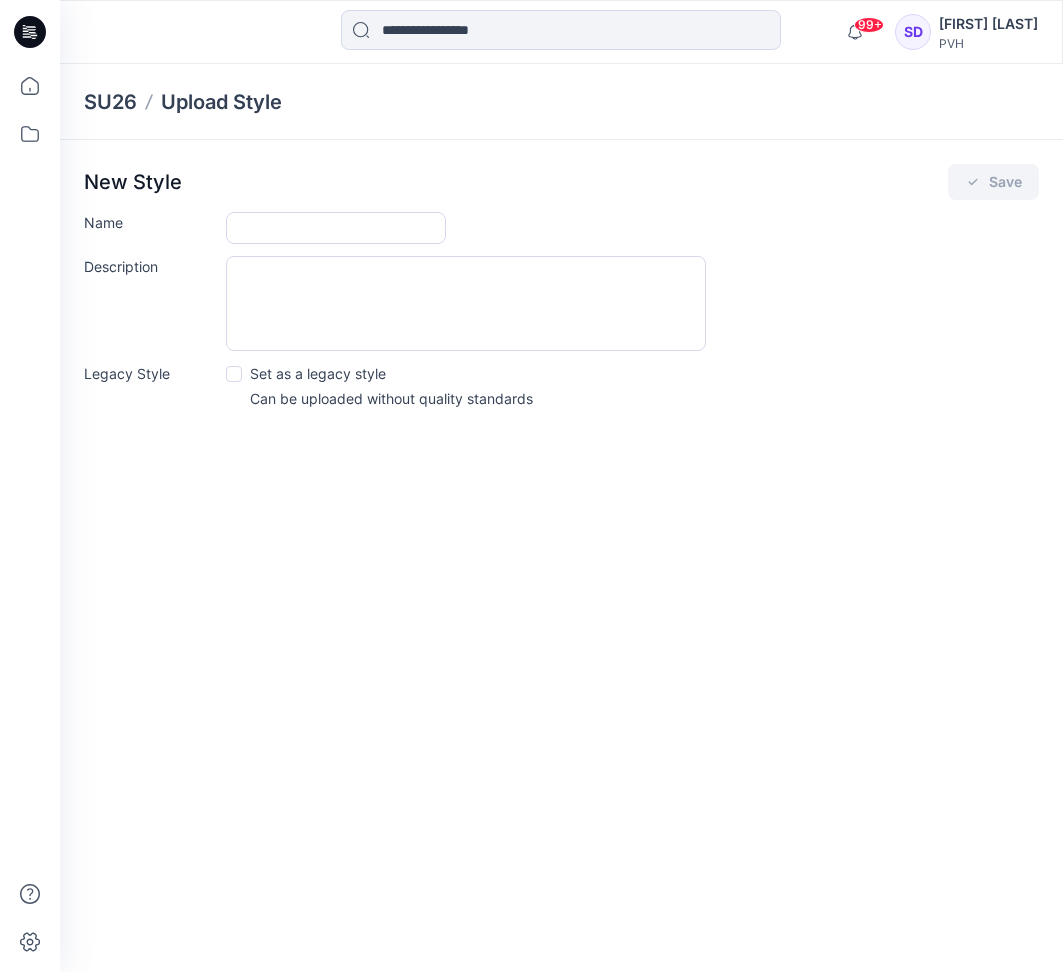 scroll, scrollTop: 0, scrollLeft: 0, axis: both 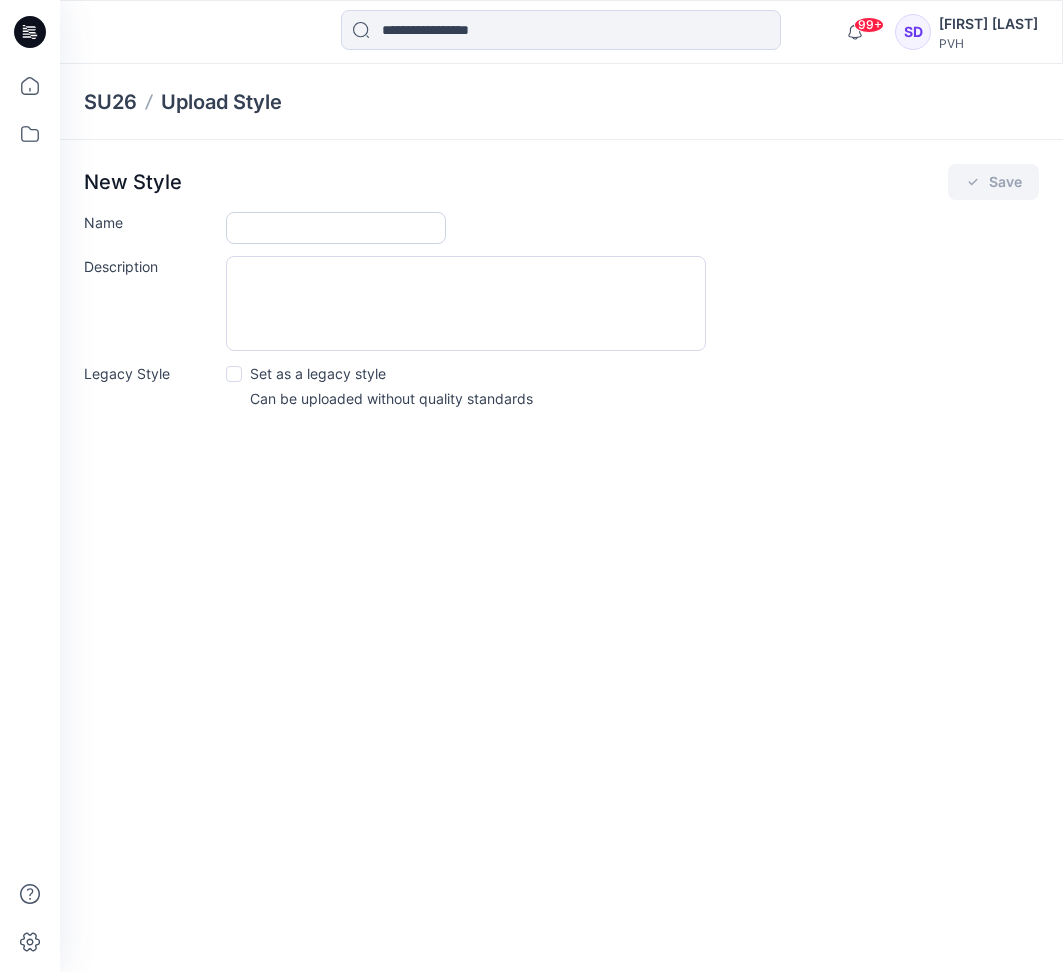 click on "Name" at bounding box center [336, 228] 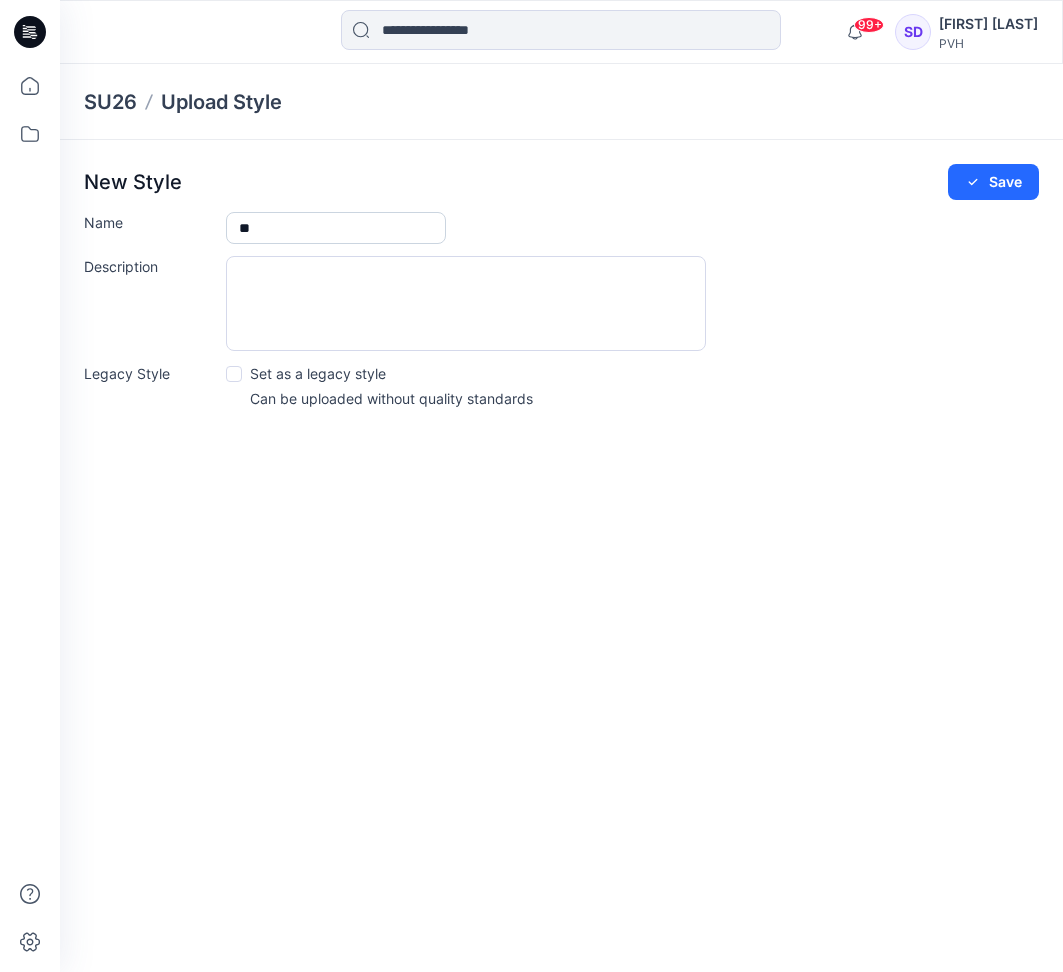 type on "*" 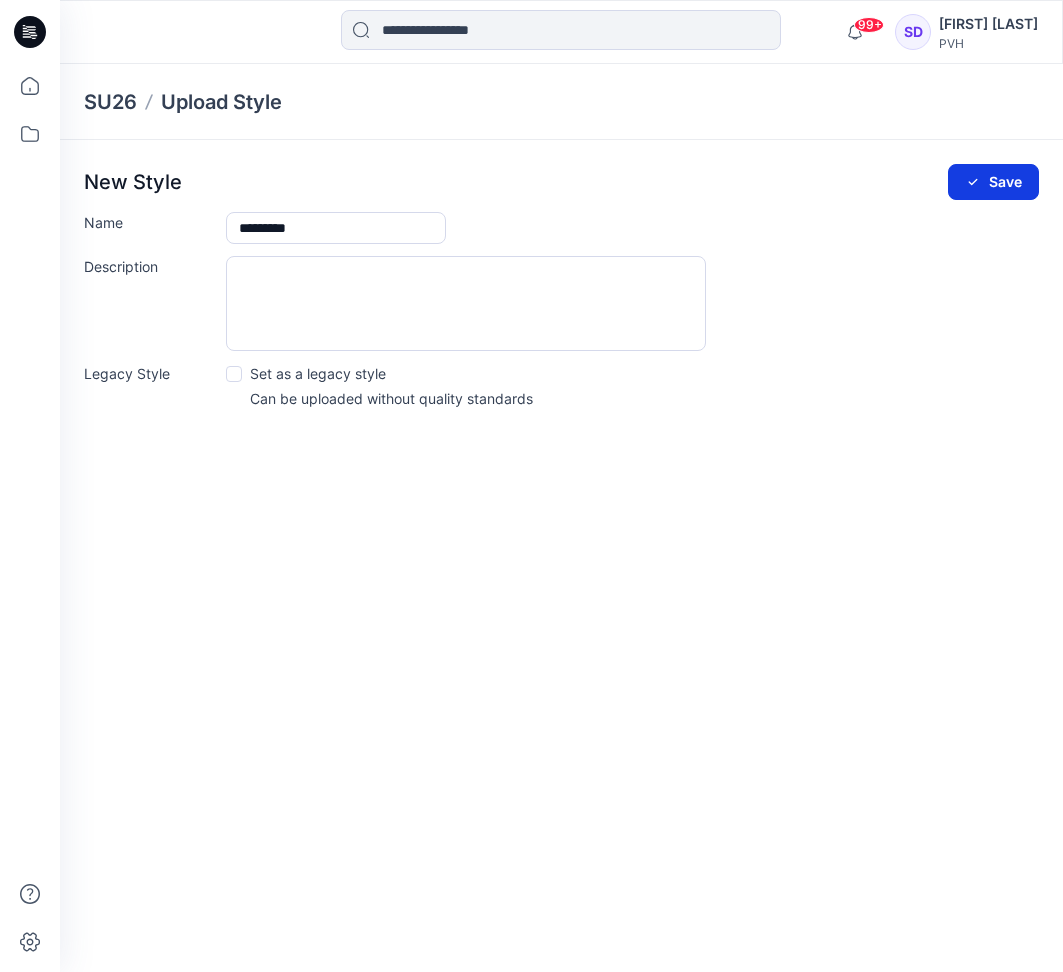 type on "*********" 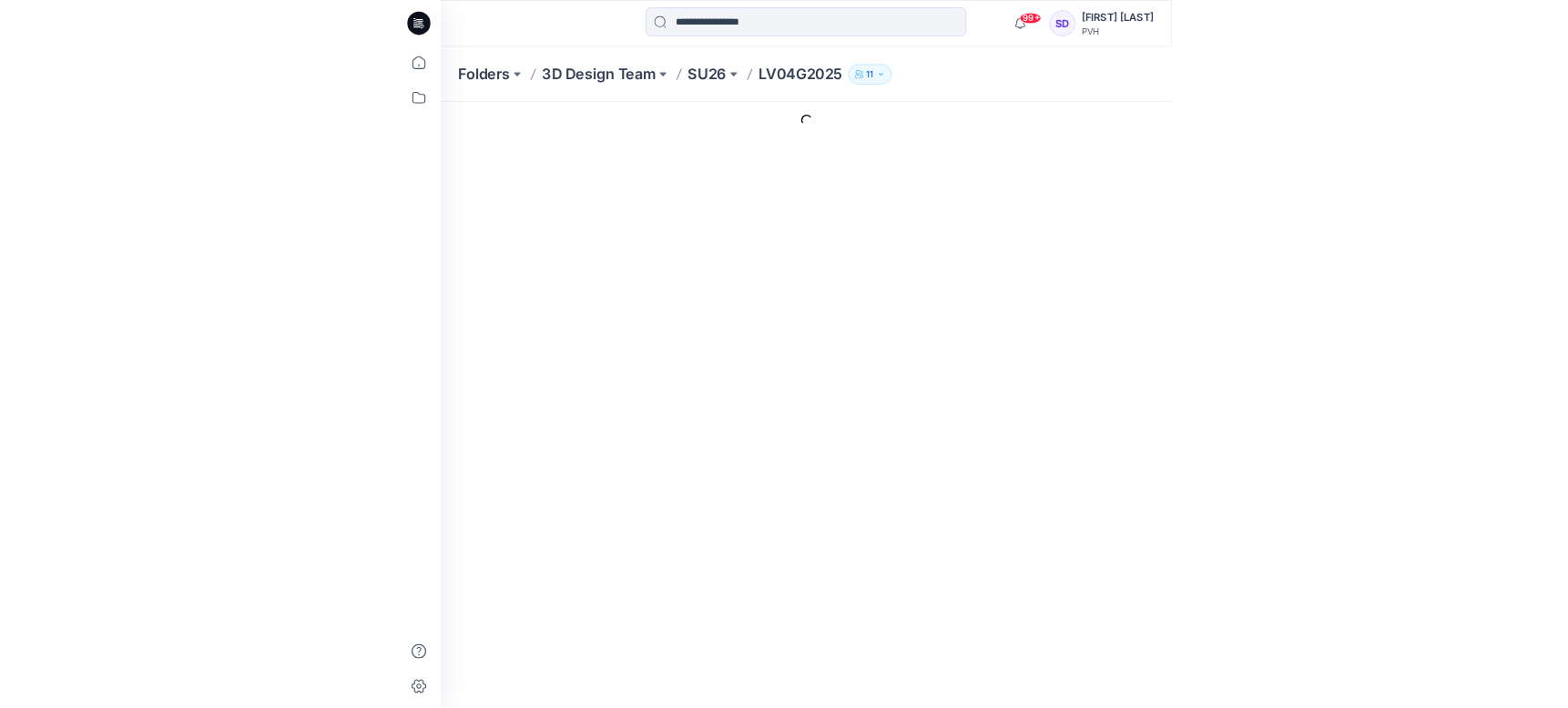scroll, scrollTop: 0, scrollLeft: 0, axis: both 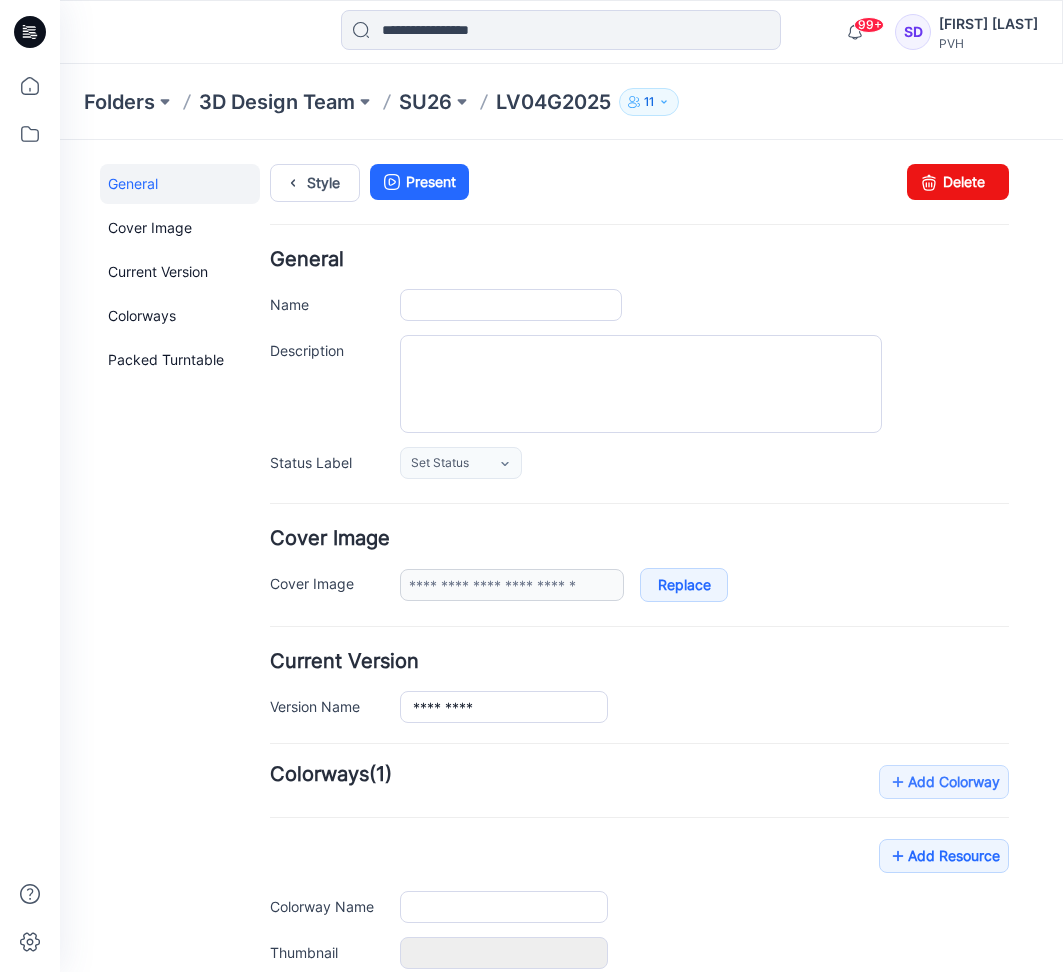 type on "*********" 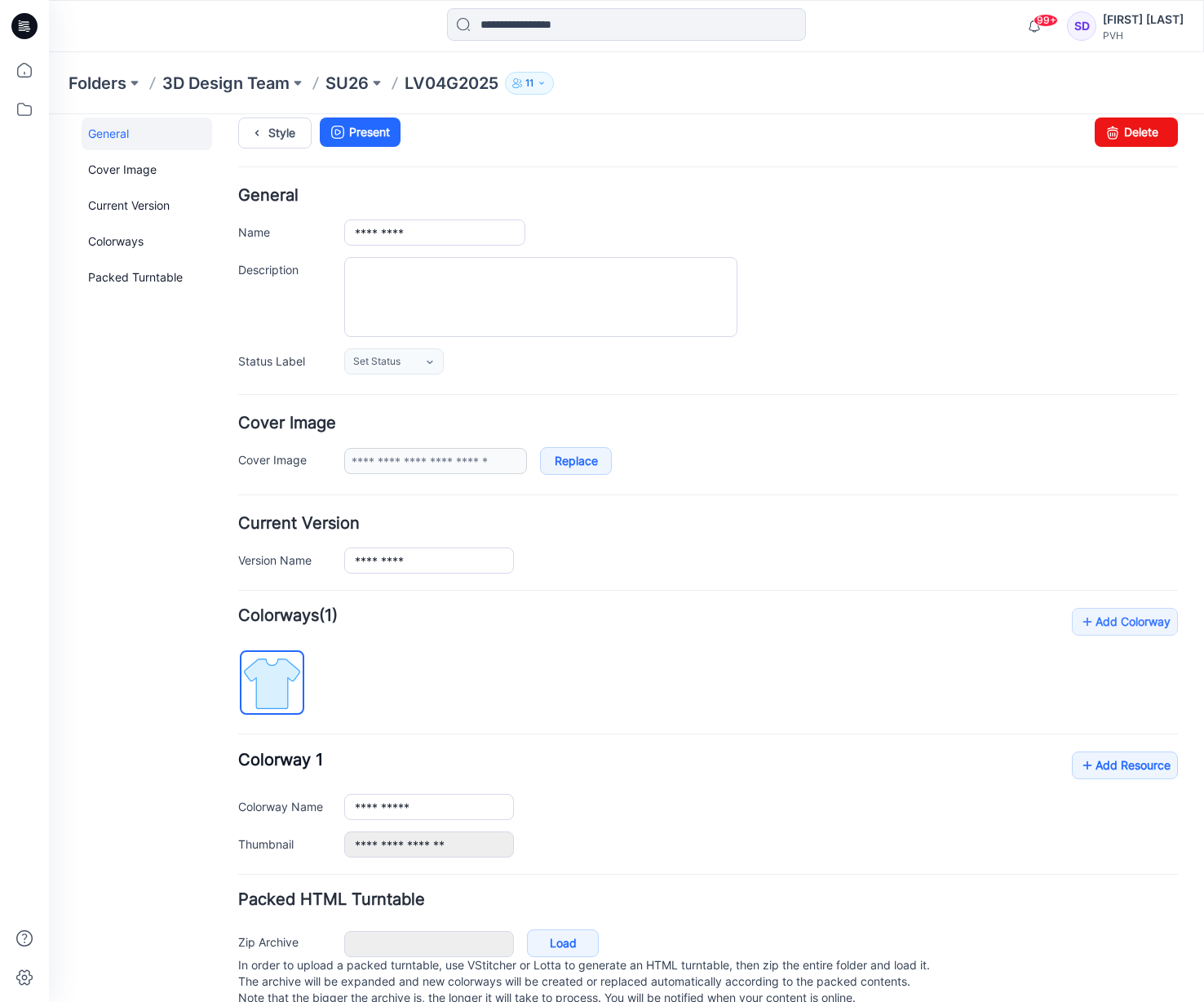 scroll, scrollTop: 15, scrollLeft: 0, axis: vertical 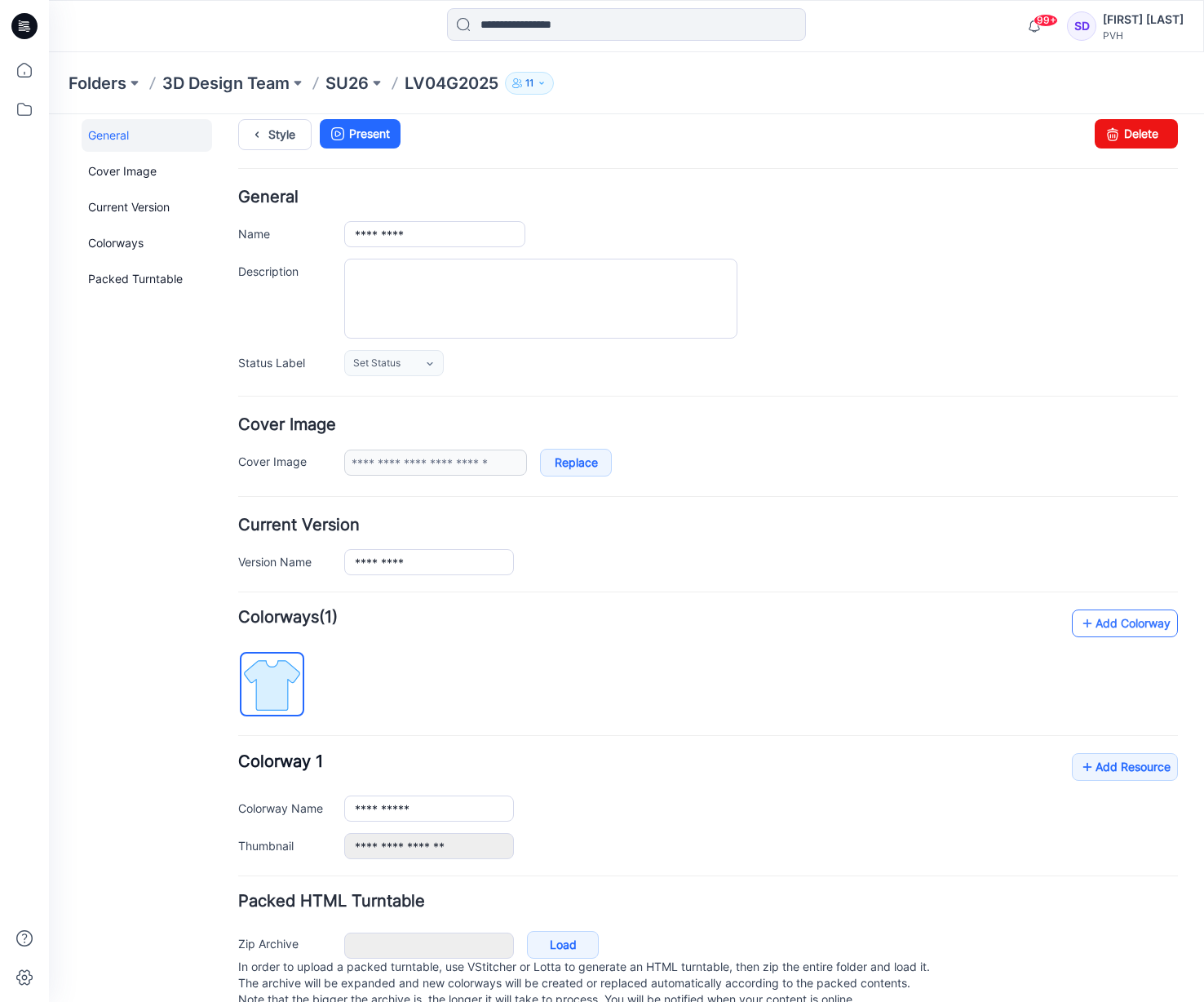 click on "Add Colorway" at bounding box center (1125, 623) 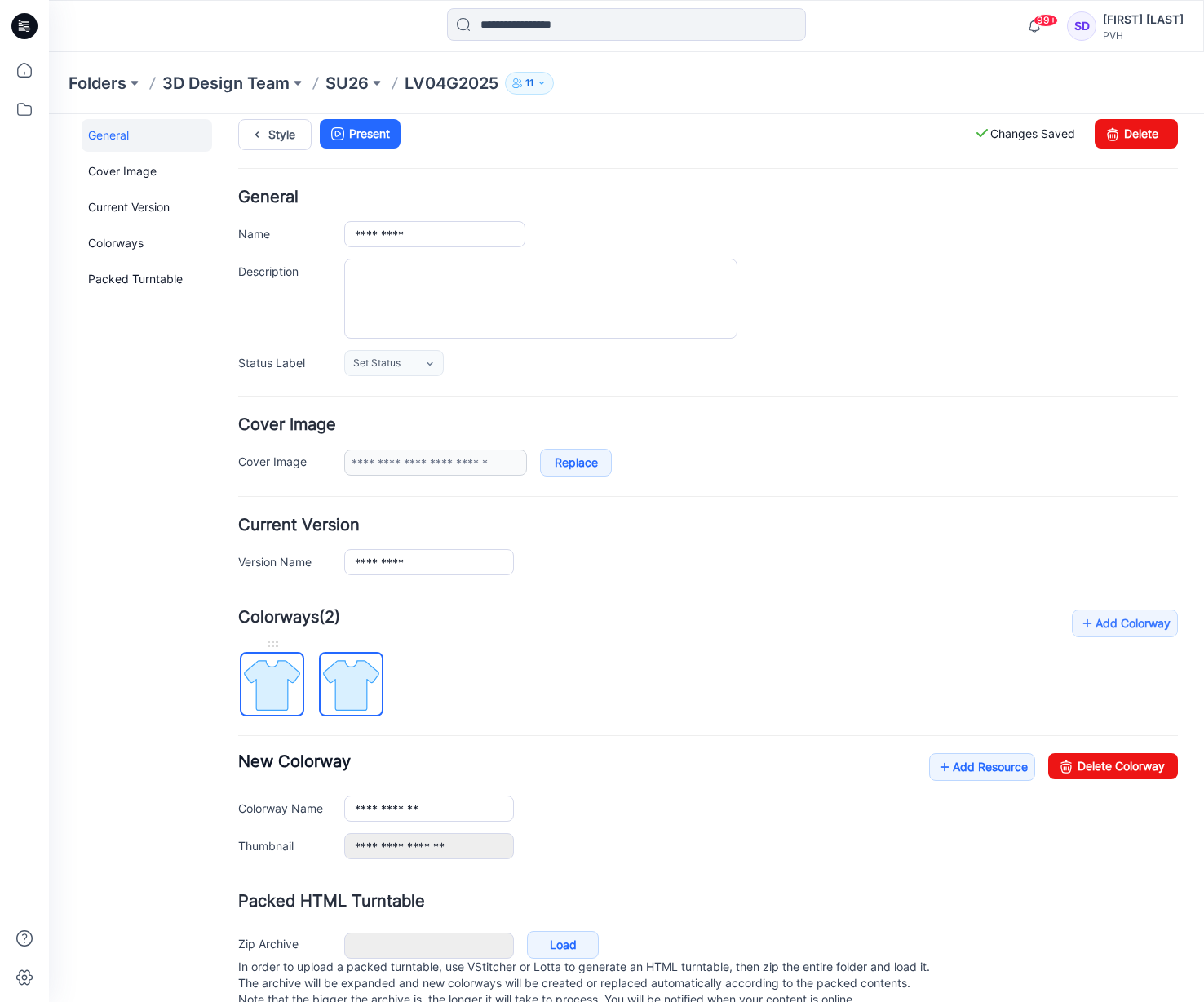 click at bounding box center (272, 685) 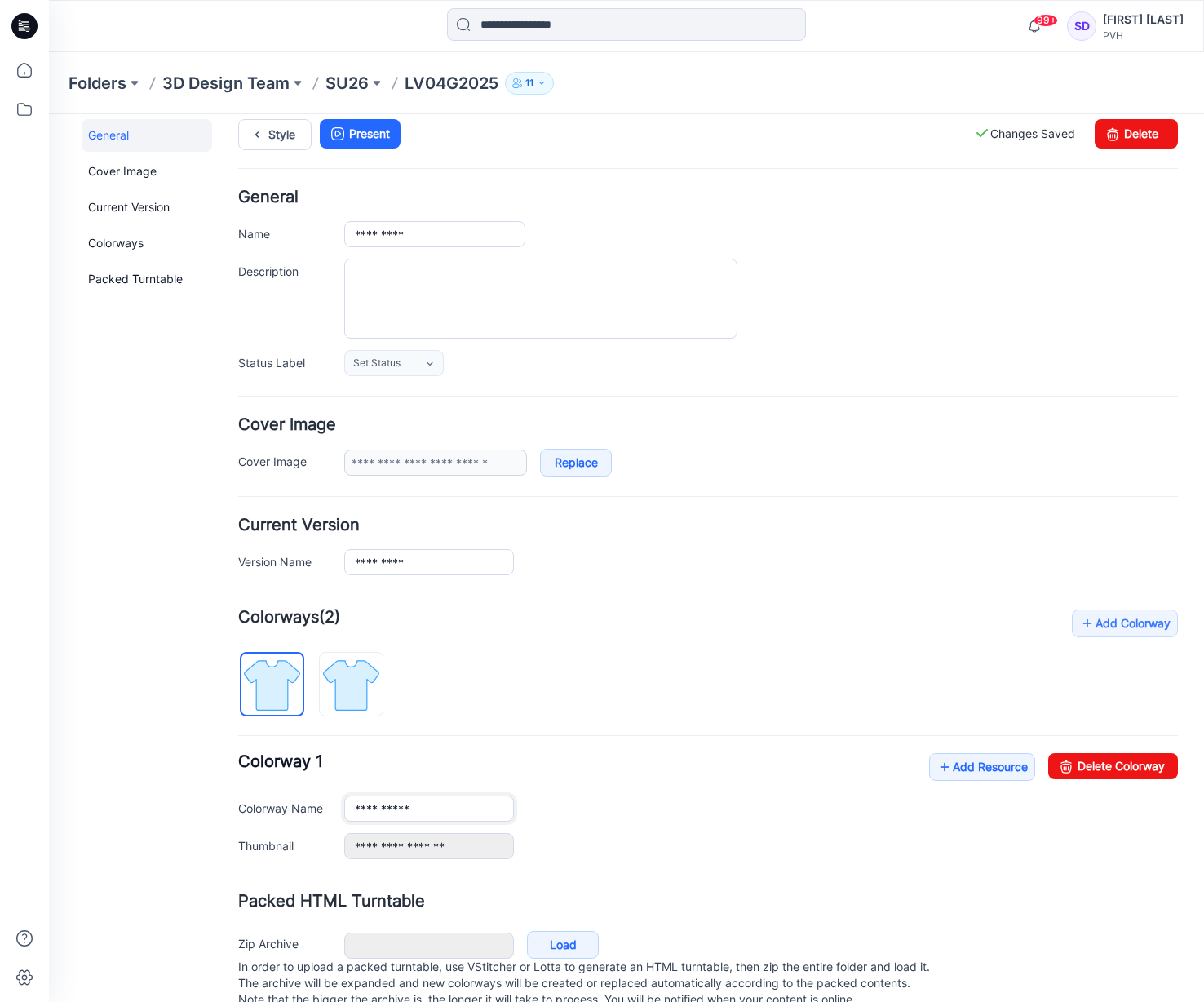 click on "**********" at bounding box center (429, 809) 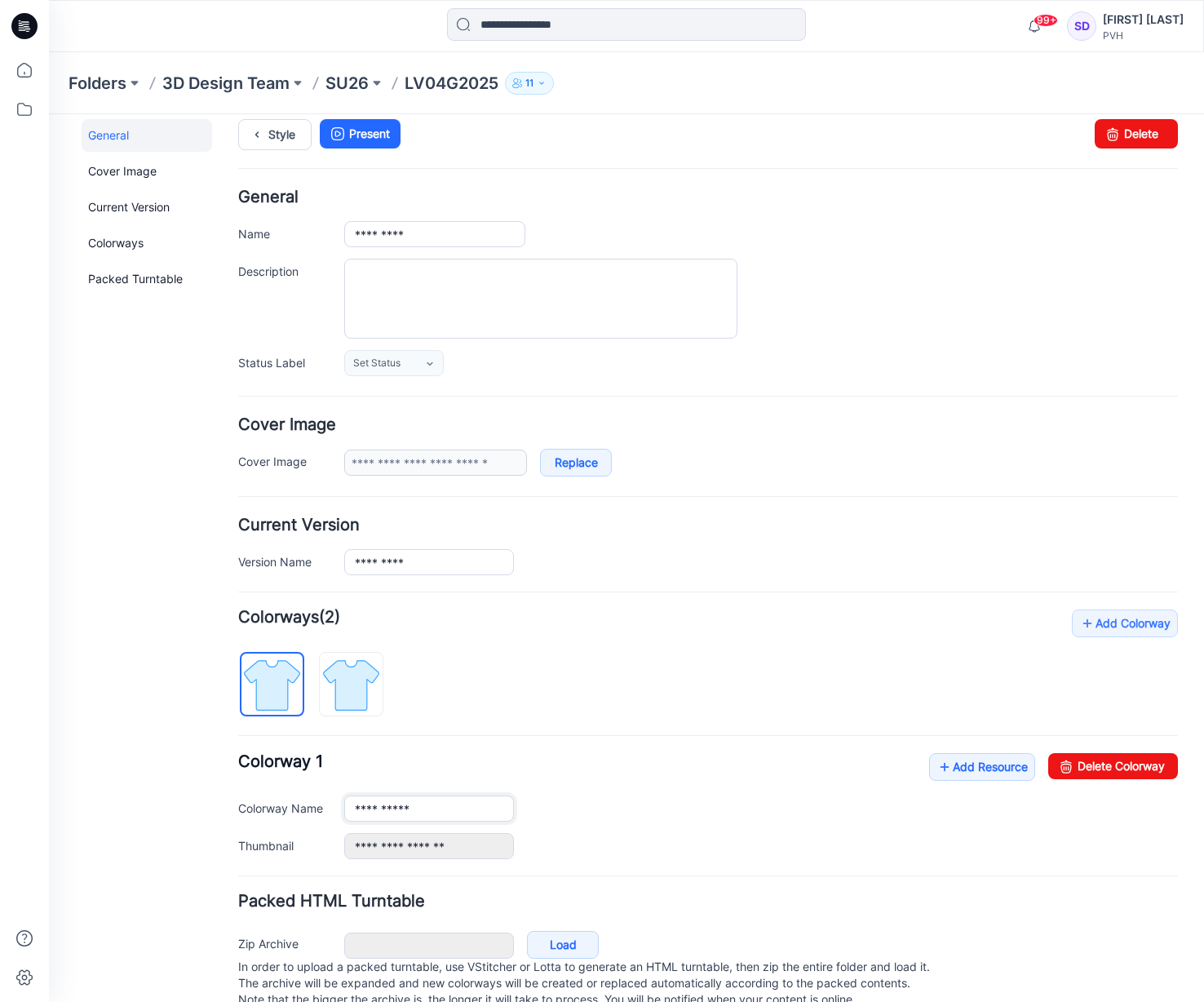 drag, startPoint x: 418, startPoint y: 814, endPoint x: 322, endPoint y: 807, distance: 96.25487 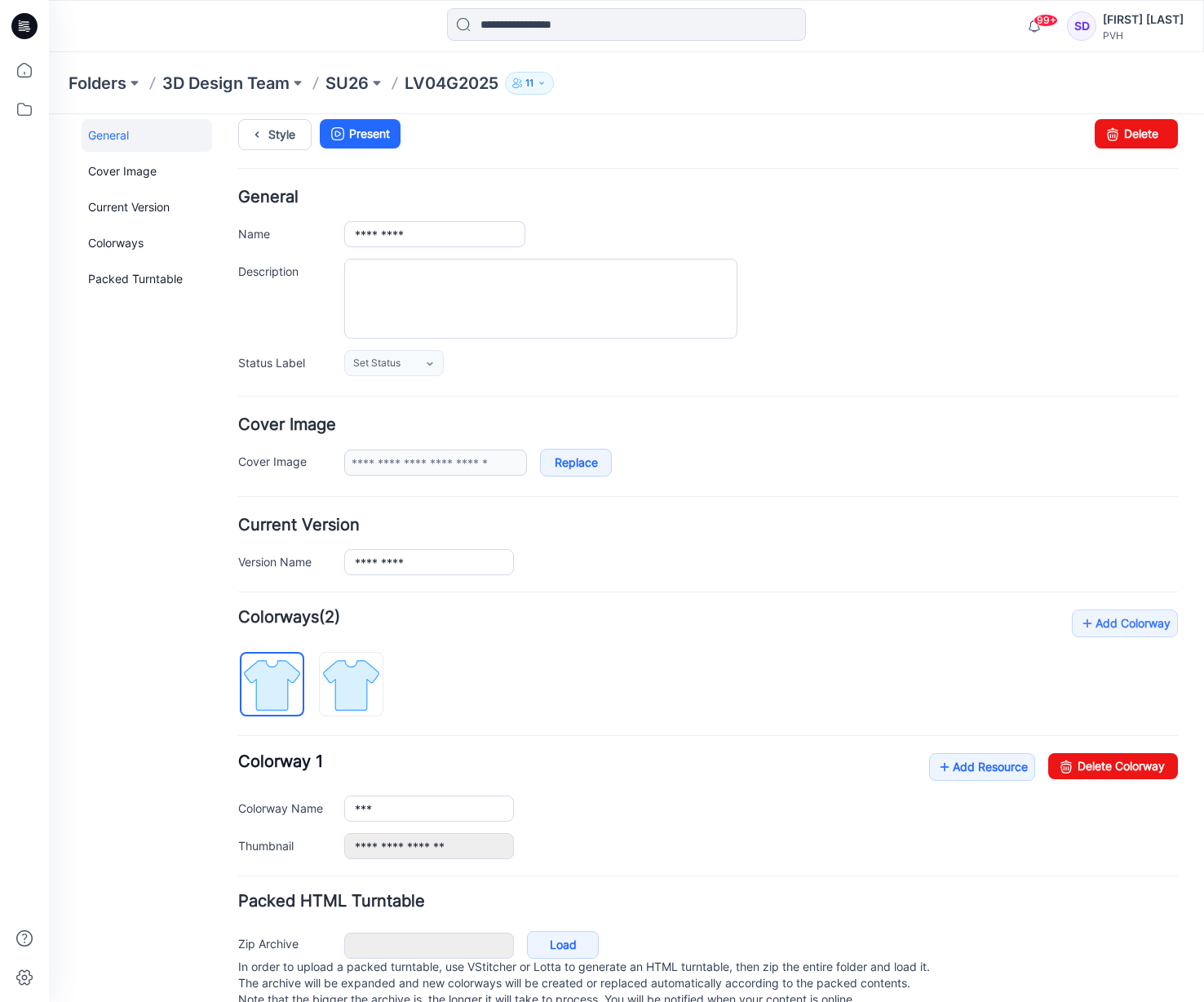 click on "**********" at bounding box center [708, 734] 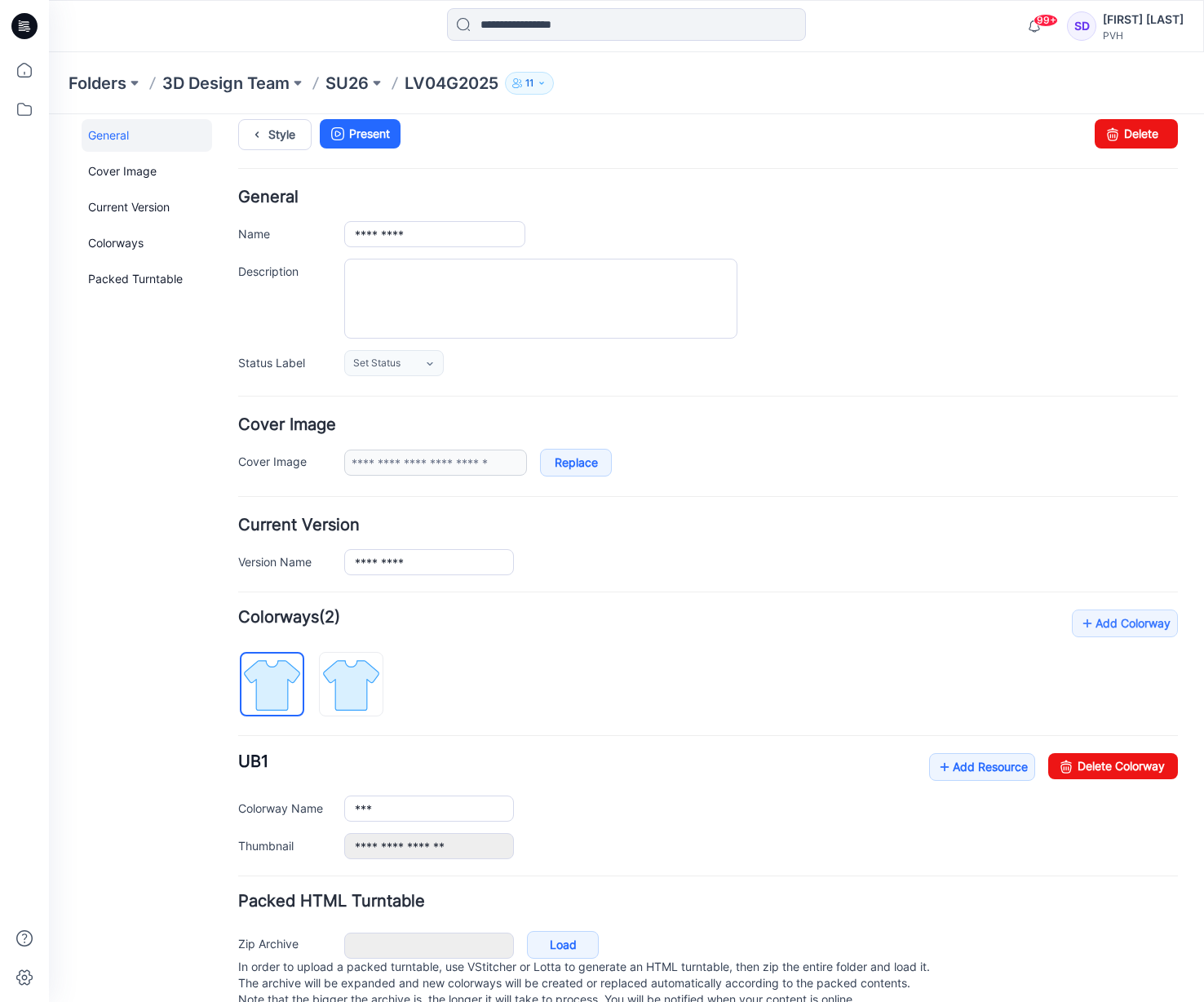 click on "Add Colorway
Colorways  (2)
UB1
Add Resource
Delete Colorway
Colorway Name
***
Thumbnail" at bounding box center (708, 734) 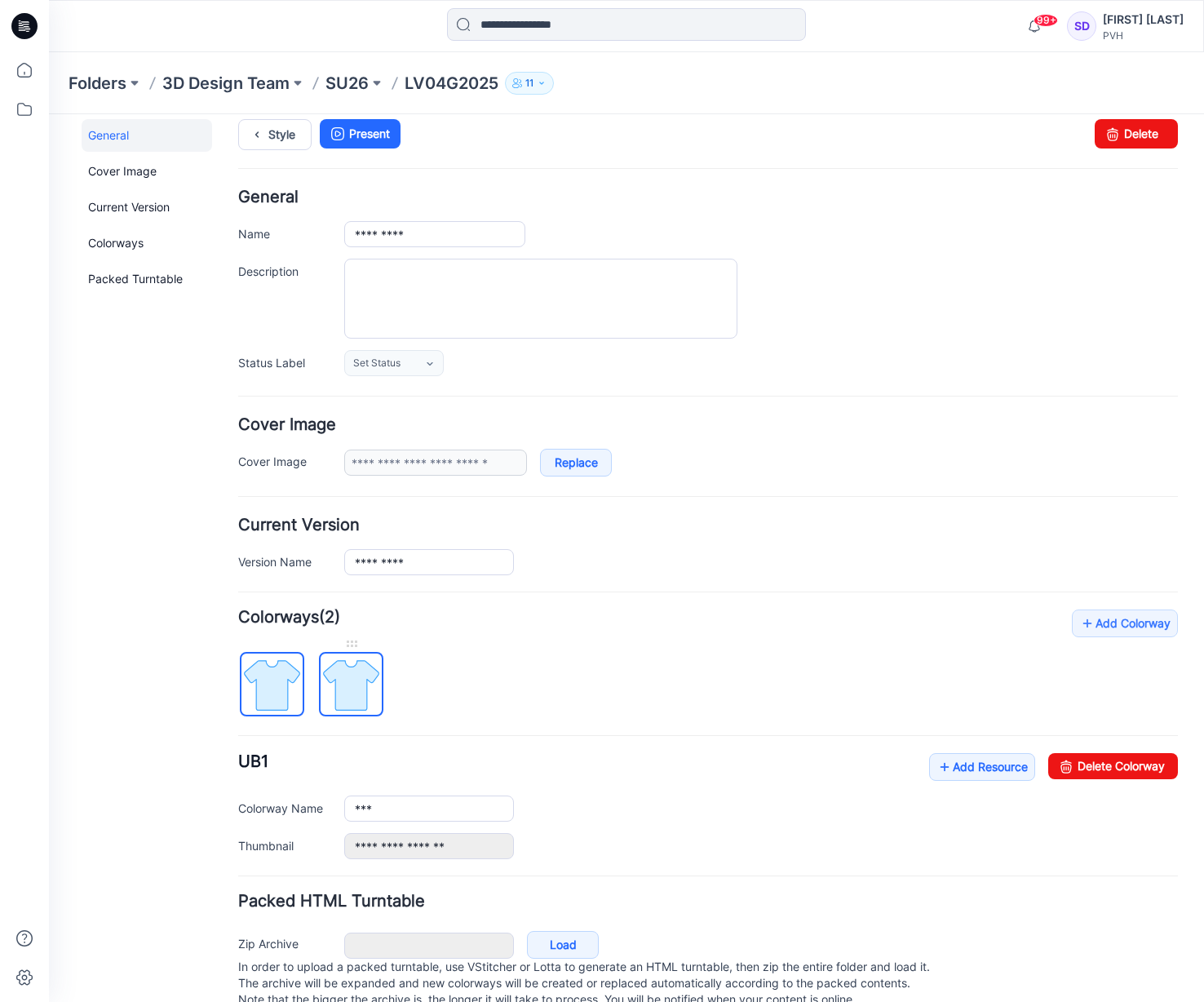 click at bounding box center [351, 685] 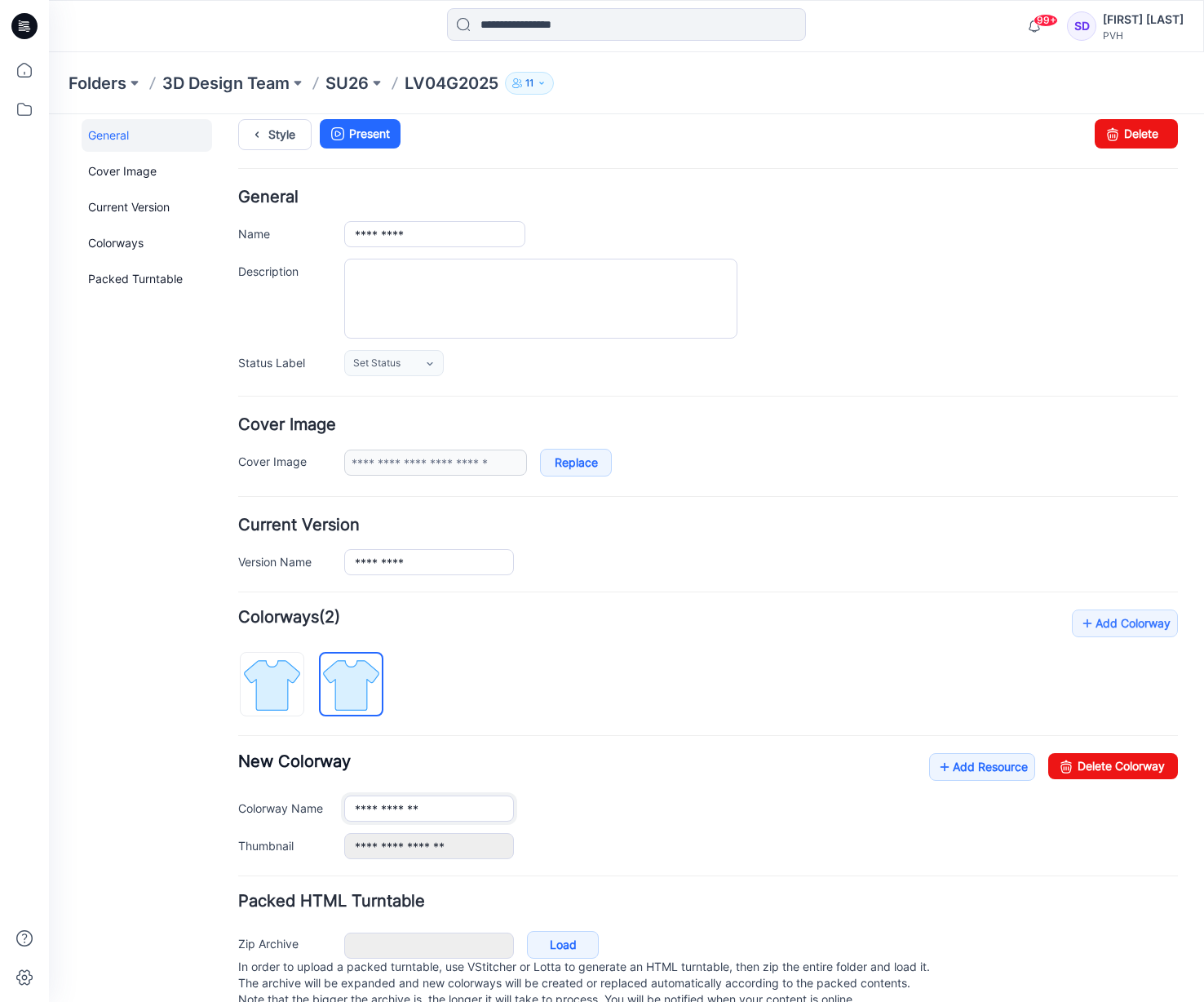 click on "**********" at bounding box center [429, 809] 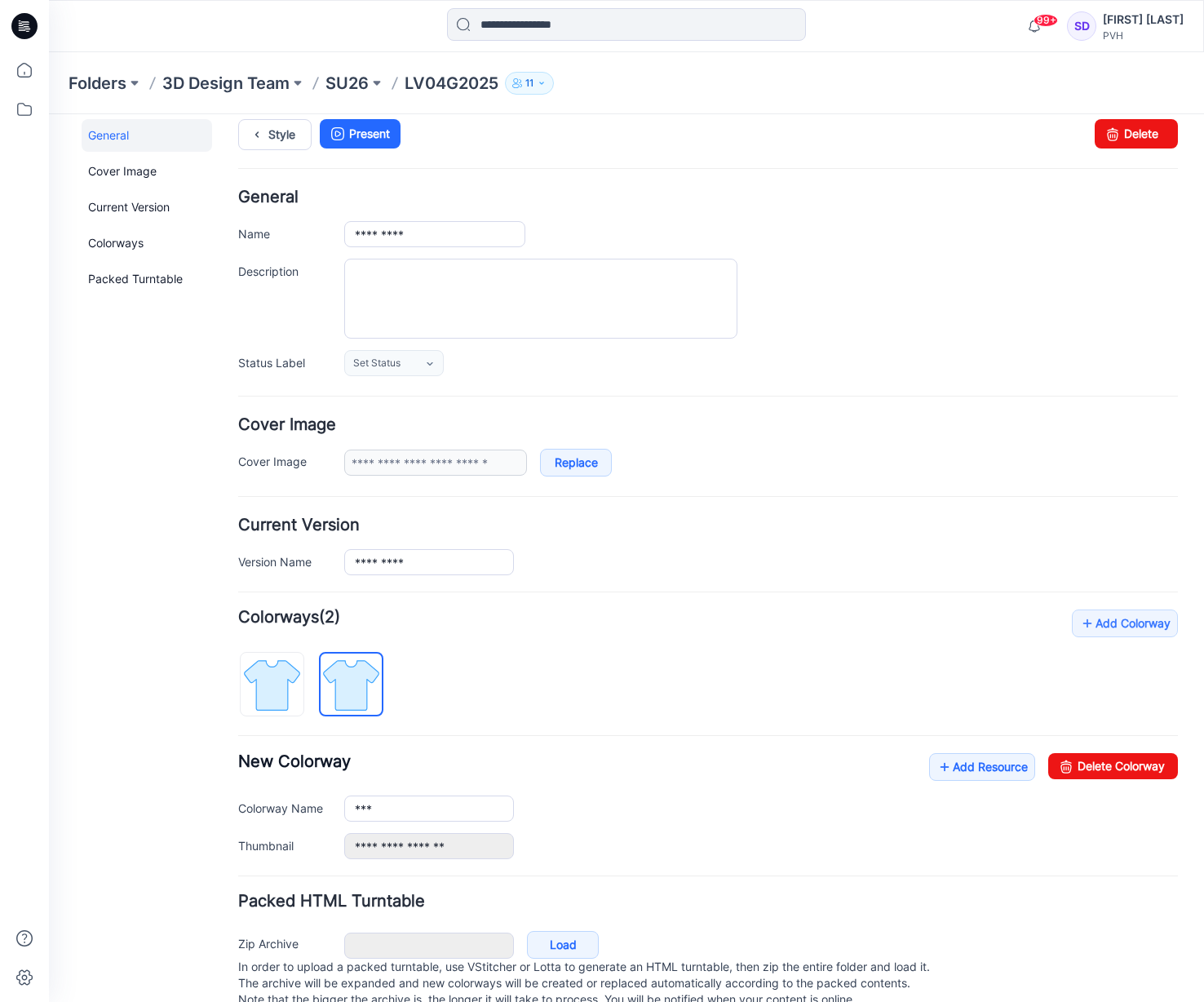 click on "**********" at bounding box center (708, 734) 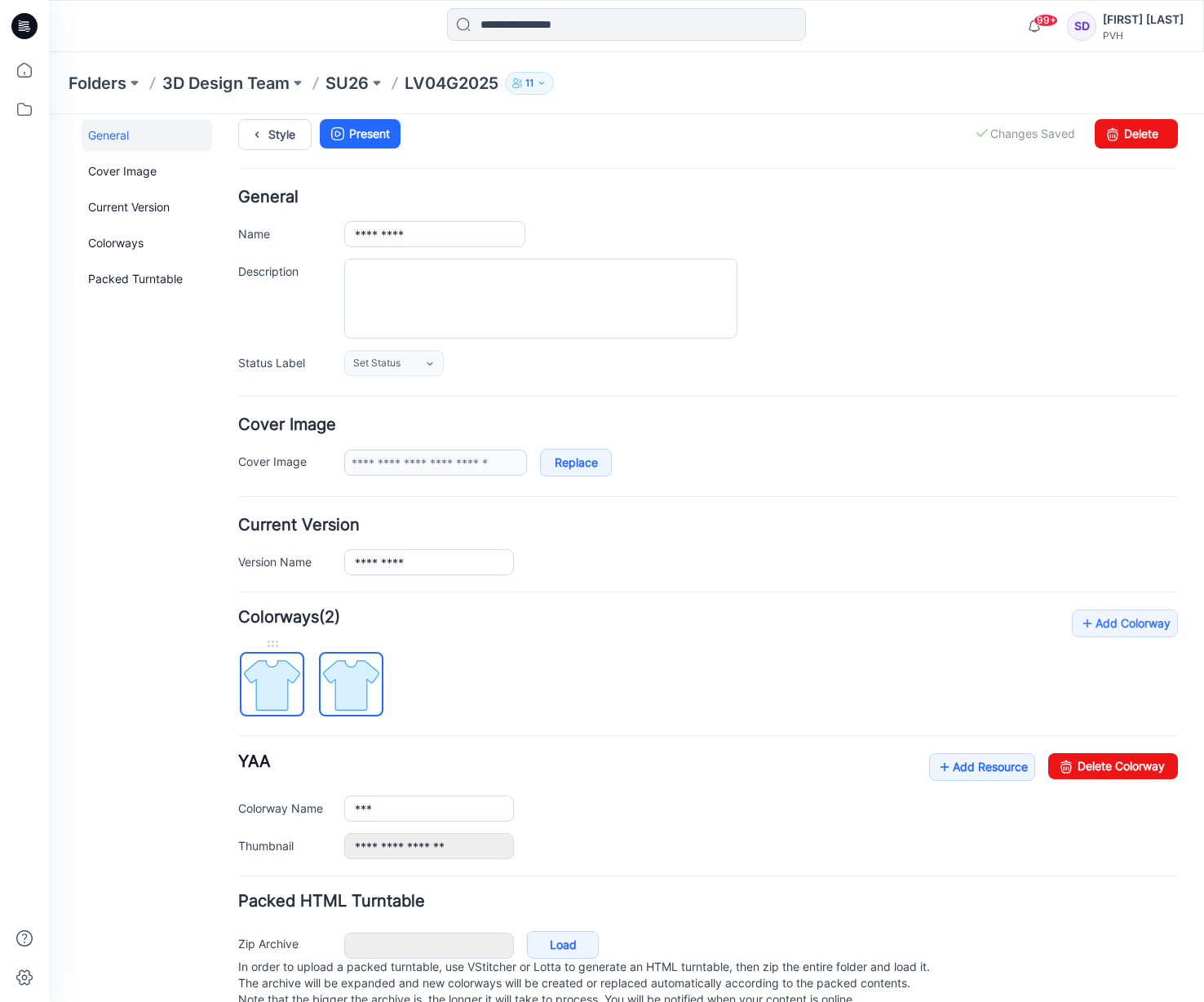 click at bounding box center (272, 685) 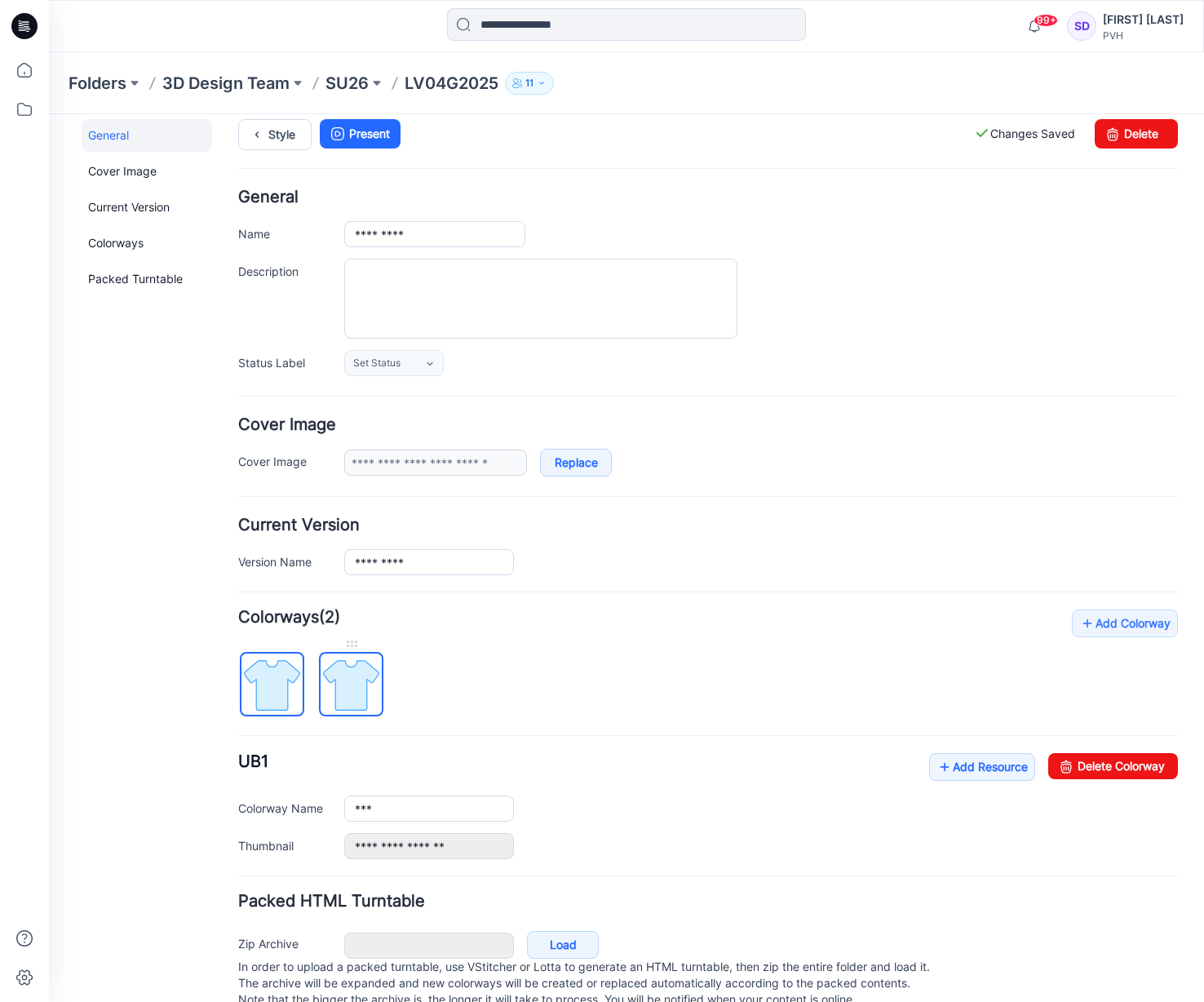click at bounding box center (351, 684) 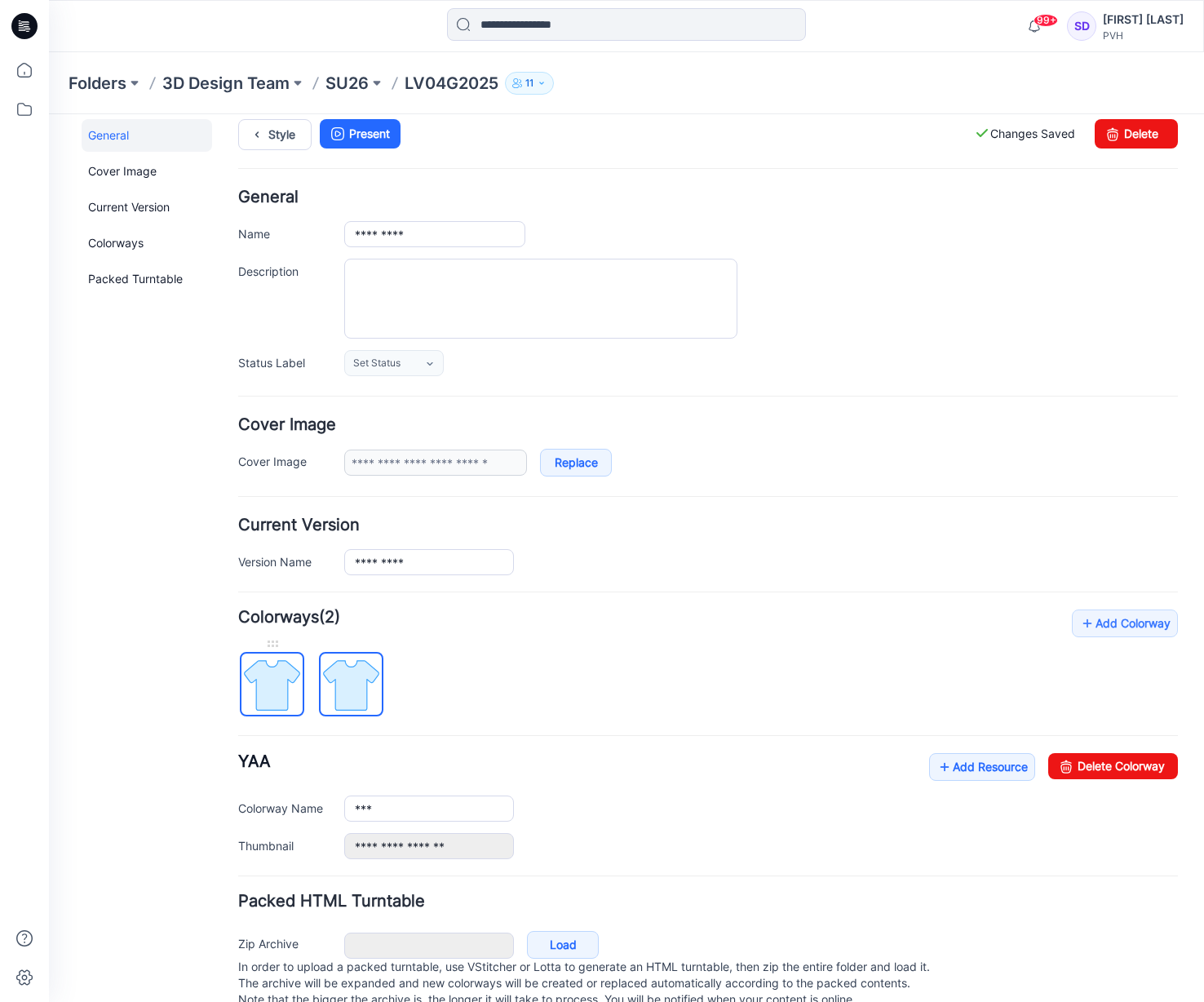 click at bounding box center [272, 685] 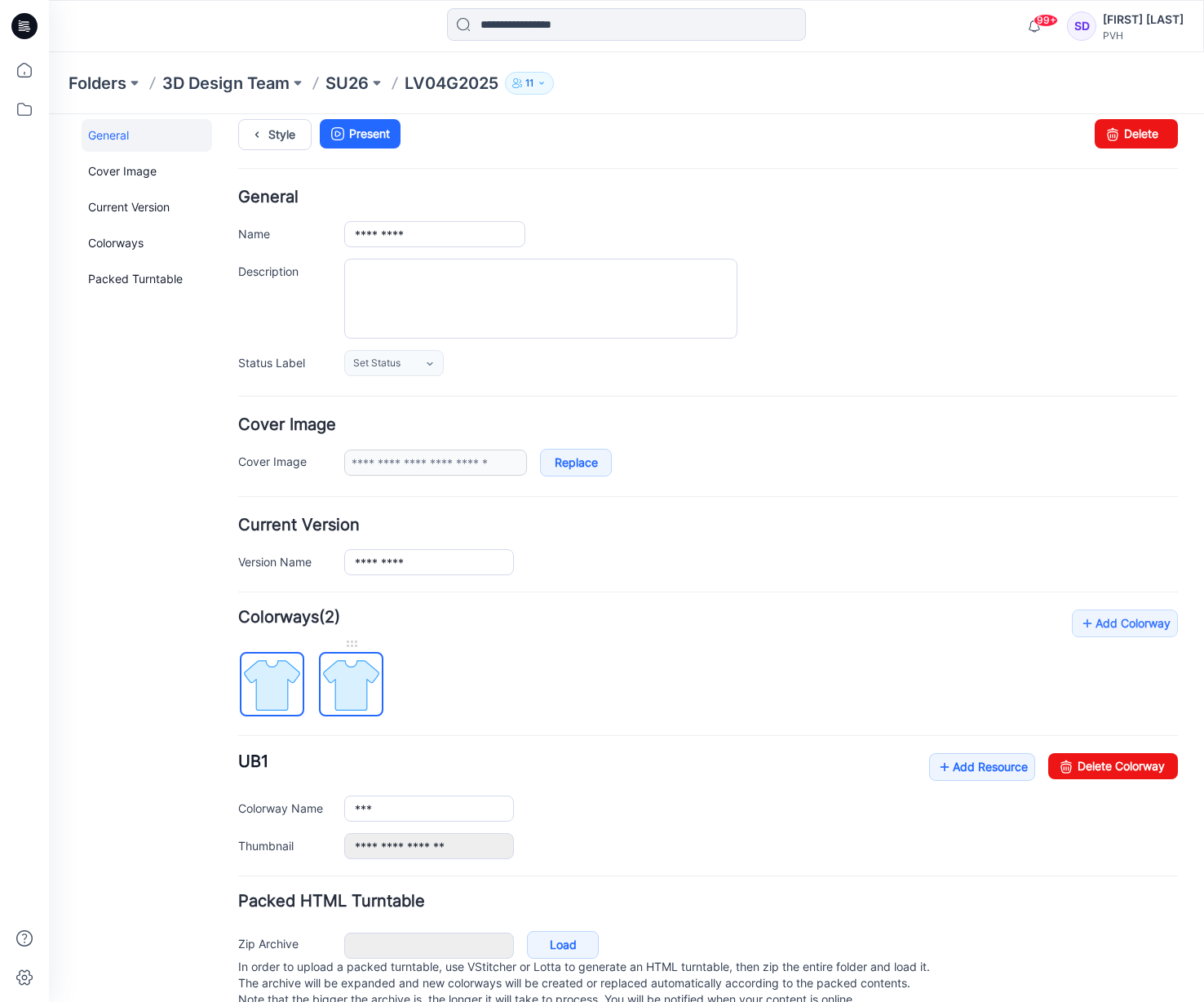 click at bounding box center [351, 685] 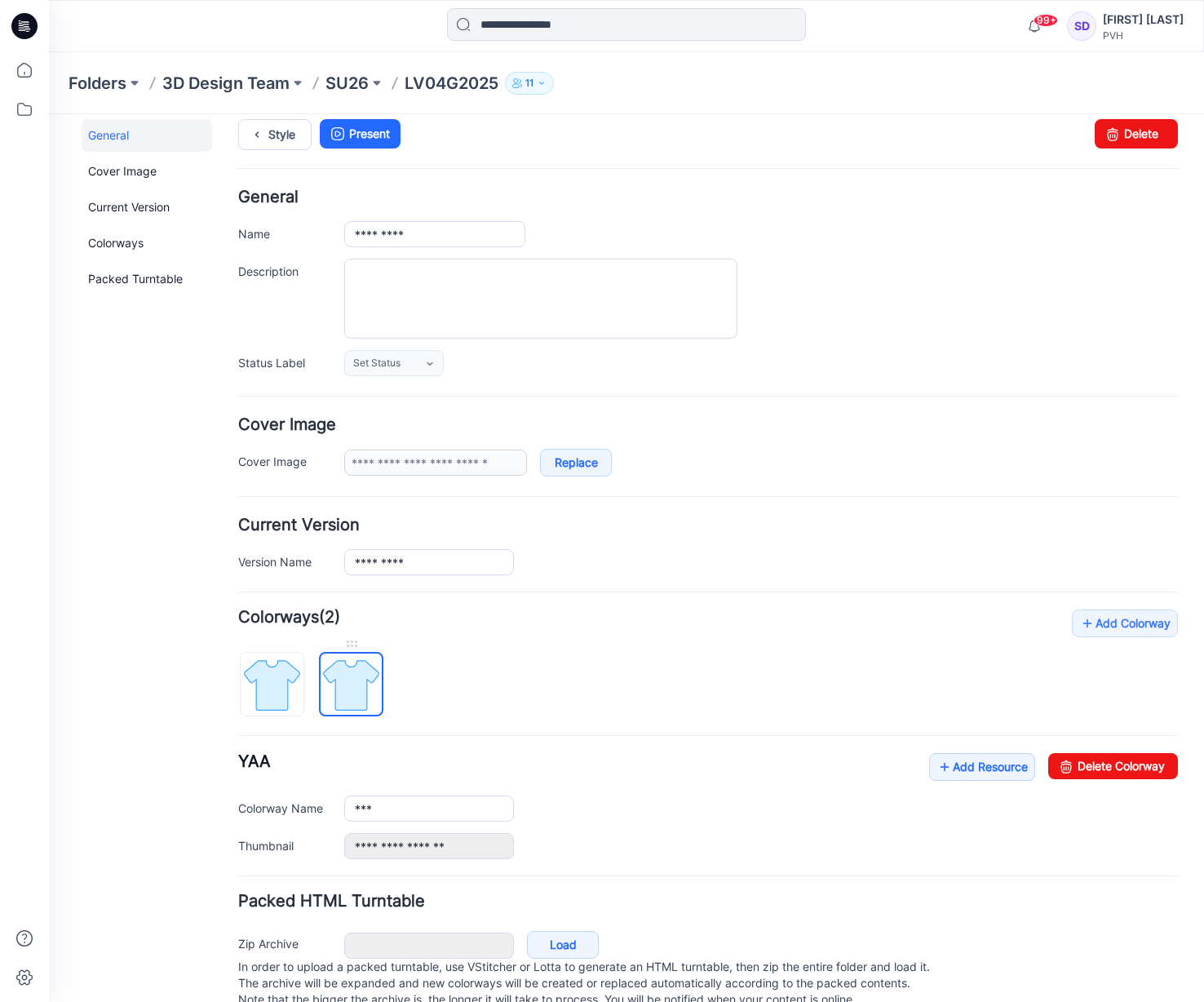 click at bounding box center [351, 685] 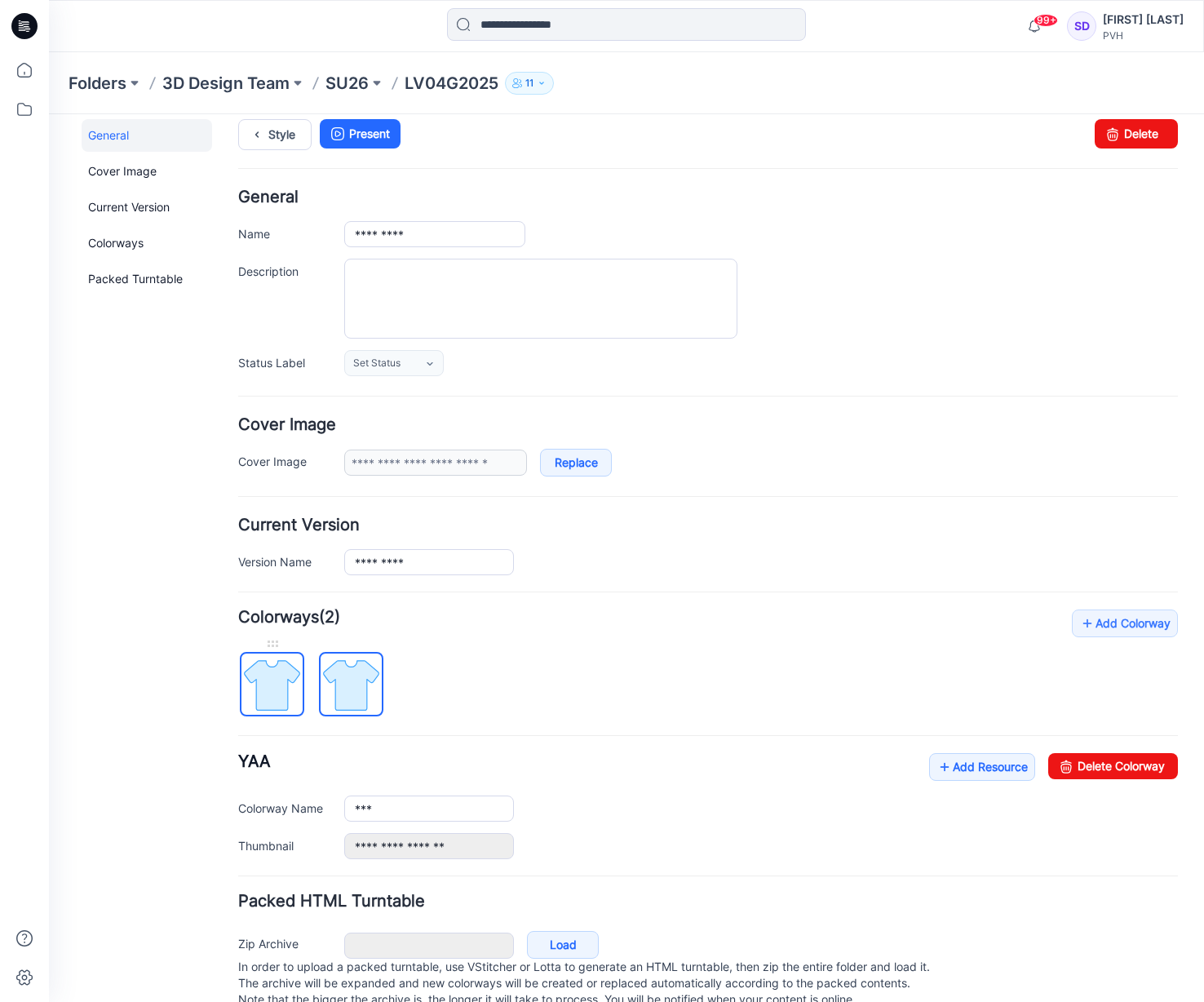 click at bounding box center [272, 685] 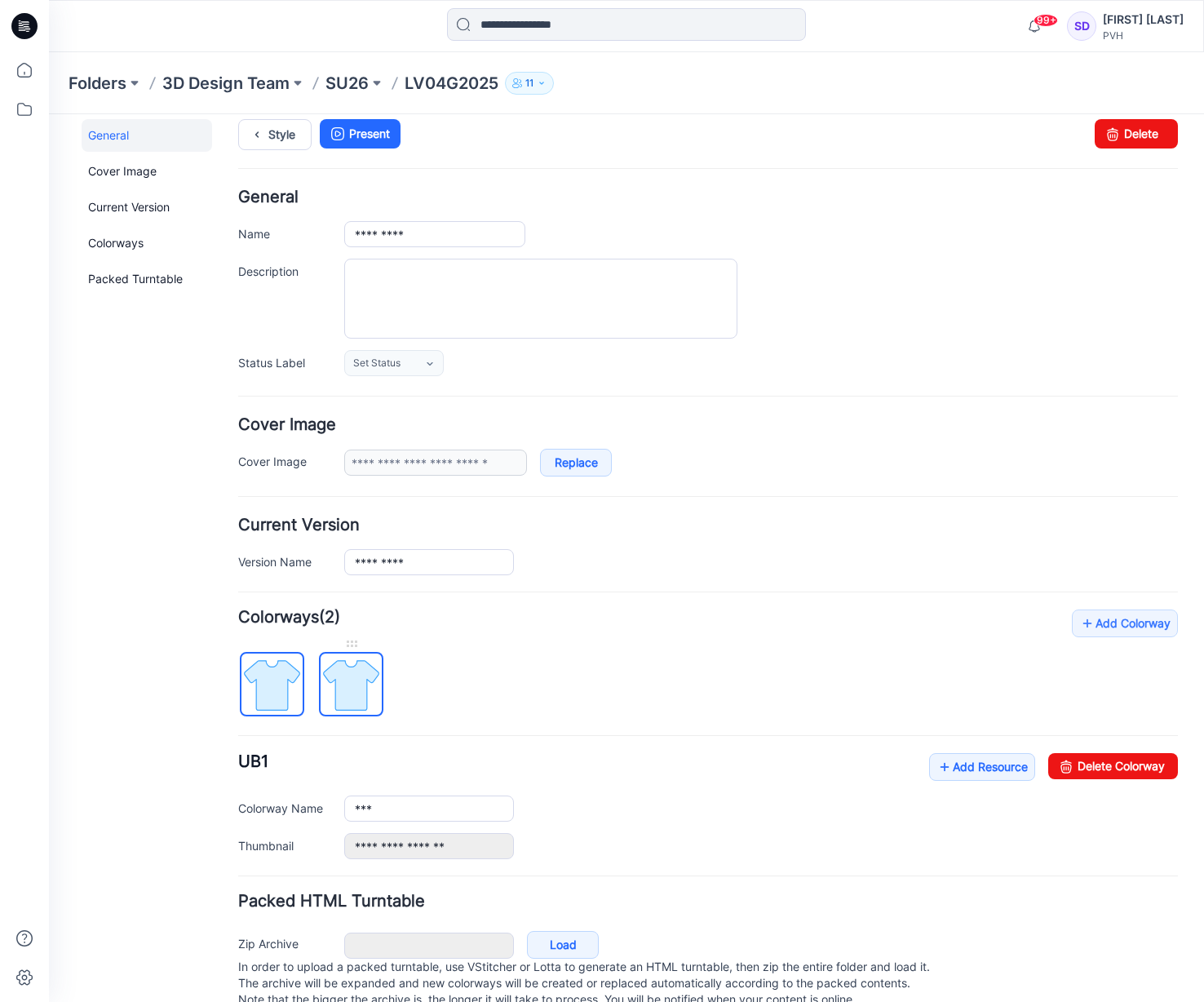 click at bounding box center [351, 685] 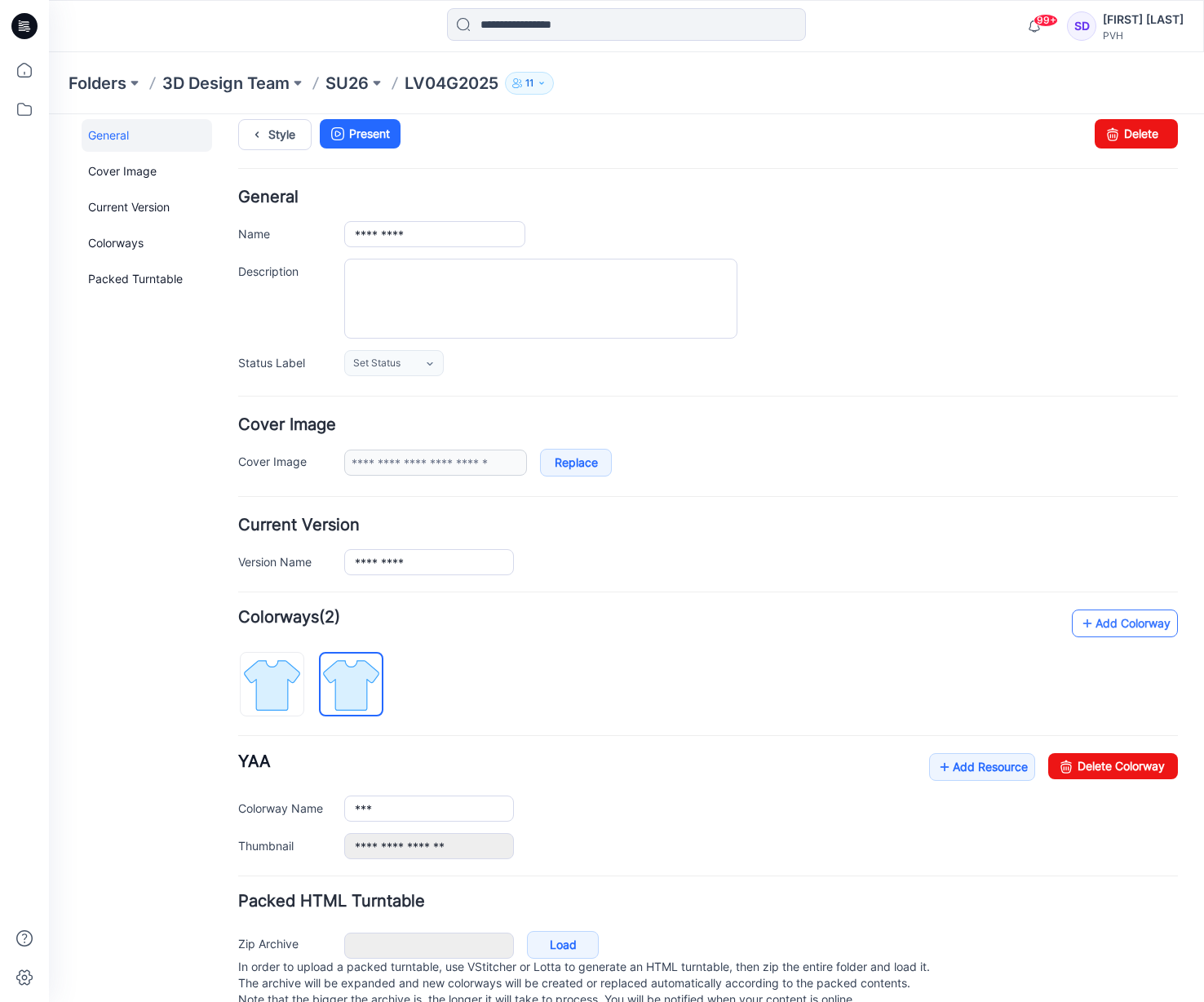 click on "Add Colorway" at bounding box center (1125, 623) 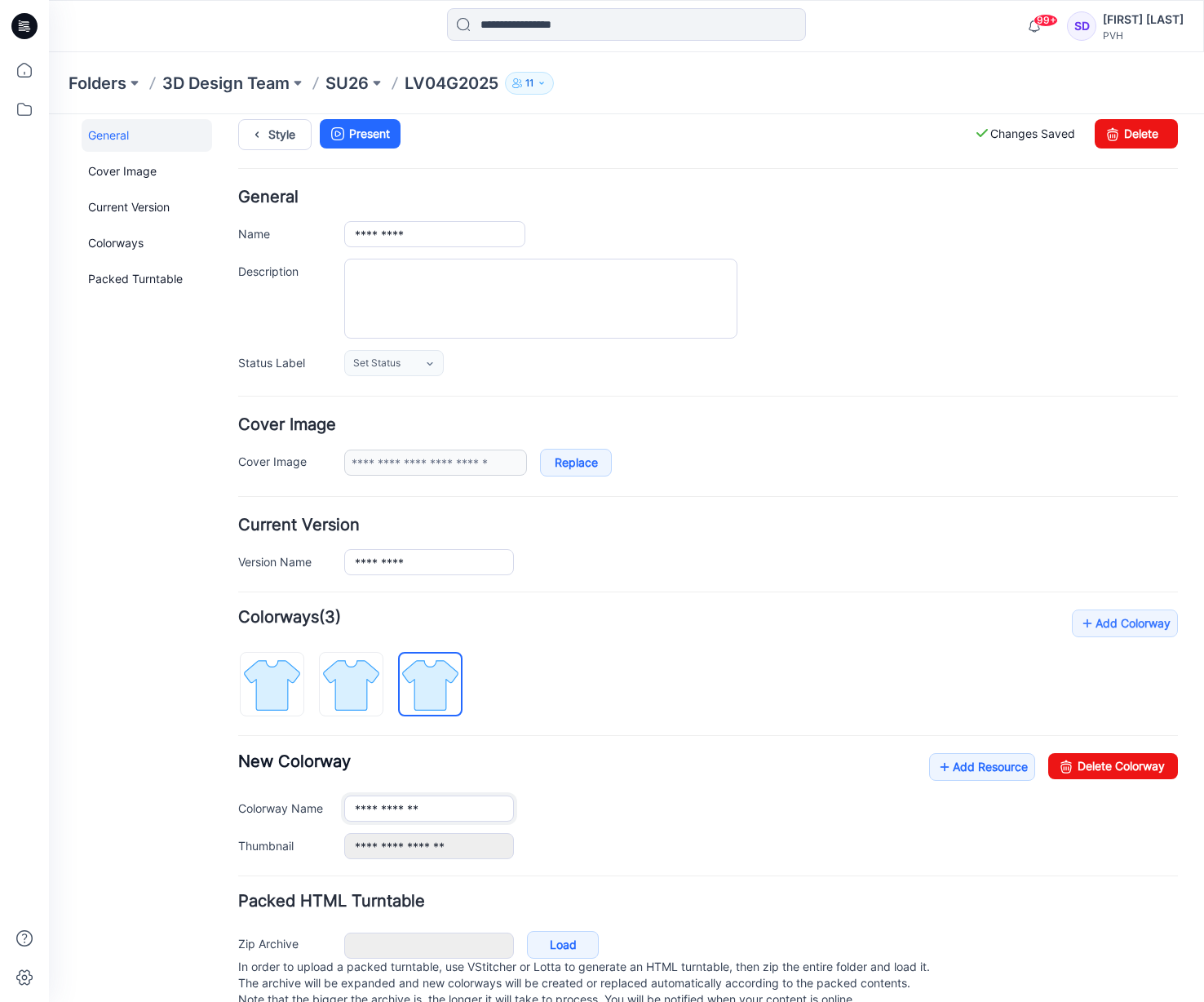 click on "**********" at bounding box center (429, 809) 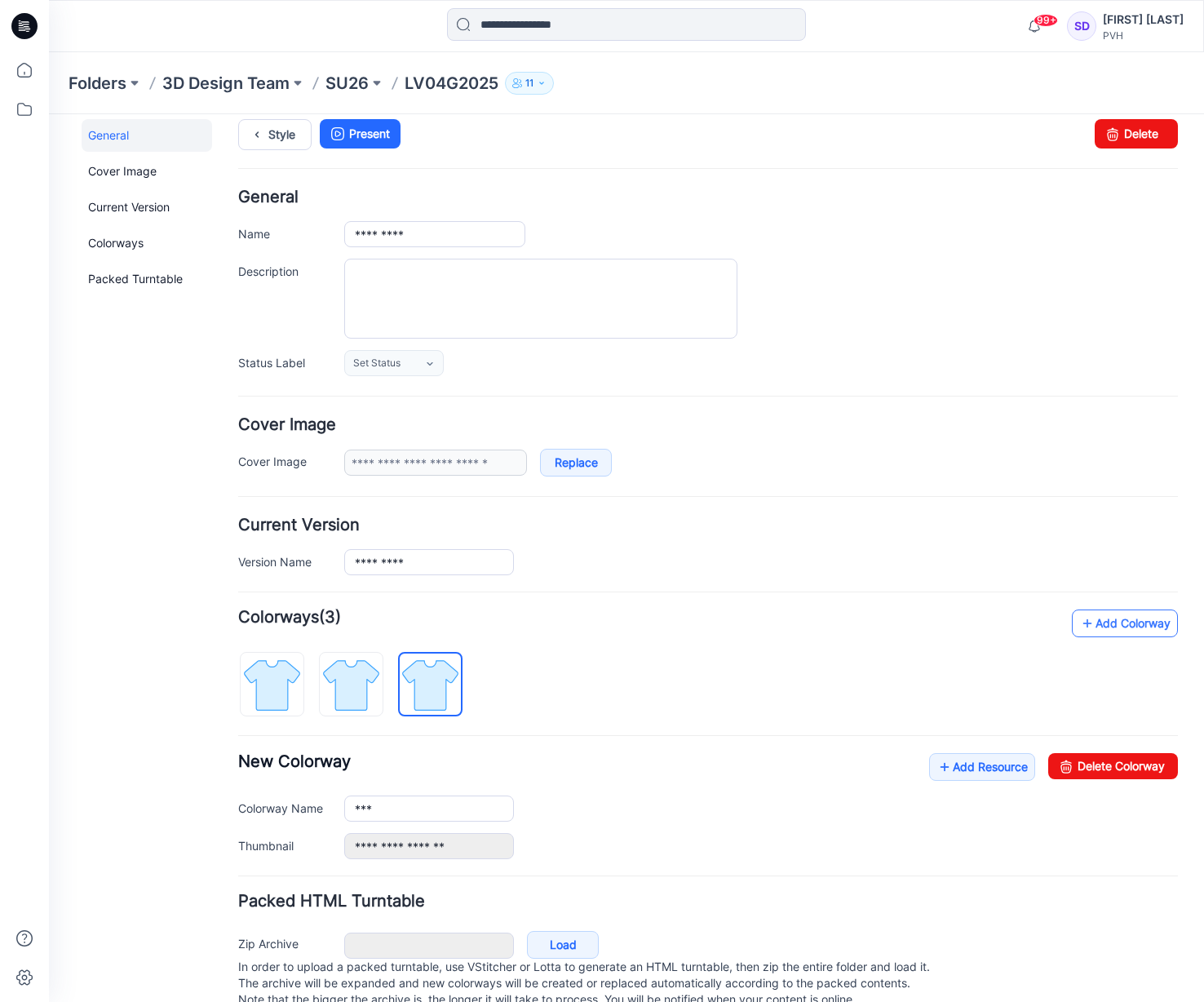 click on "Add Colorway" at bounding box center (1125, 623) 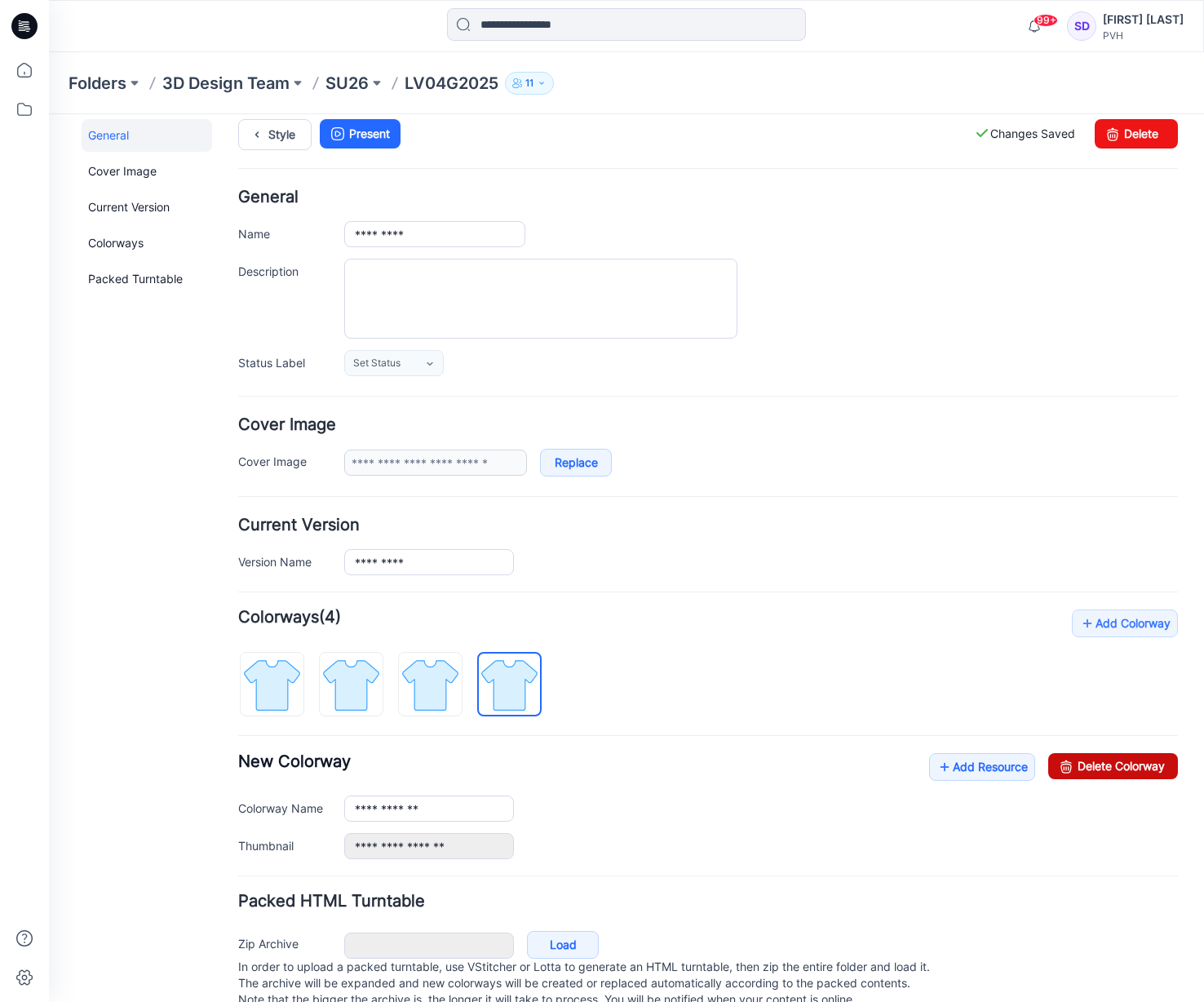 click on "Delete Colorway" at bounding box center [1113, 766] 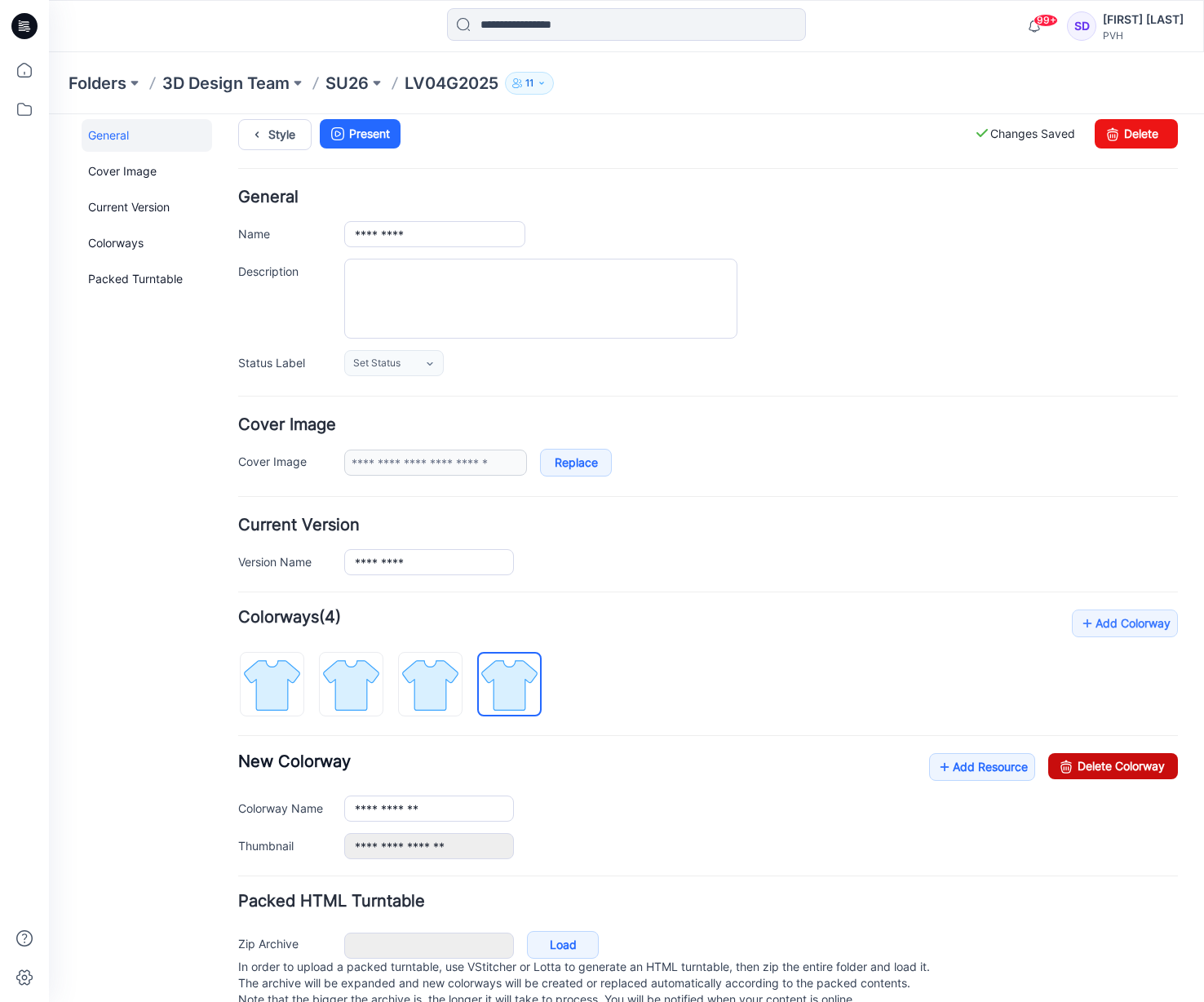 type on "***" 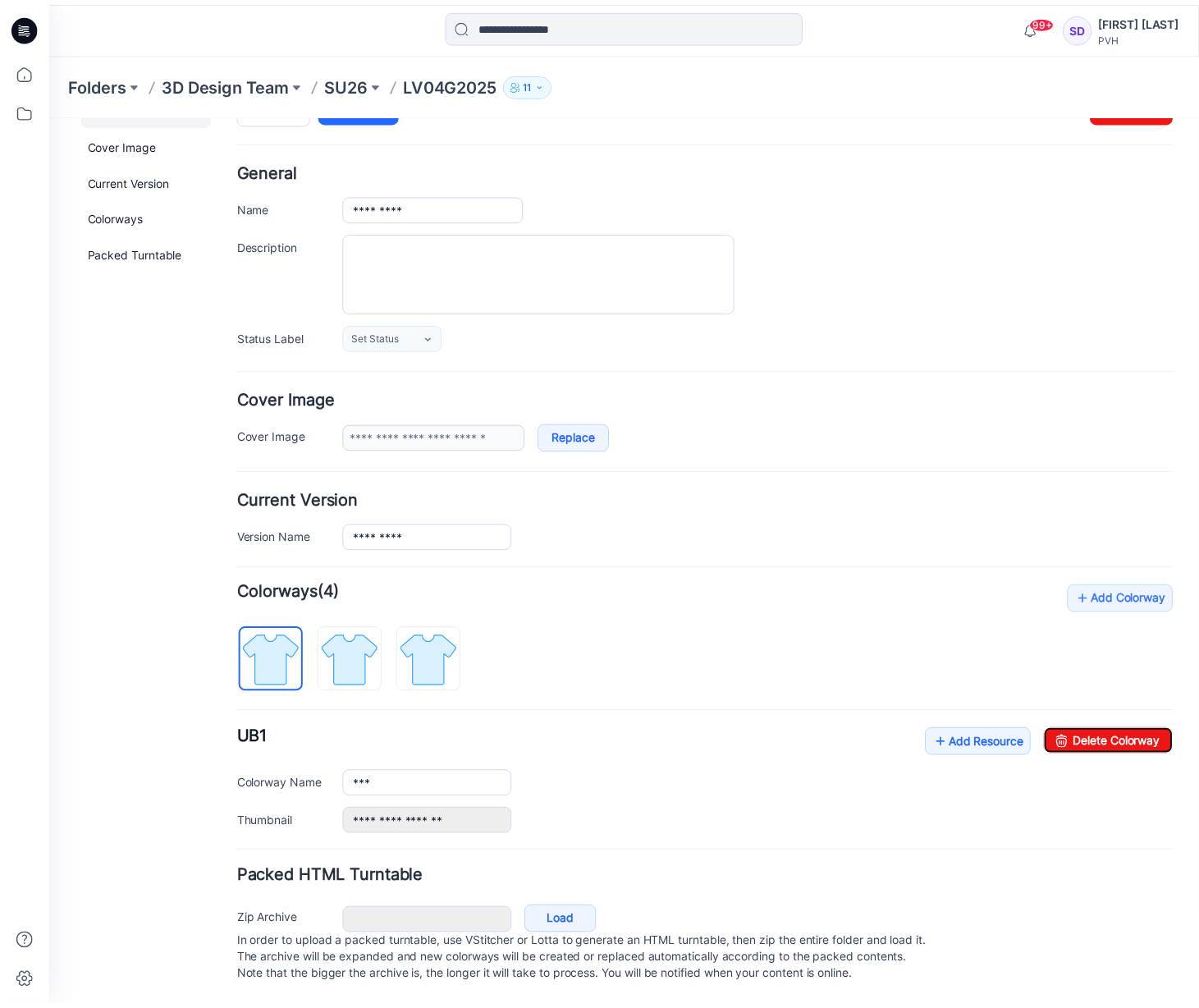 scroll, scrollTop: 59, scrollLeft: 0, axis: vertical 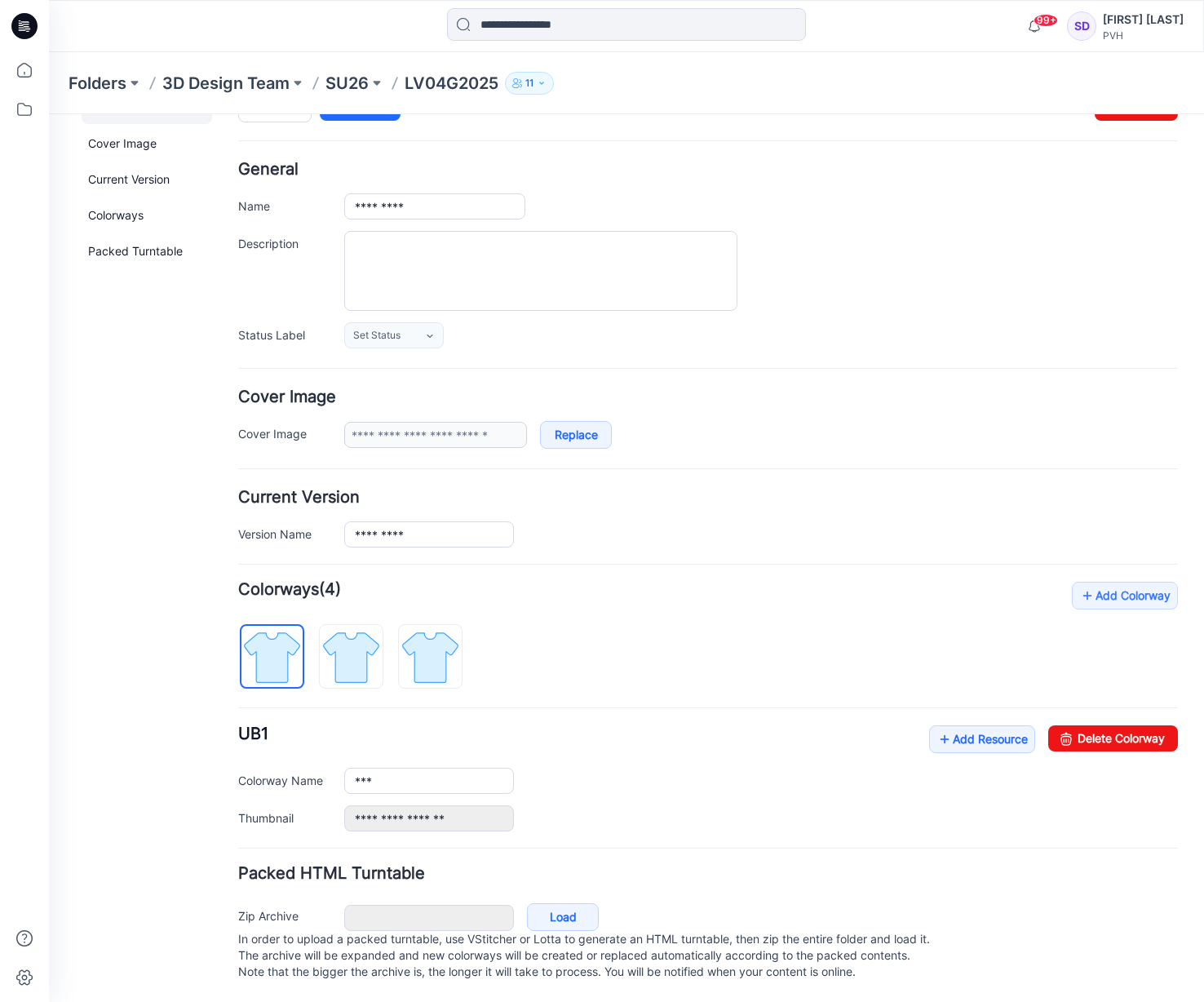 click 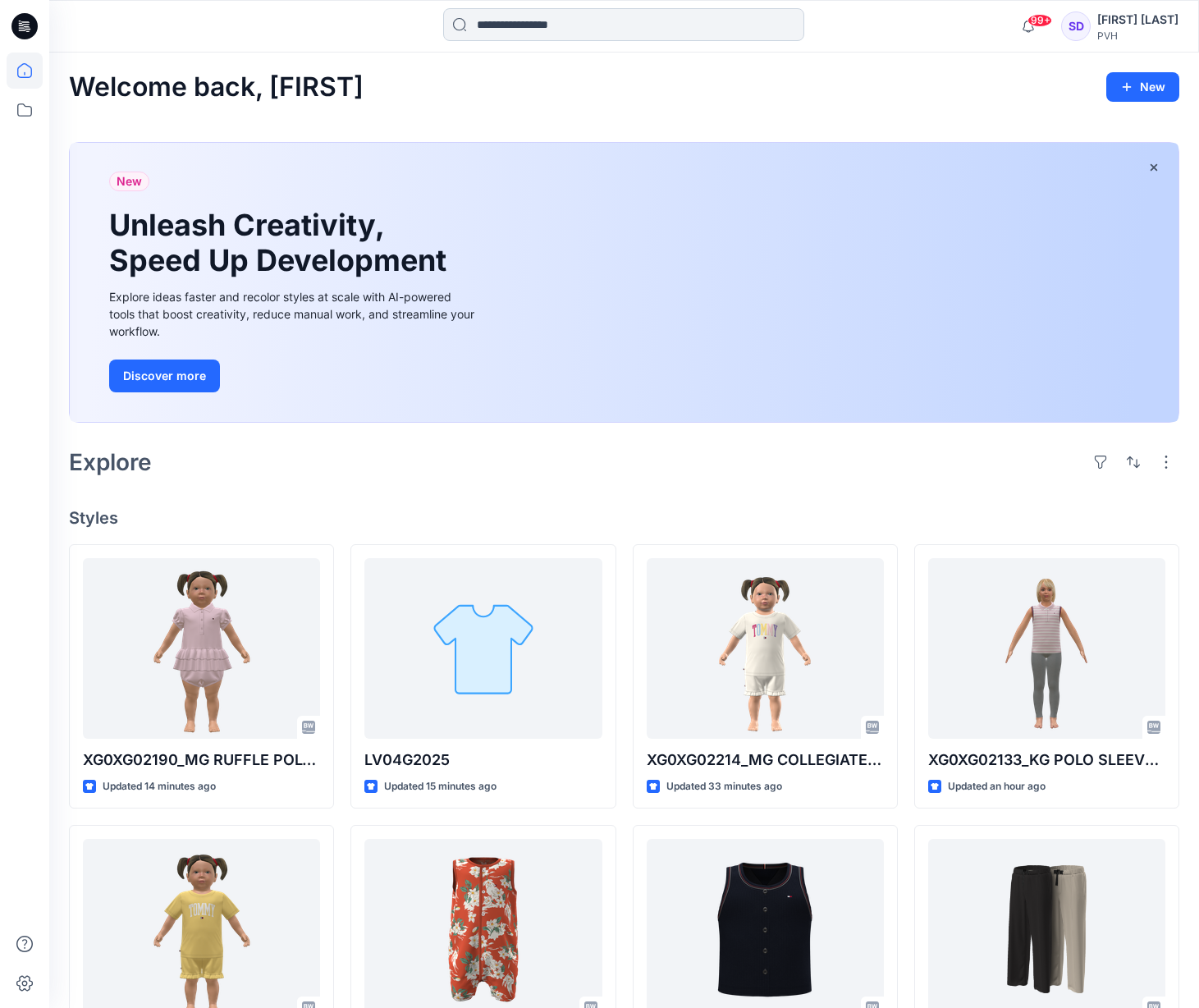 click at bounding box center (624, 25) 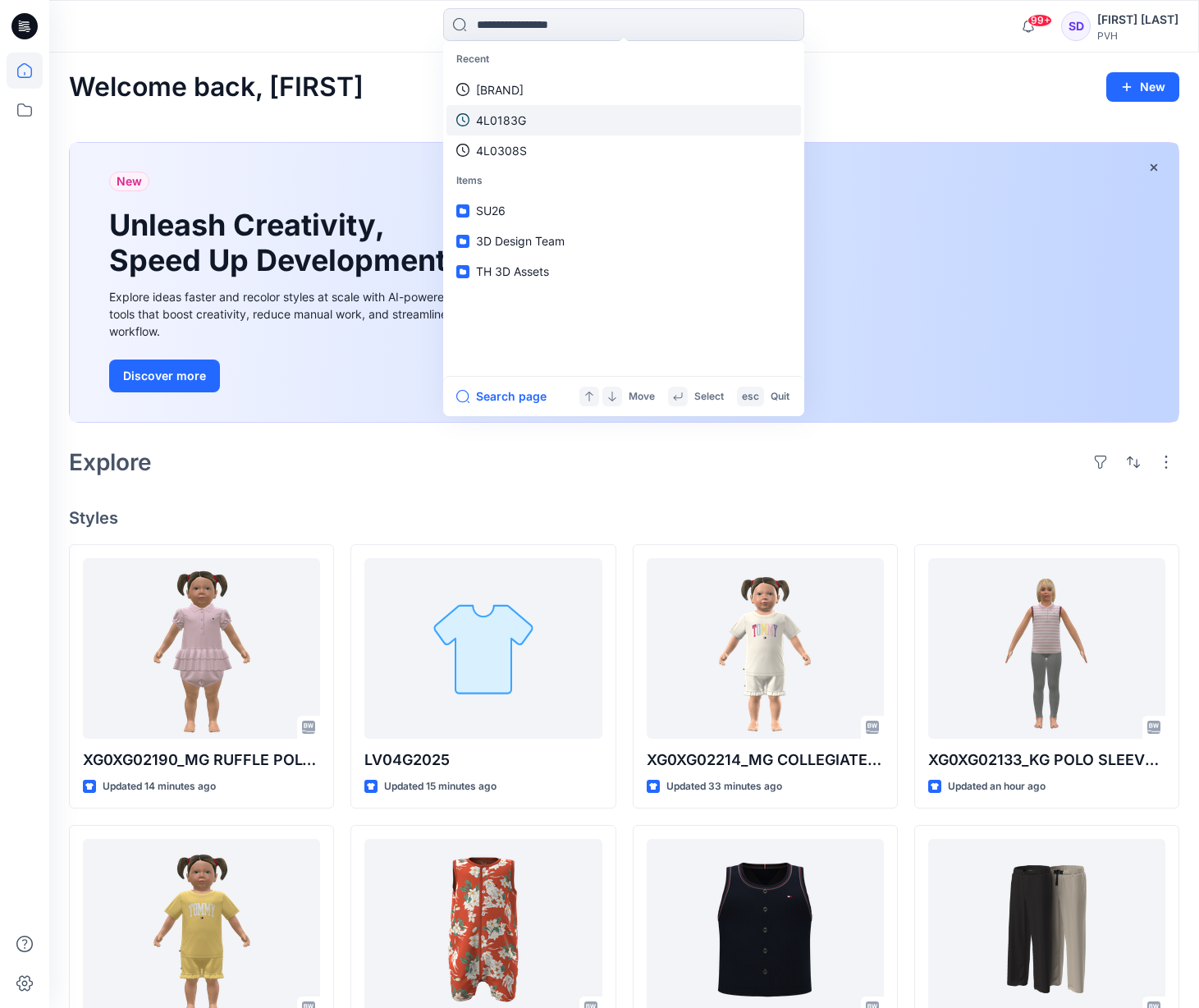 click on "4L0183G" at bounding box center (624, 120) 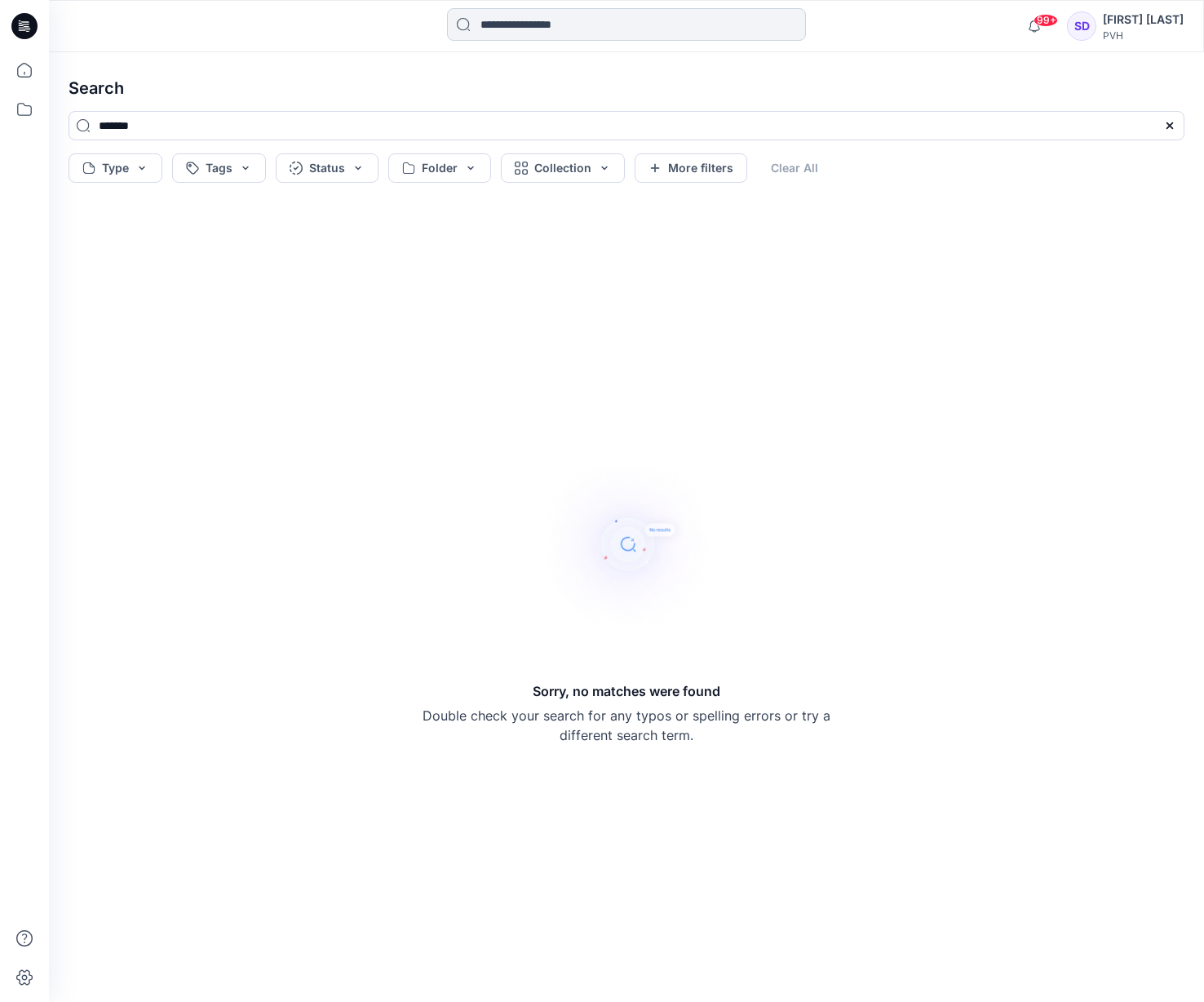 click at bounding box center (626, 24) 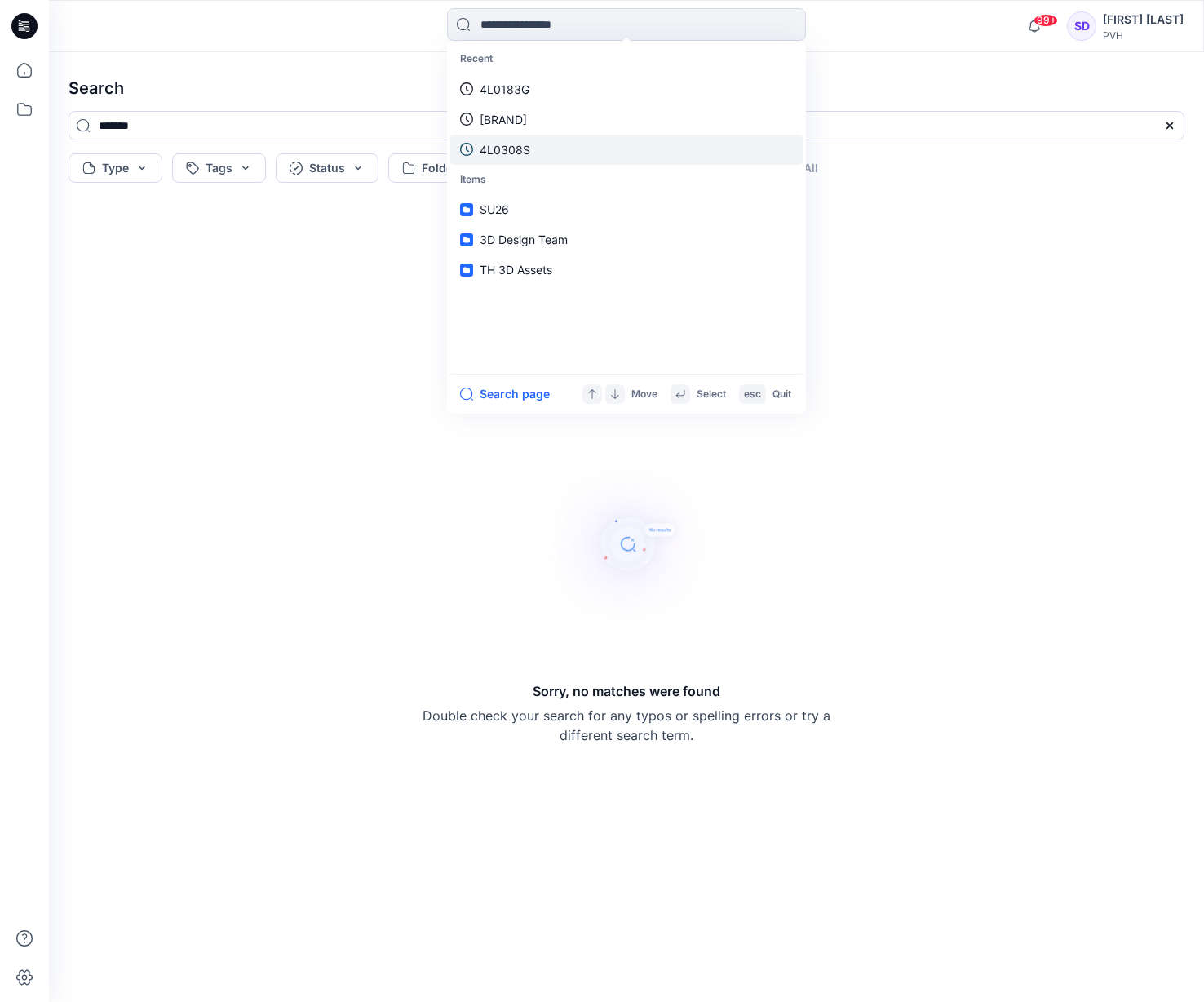 click on "4L0308S" at bounding box center [626, 149] 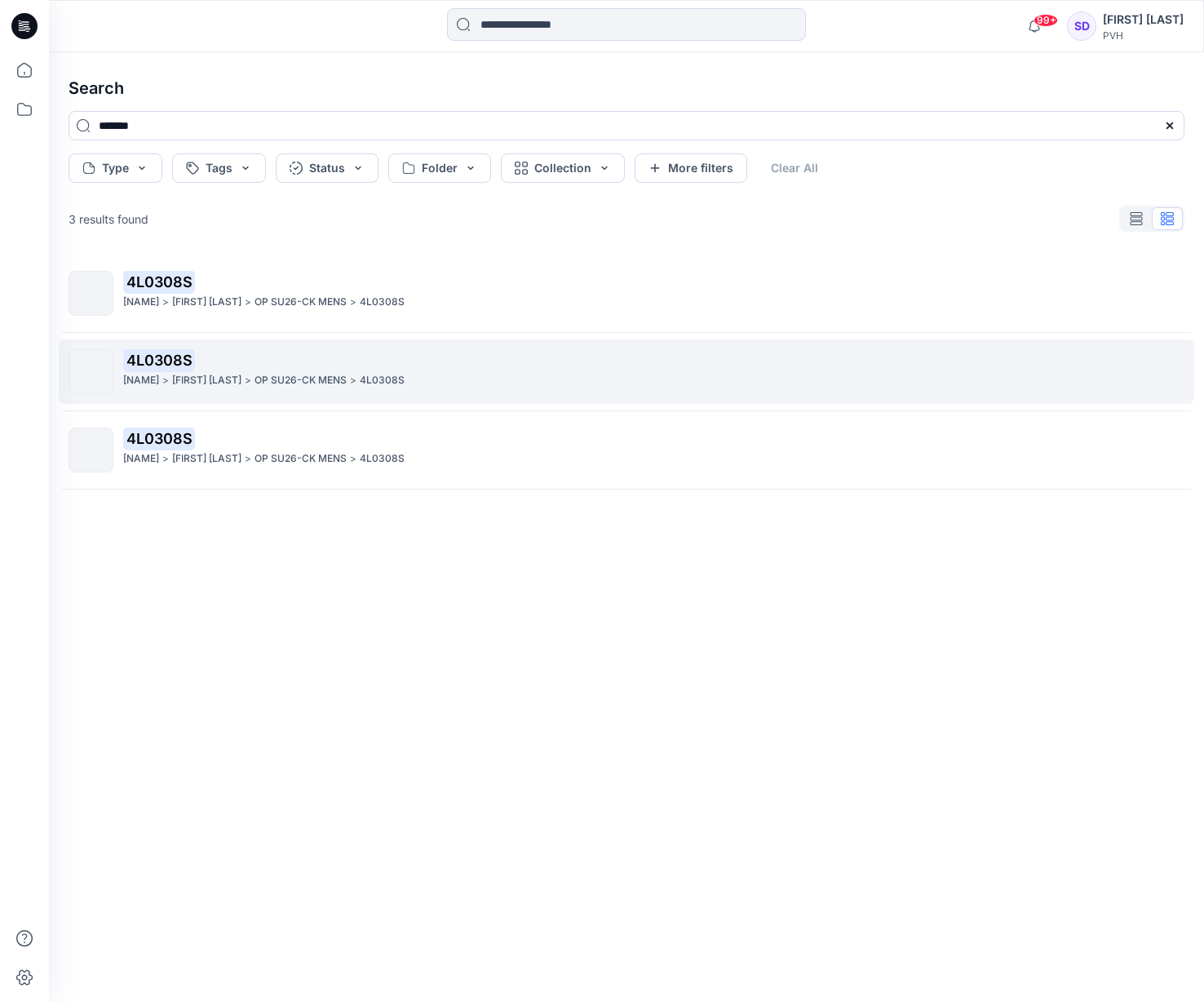 click on "4L0308S" at bounding box center [653, 361] 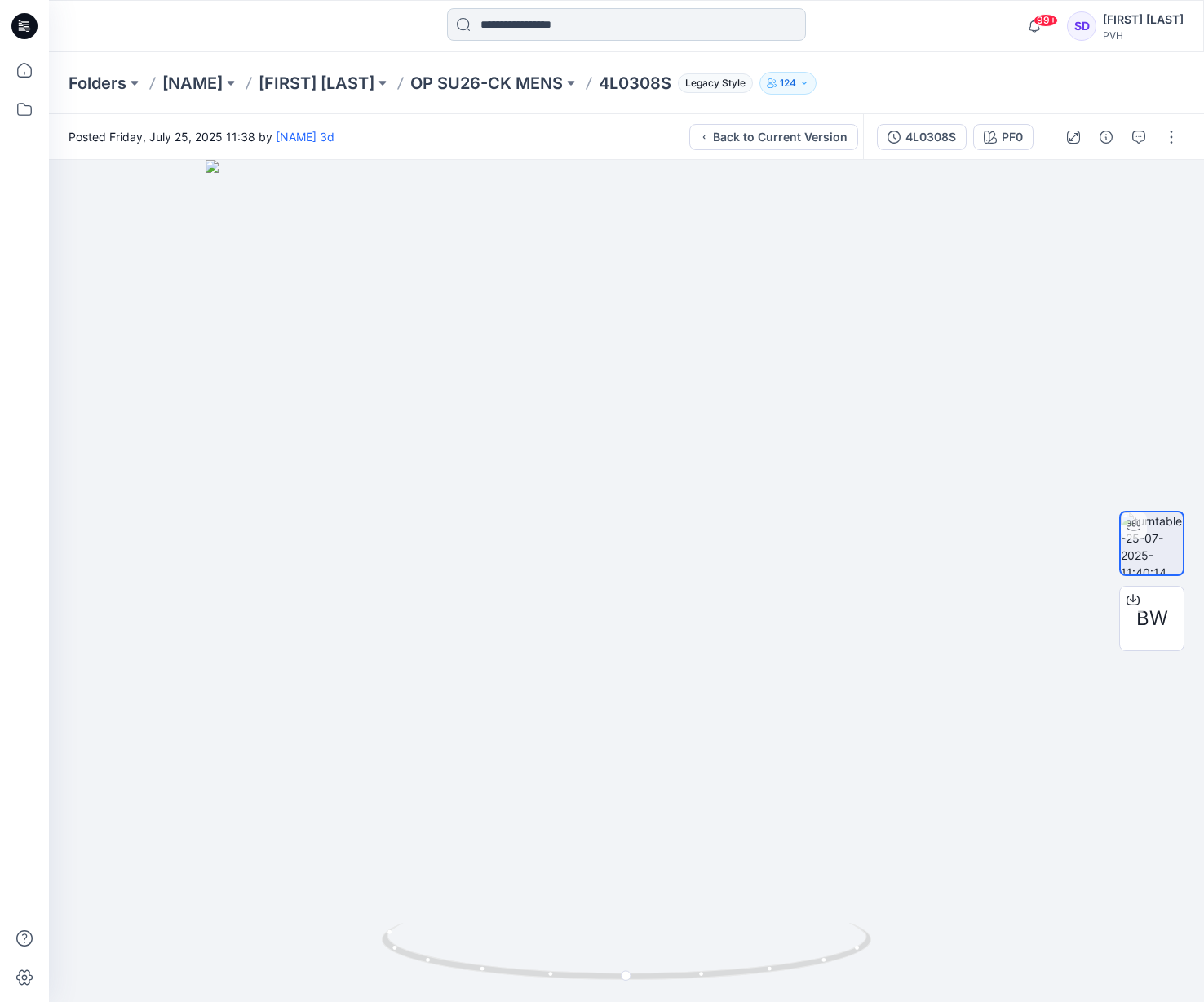 click at bounding box center [626, 24] 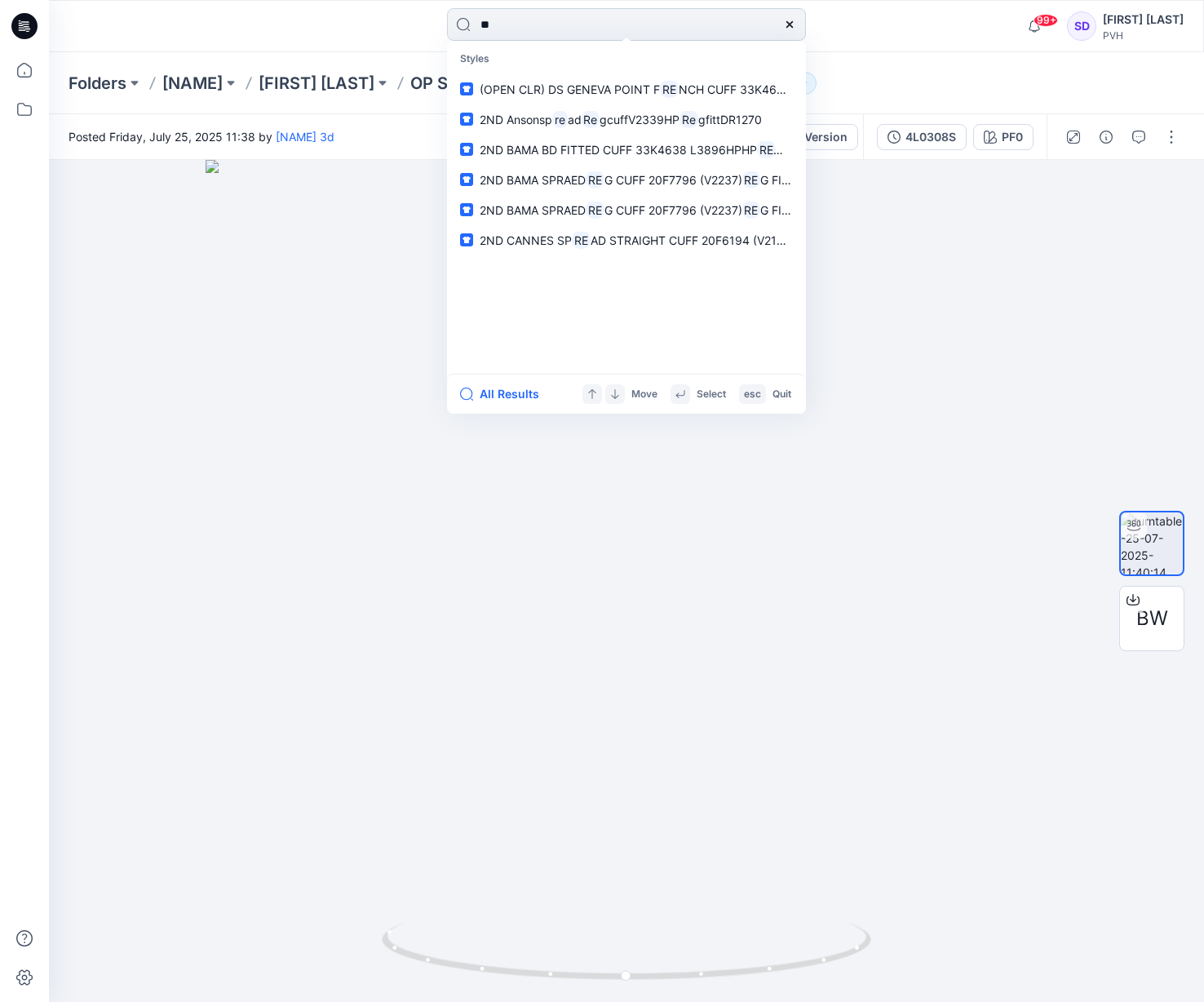 type on "*" 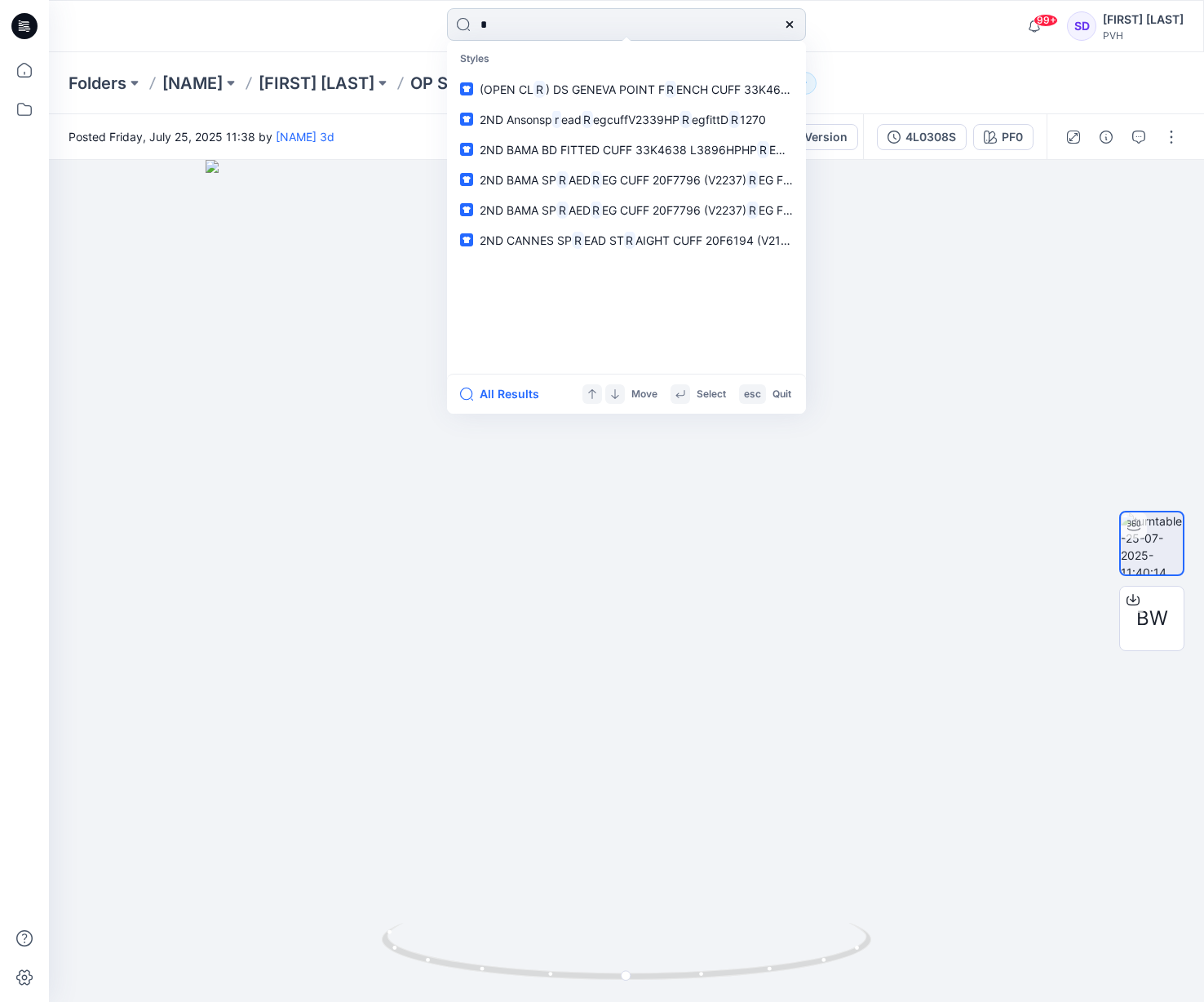 type 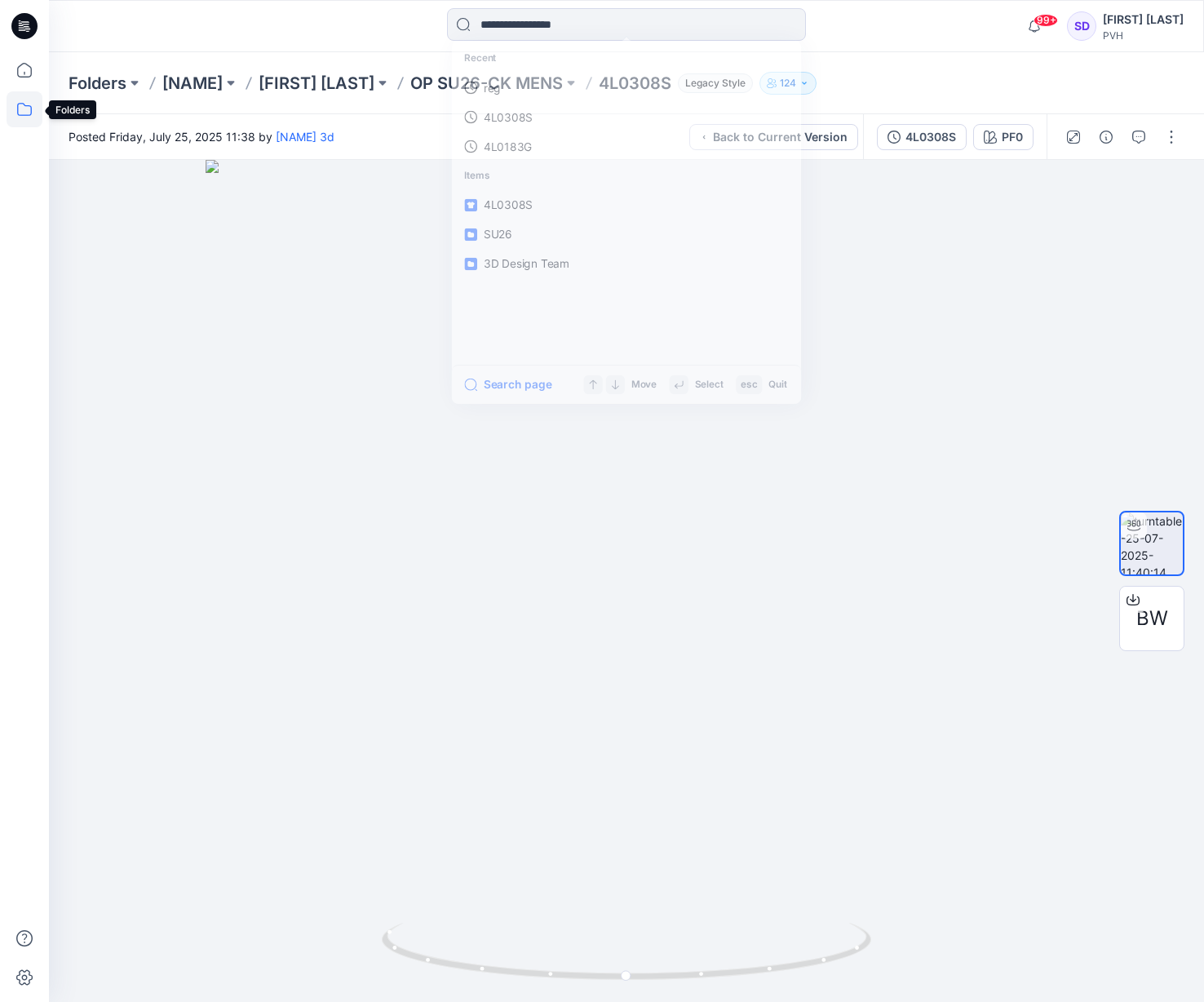 click 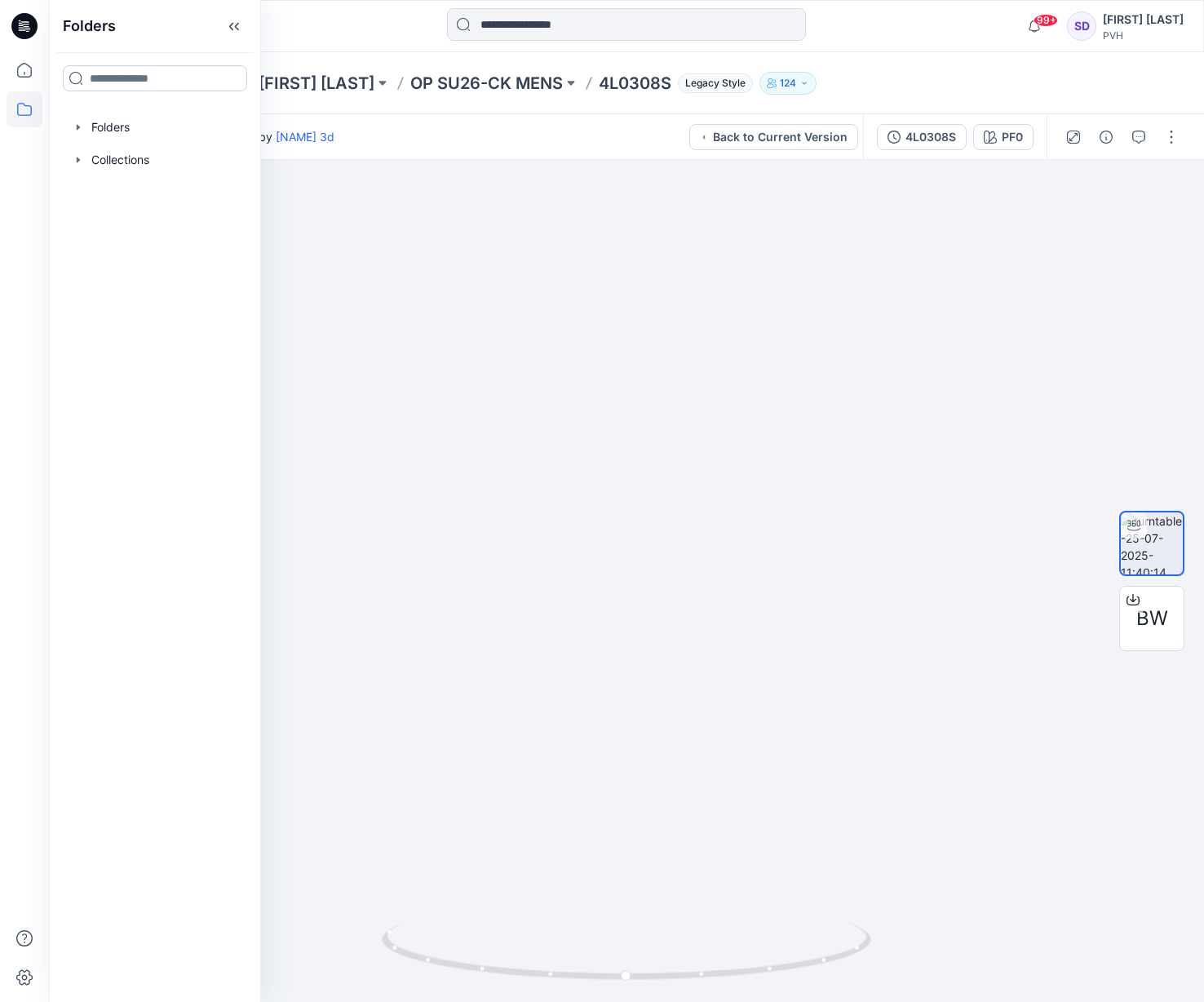 click at bounding box center [155, 78] 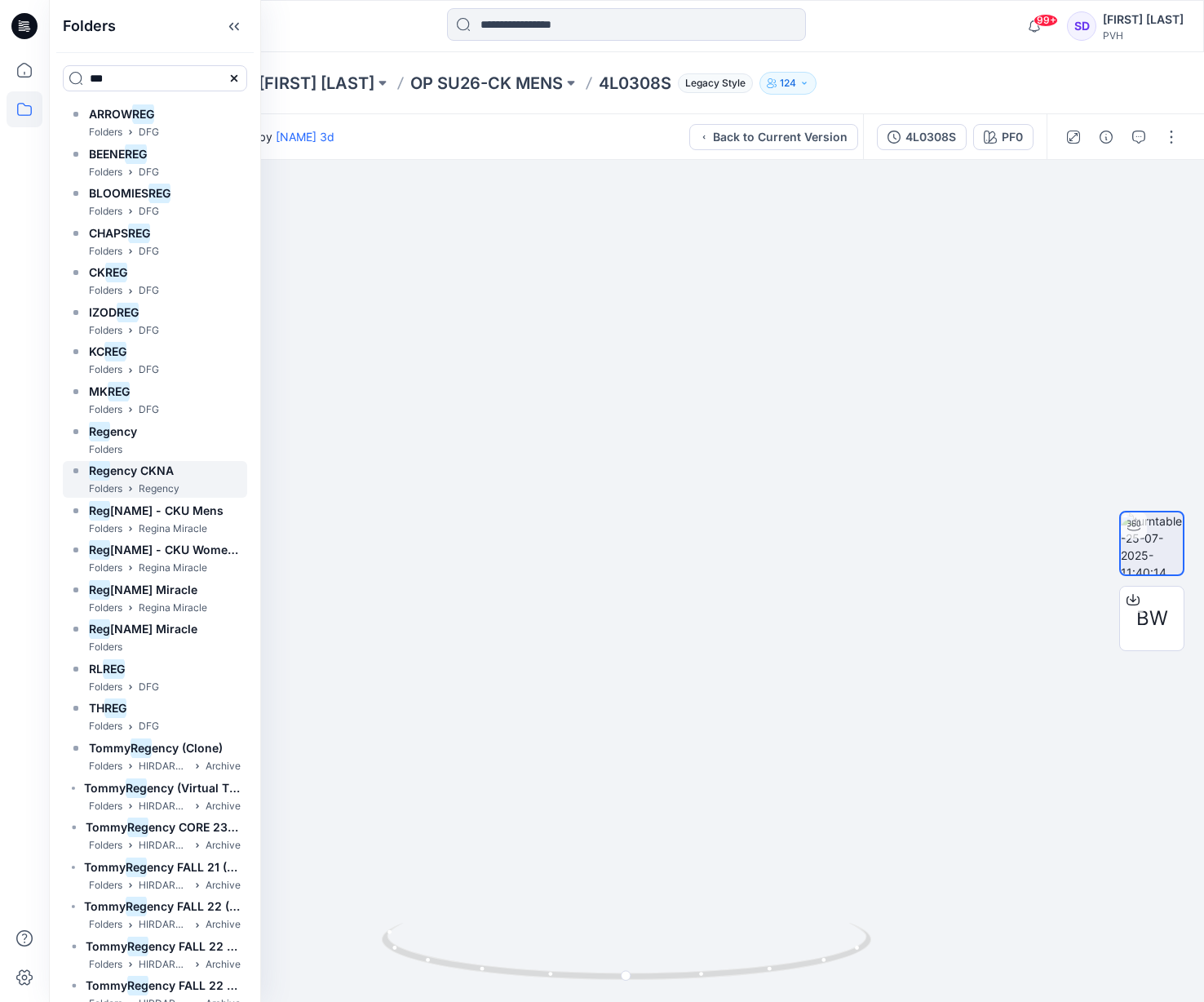 type on "***" 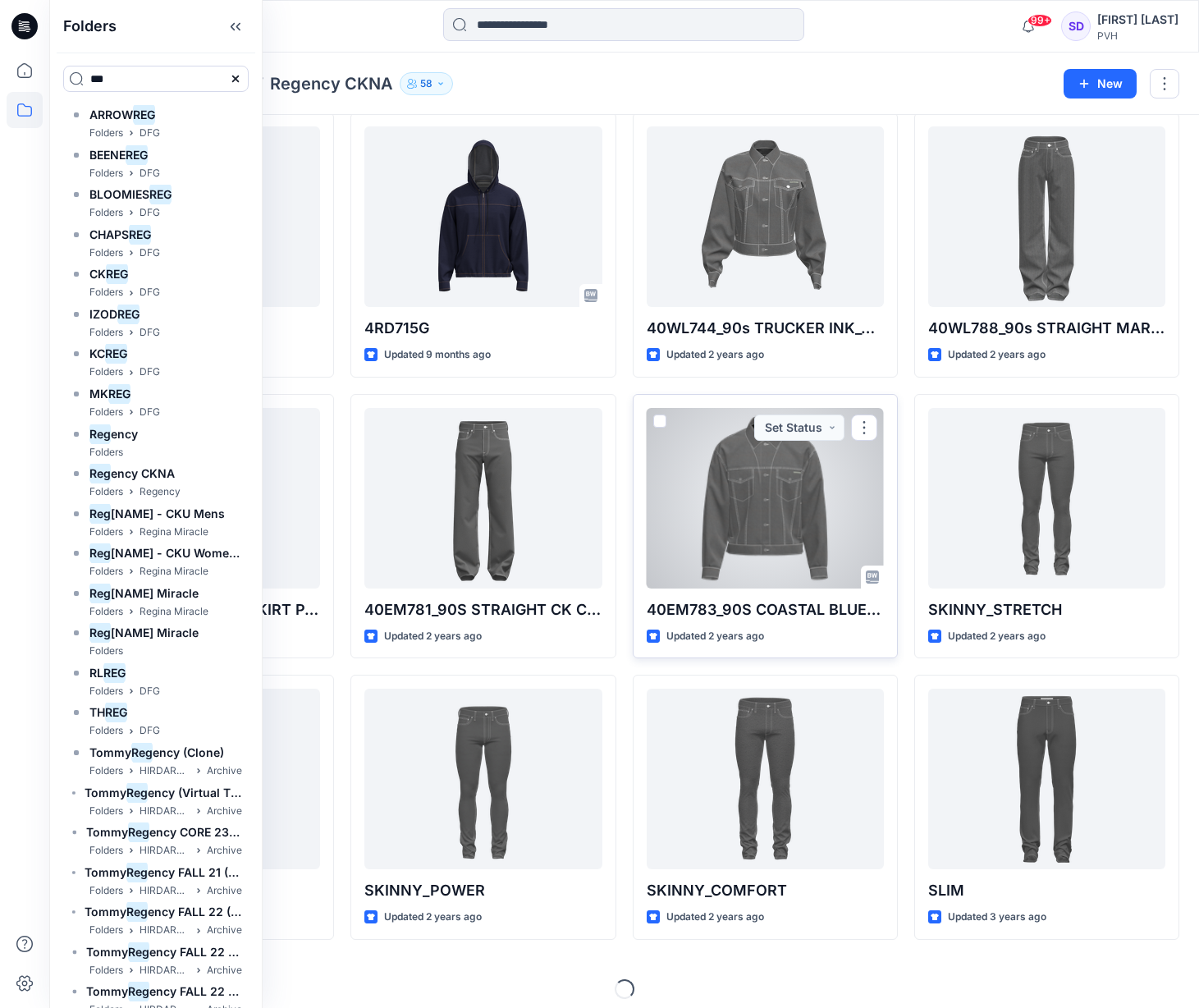 scroll, scrollTop: 82, scrollLeft: 0, axis: vertical 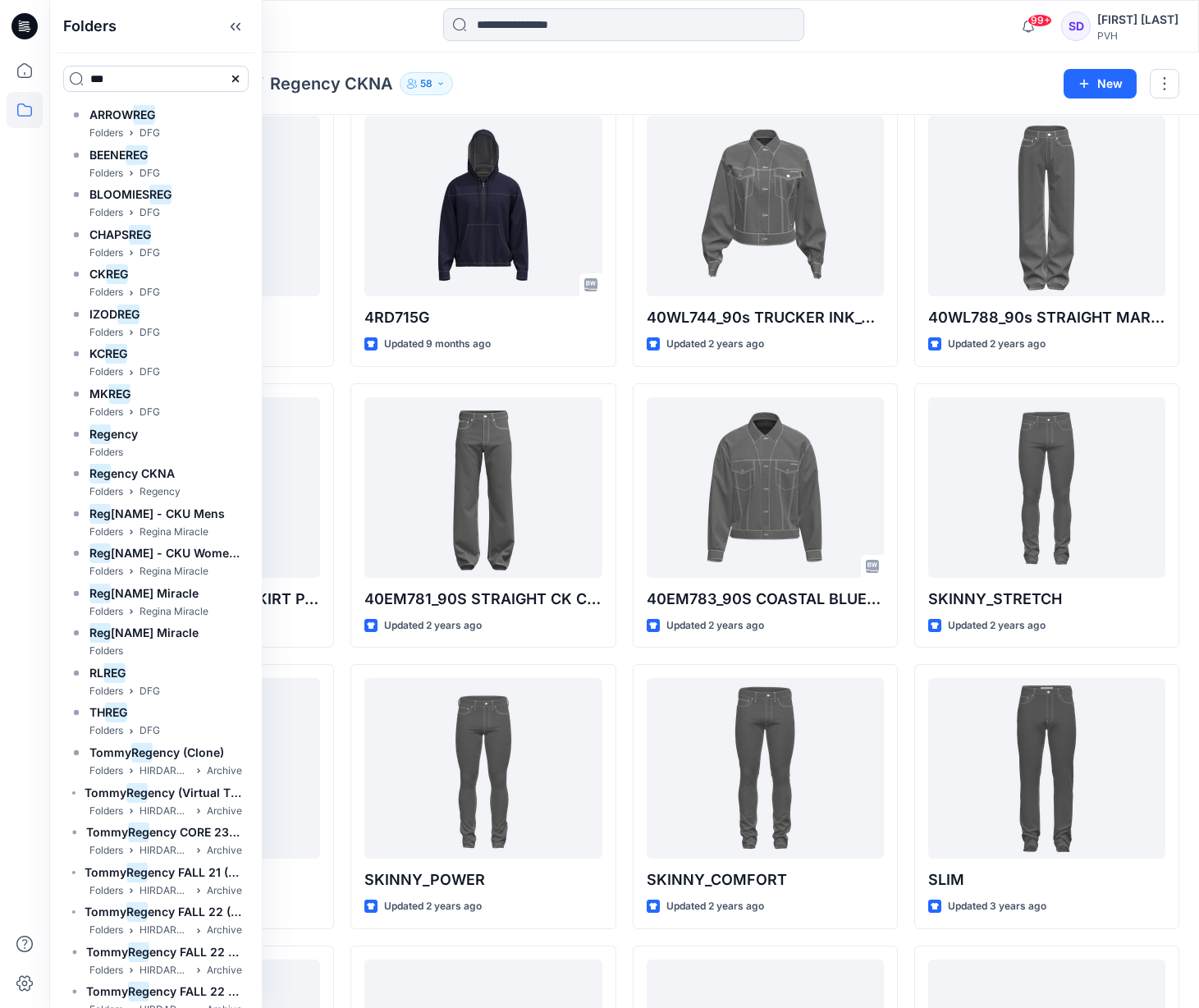 click on "Folders Regency Regency CKNA 58" at bounding box center [560, 84] 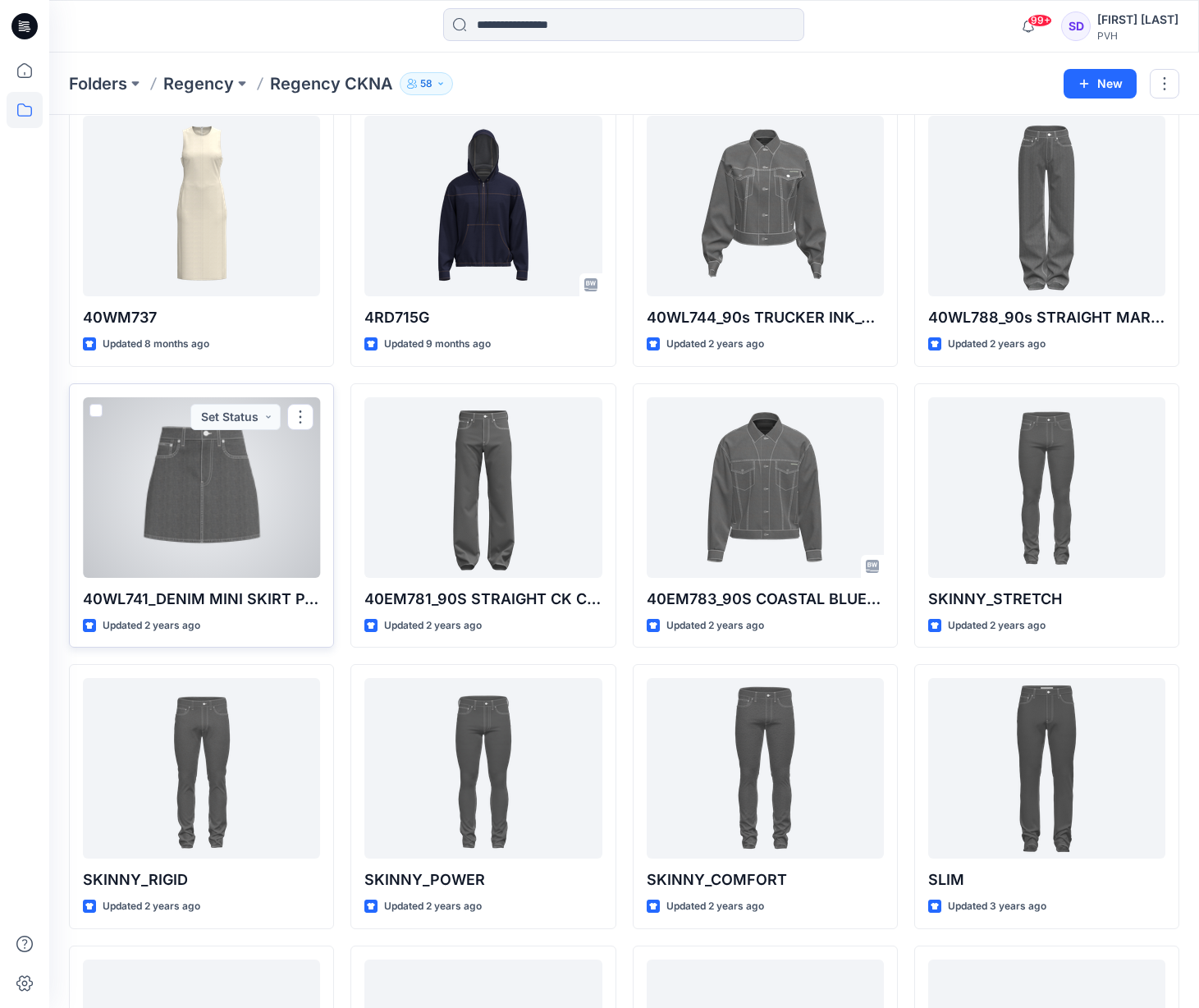 click at bounding box center (201, 488) 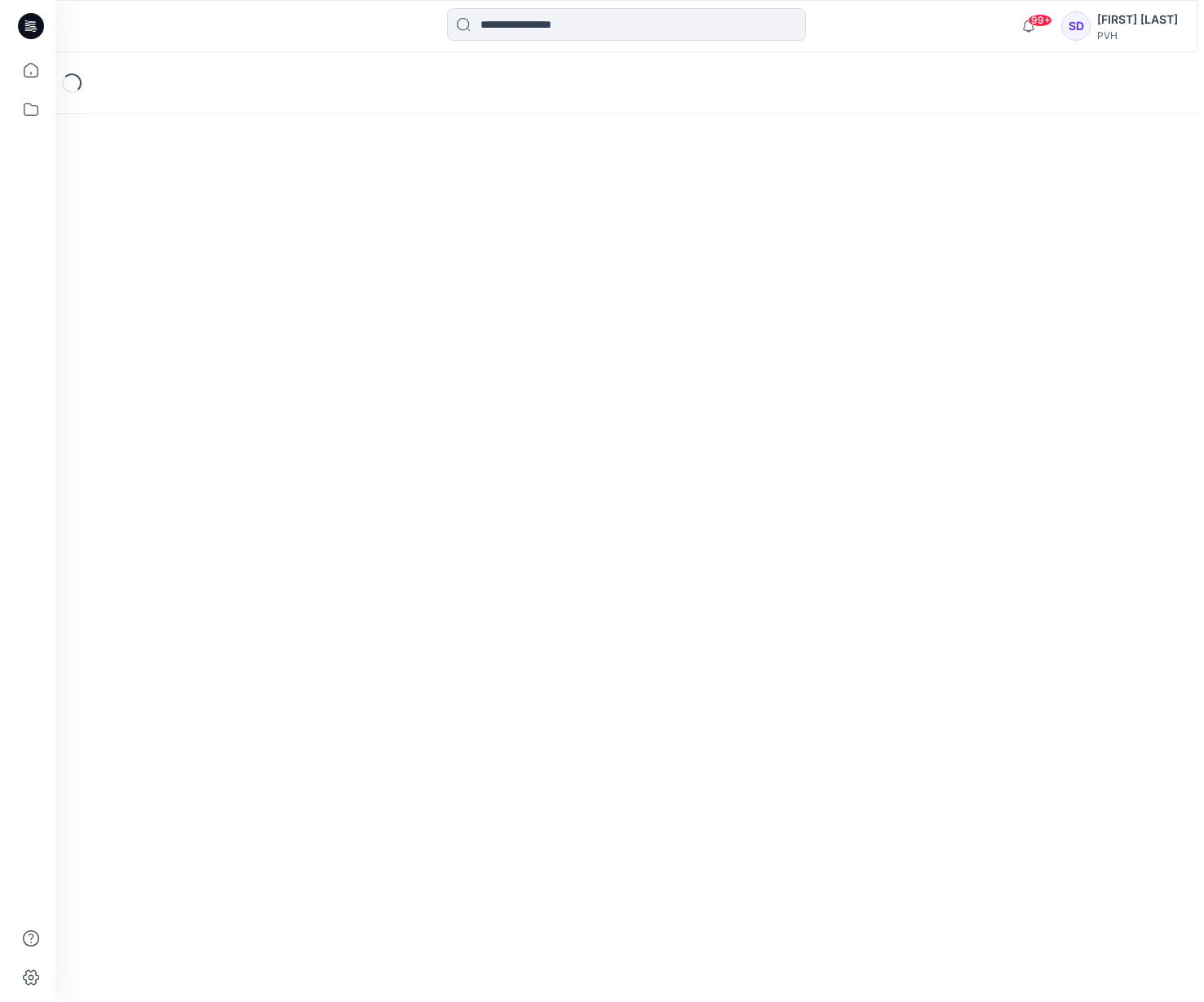scroll, scrollTop: 0, scrollLeft: 0, axis: both 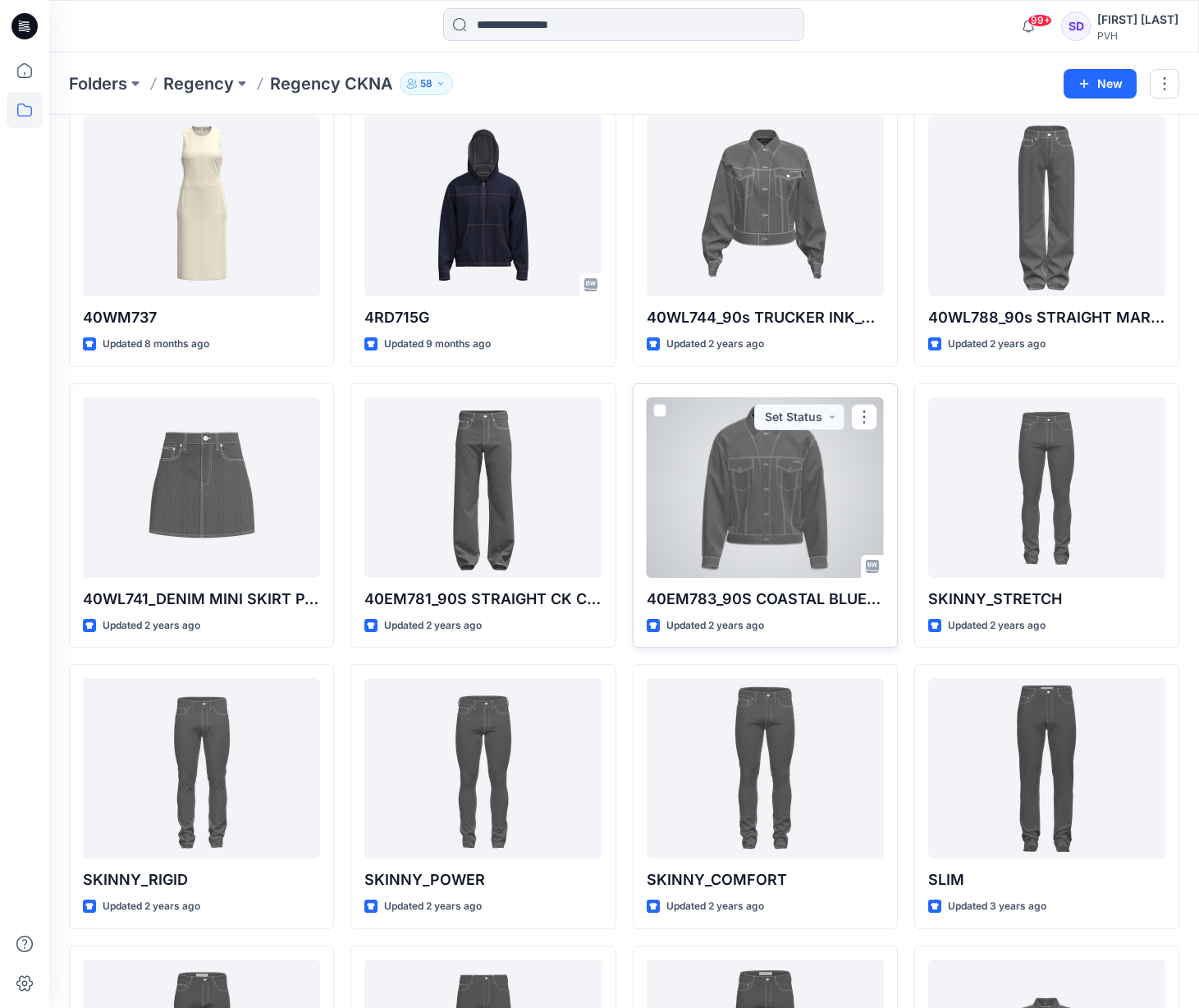 click at bounding box center [765, 488] 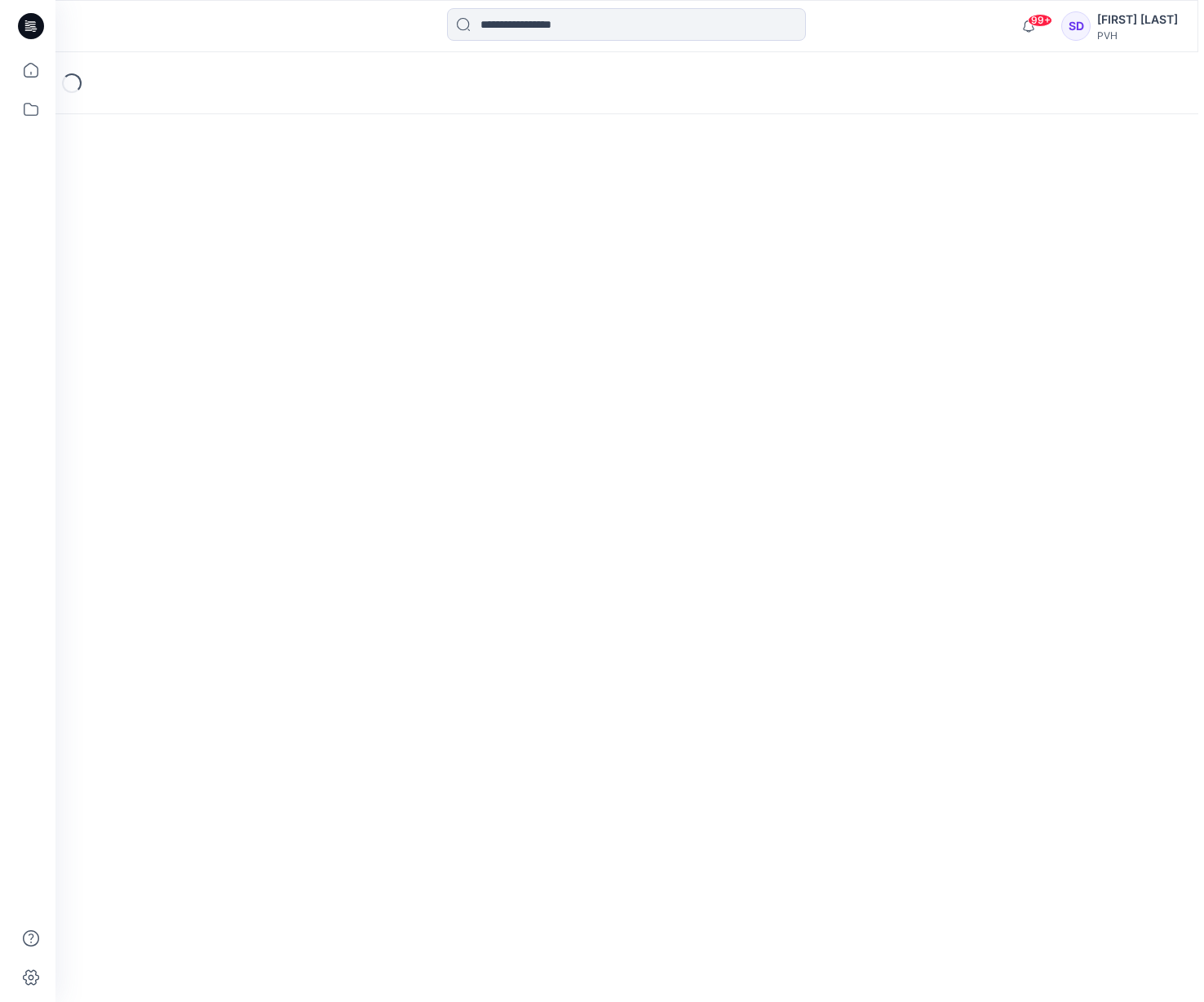 scroll, scrollTop: 0, scrollLeft: 0, axis: both 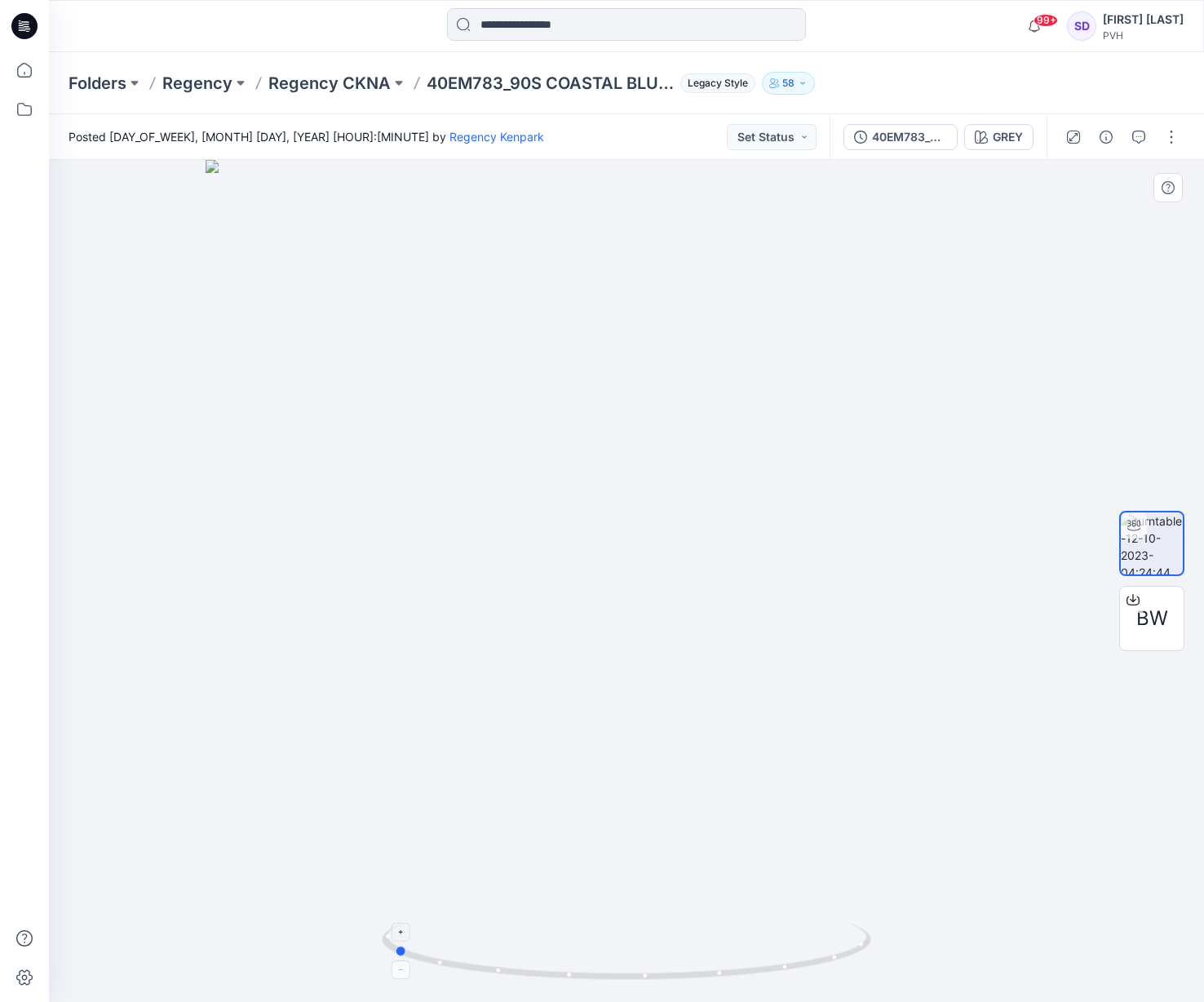 drag, startPoint x: 830, startPoint y: 959, endPoint x: 676, endPoint y: 970, distance: 154.39236 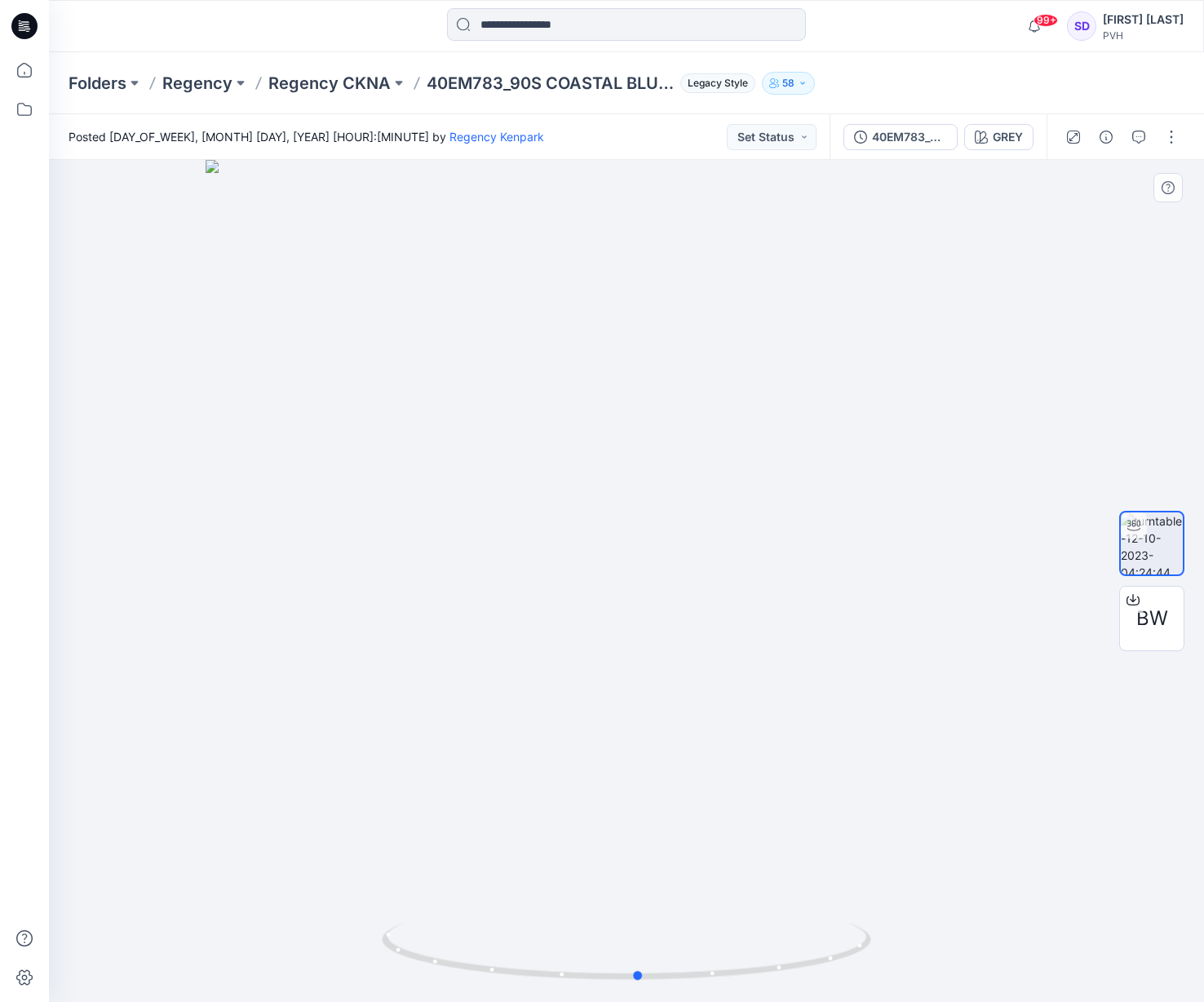 drag, startPoint x: 676, startPoint y: 970, endPoint x: 885, endPoint y: 956, distance: 209.46837 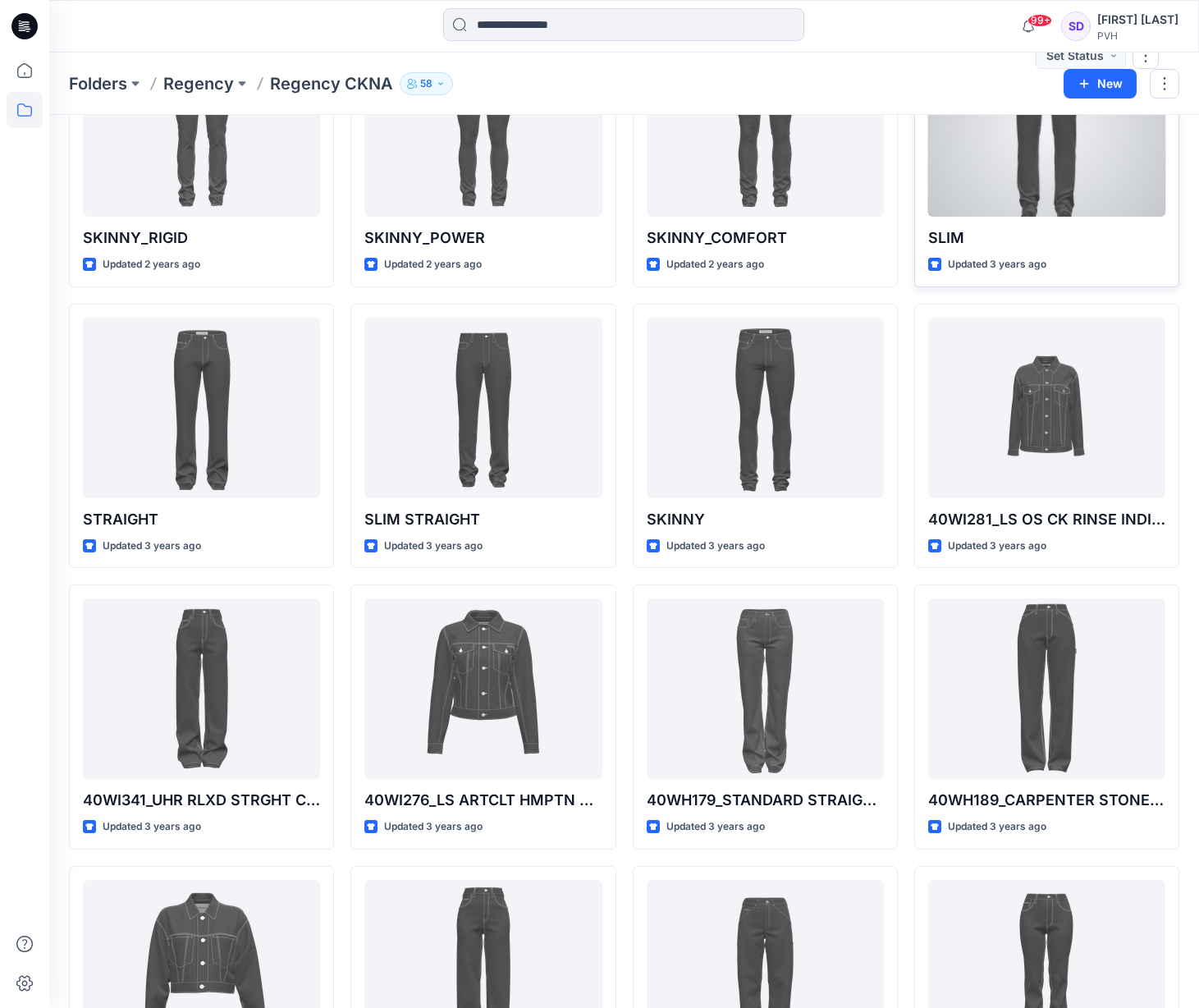 scroll, scrollTop: 751, scrollLeft: 0, axis: vertical 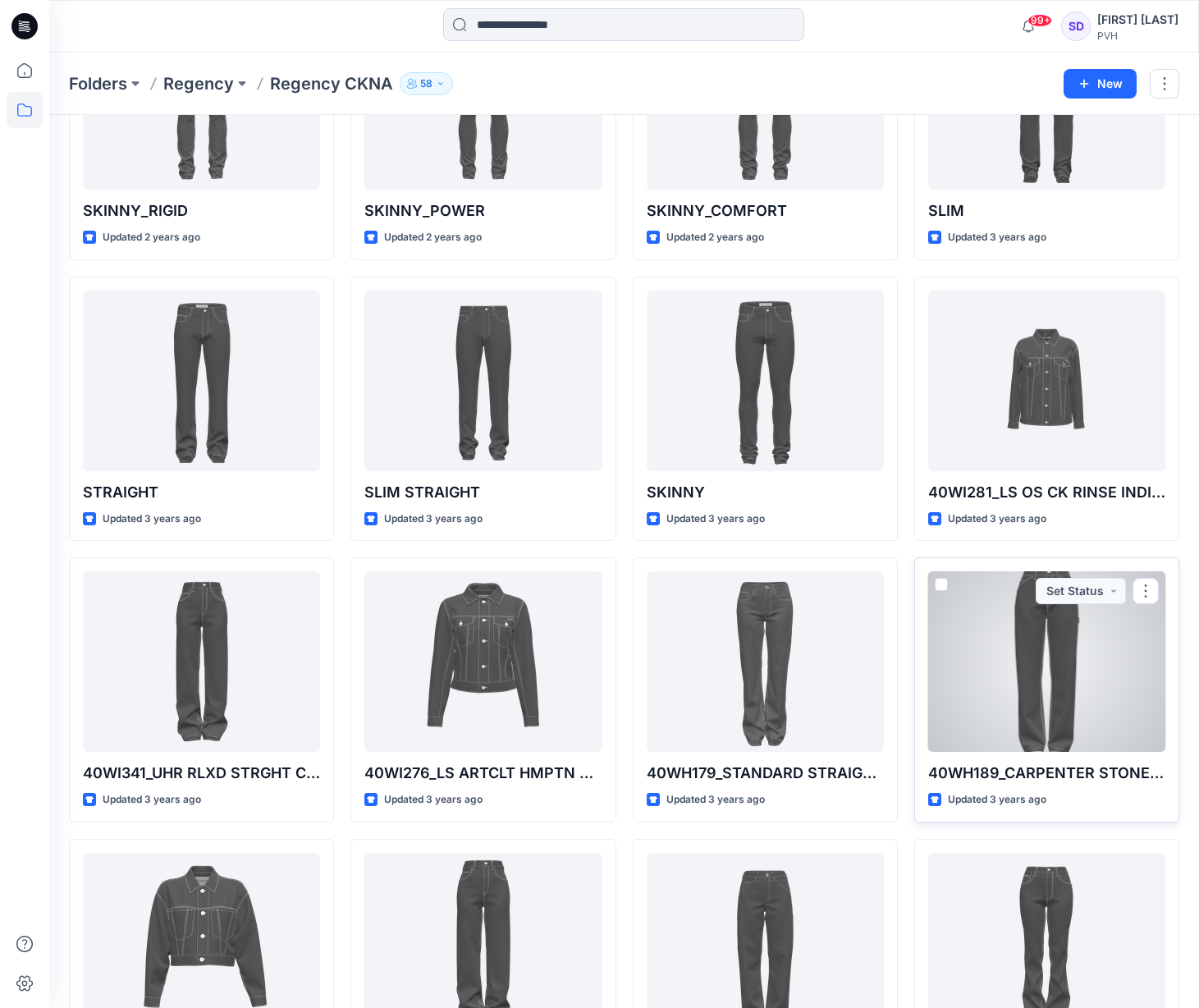 click at bounding box center [1046, 662] 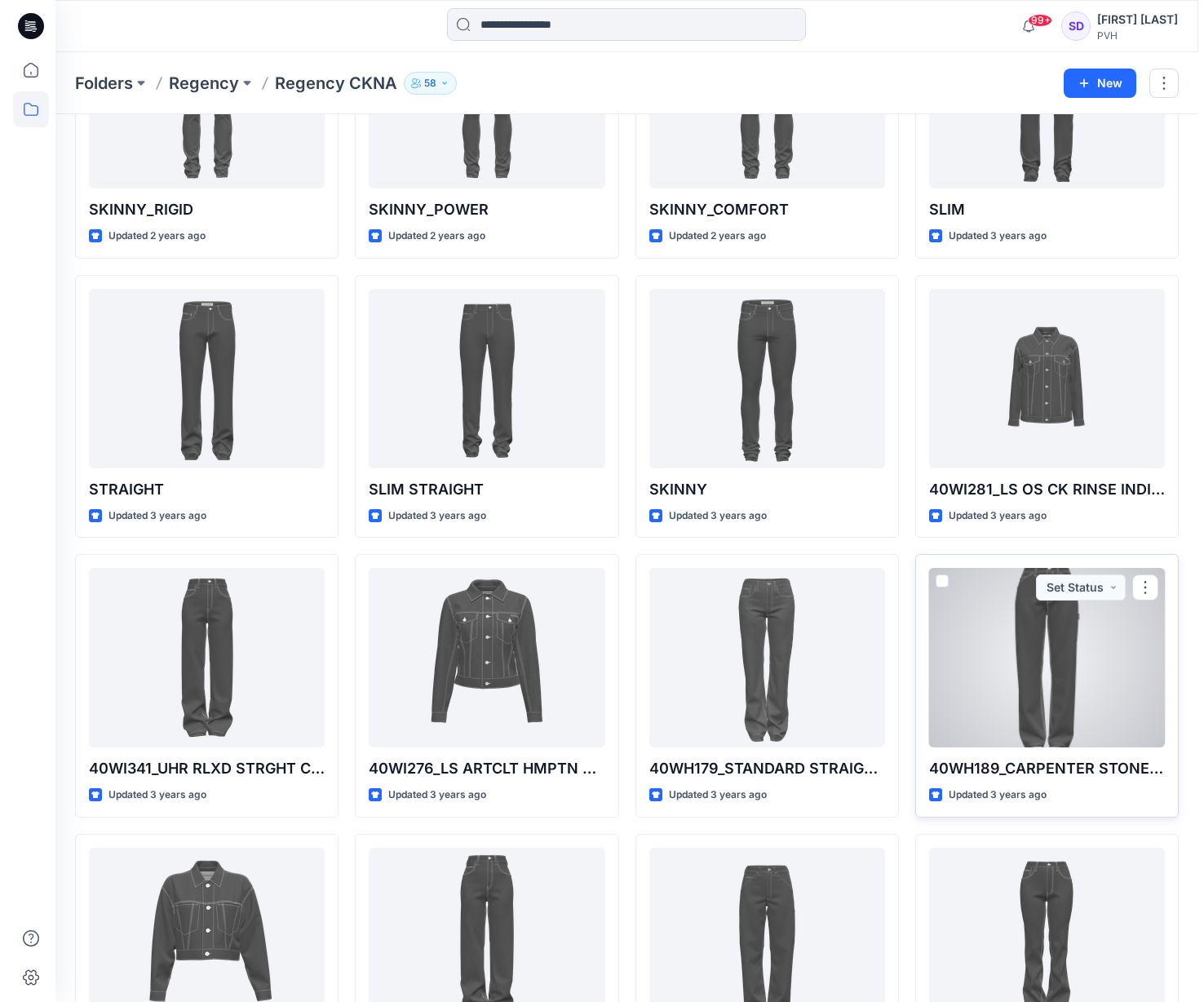 scroll, scrollTop: 0, scrollLeft: 0, axis: both 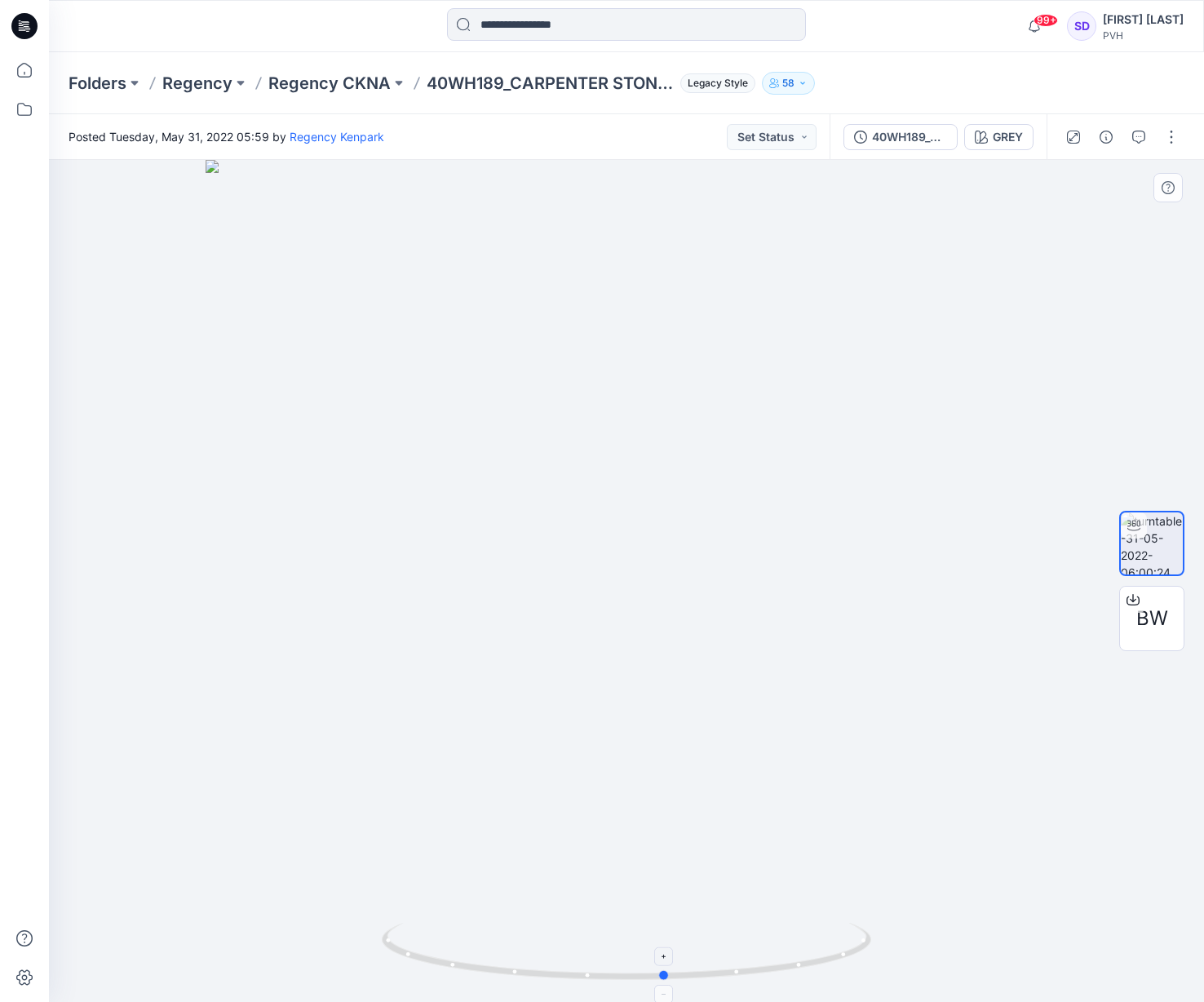 drag, startPoint x: 824, startPoint y: 953, endPoint x: 866, endPoint y: 955, distance: 42.04759 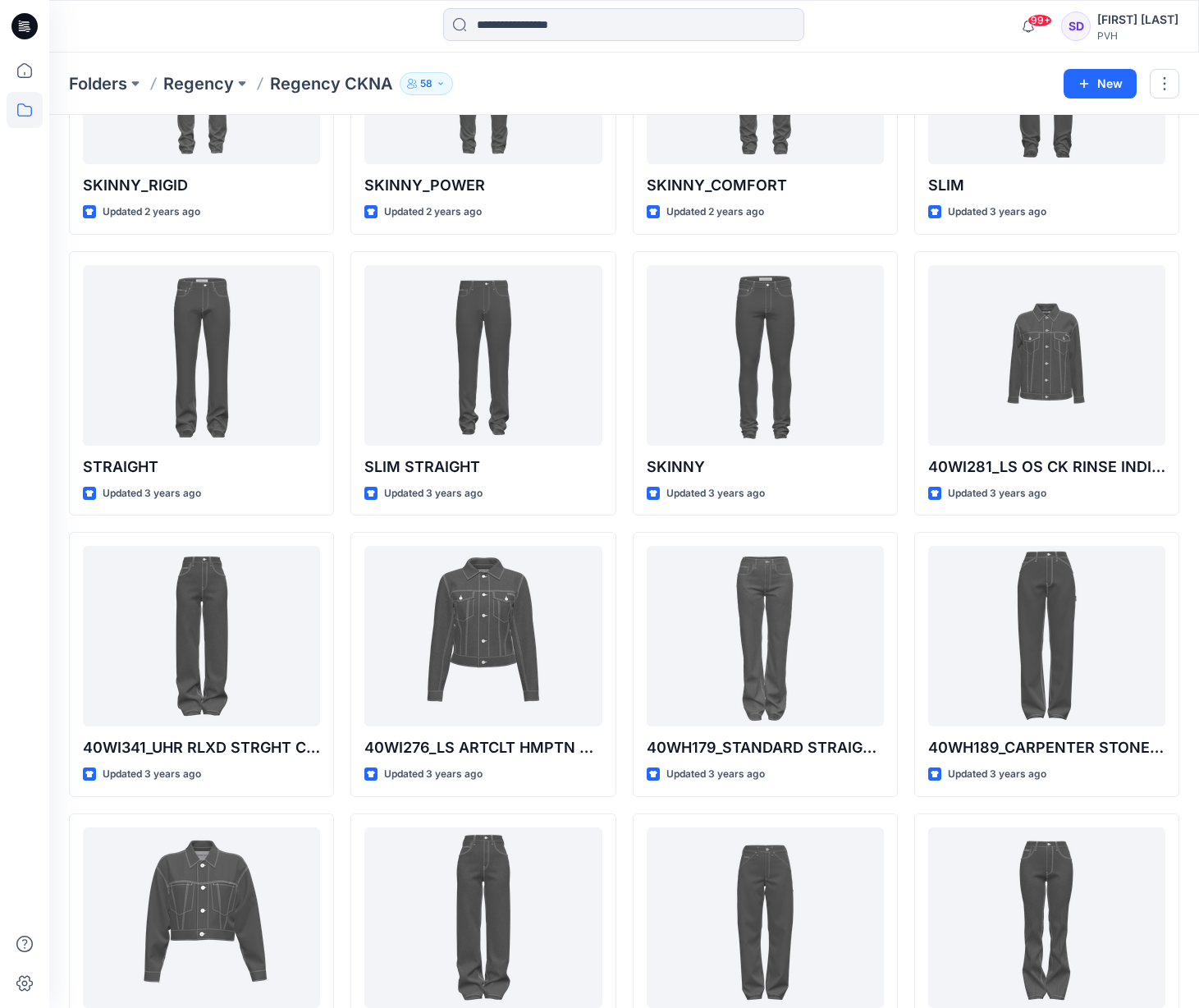 scroll, scrollTop: 0, scrollLeft: 0, axis: both 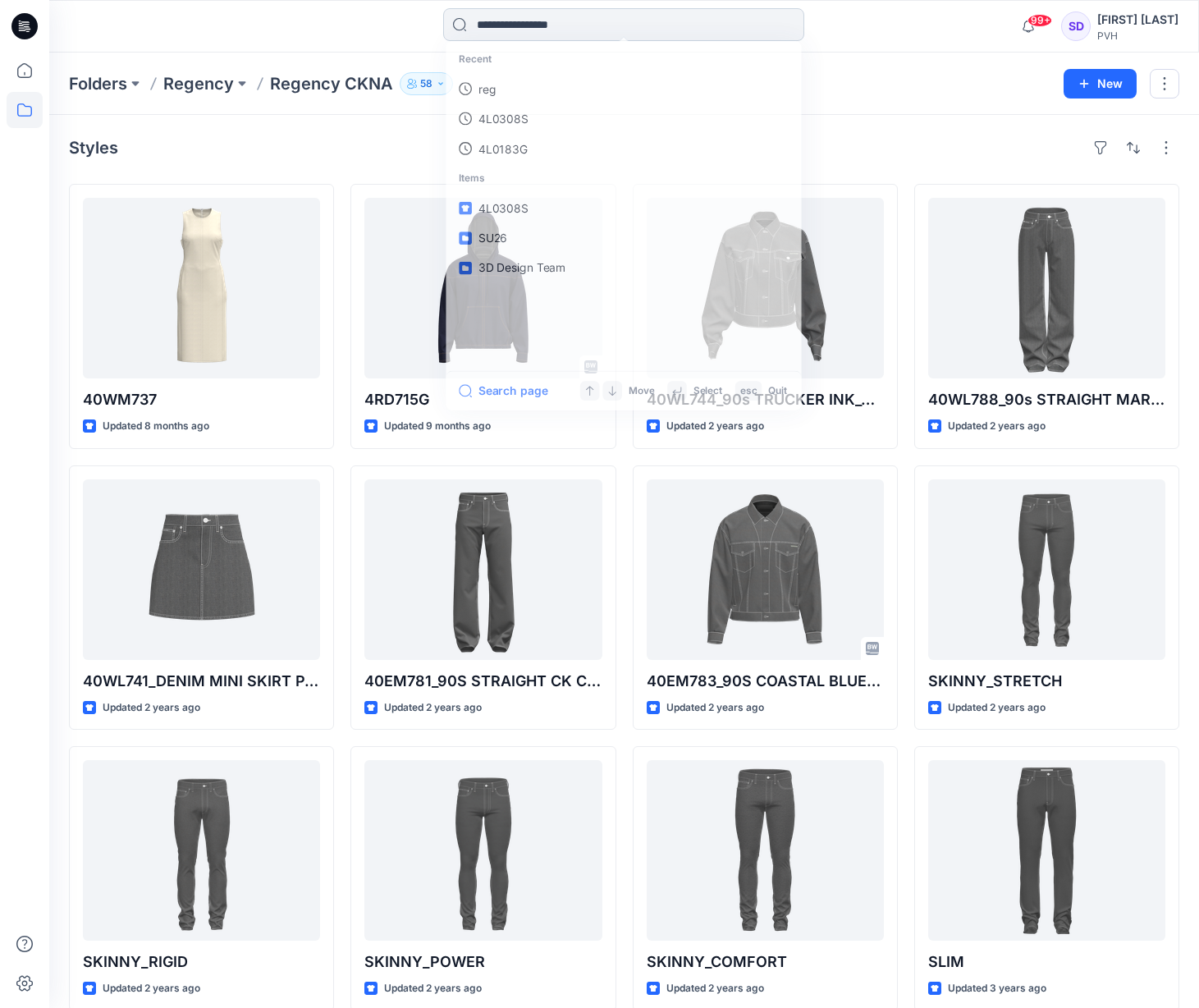 click at bounding box center [624, 25] 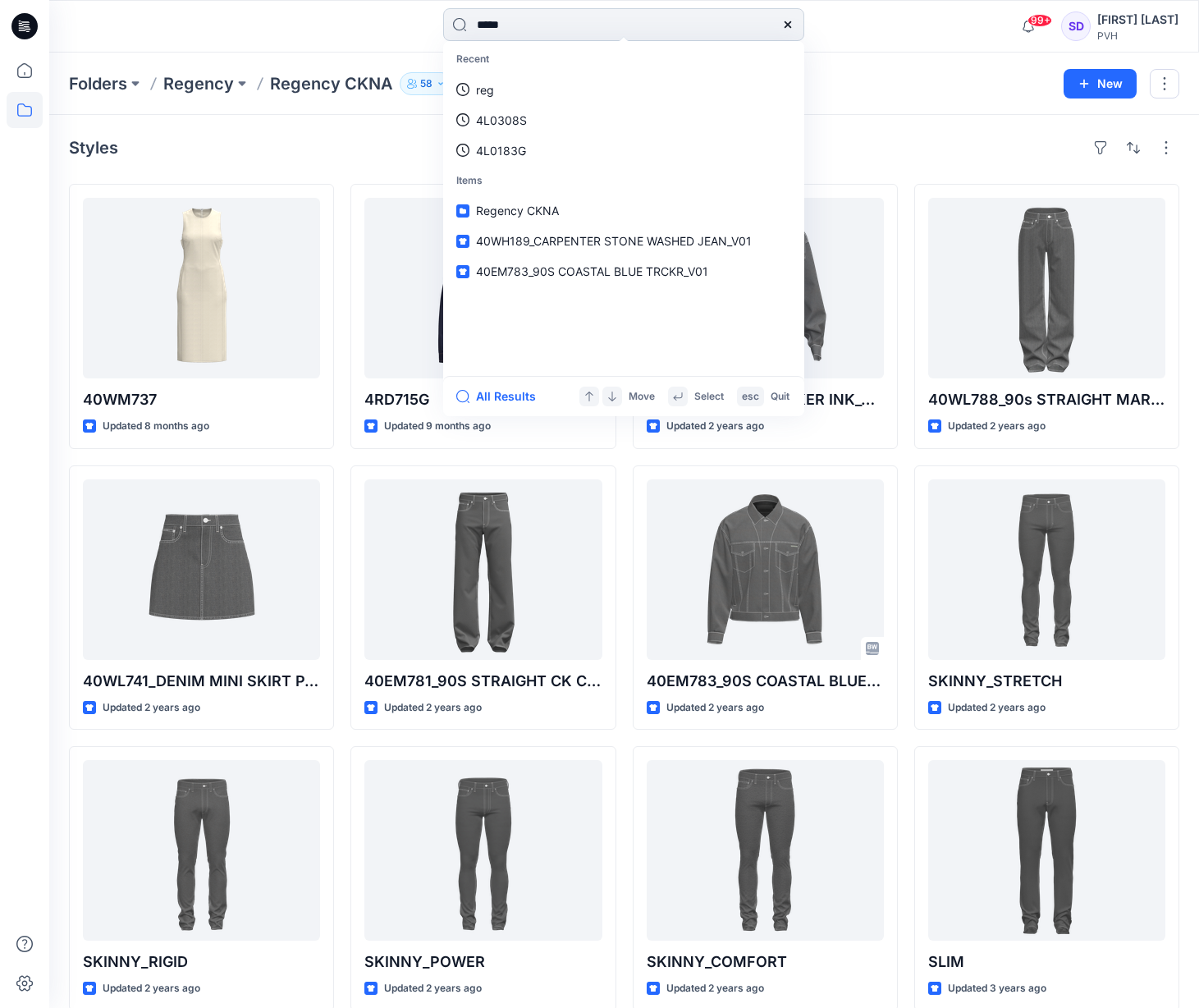 type on "*****" 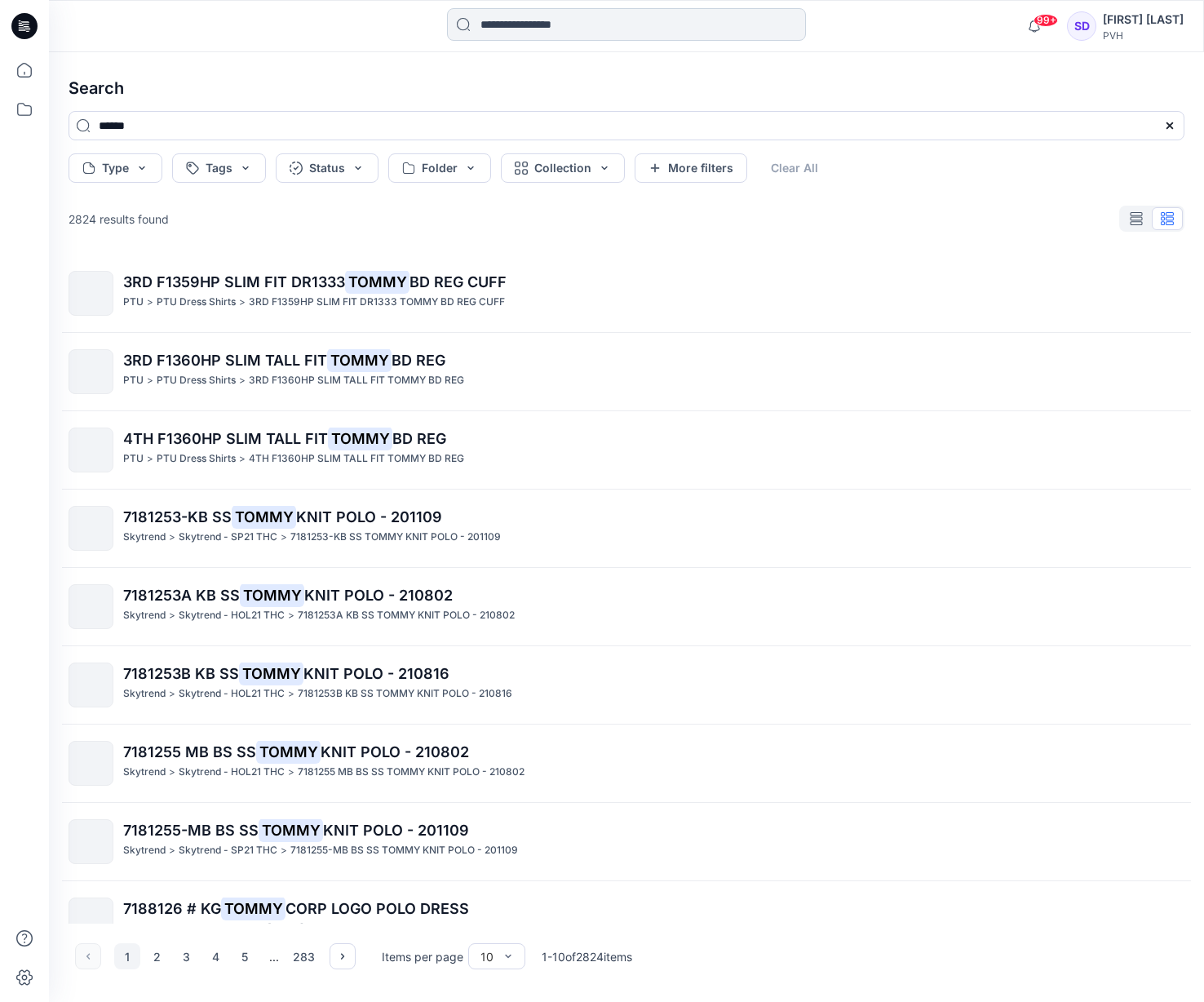 click at bounding box center [626, 24] 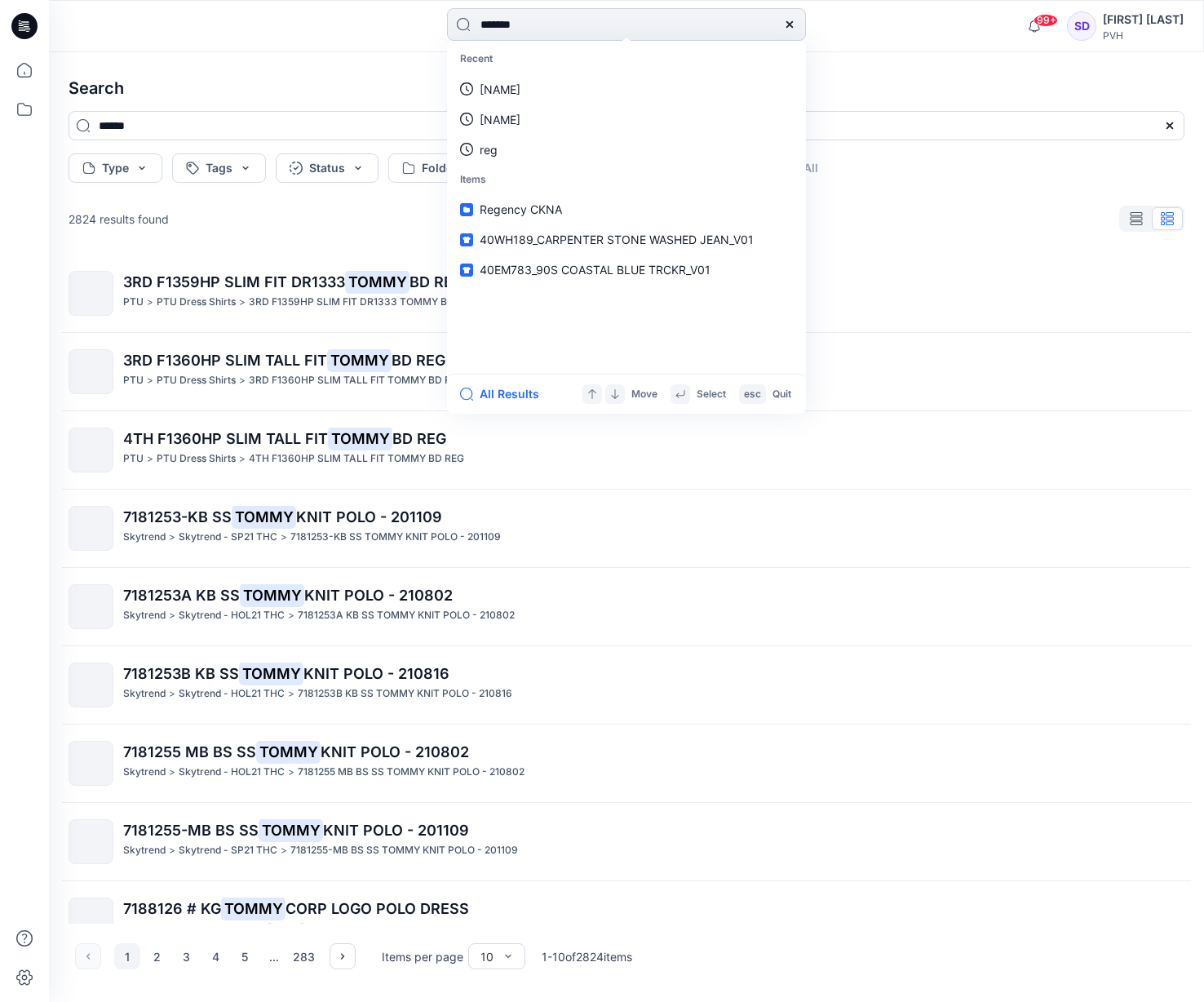 type on "*******" 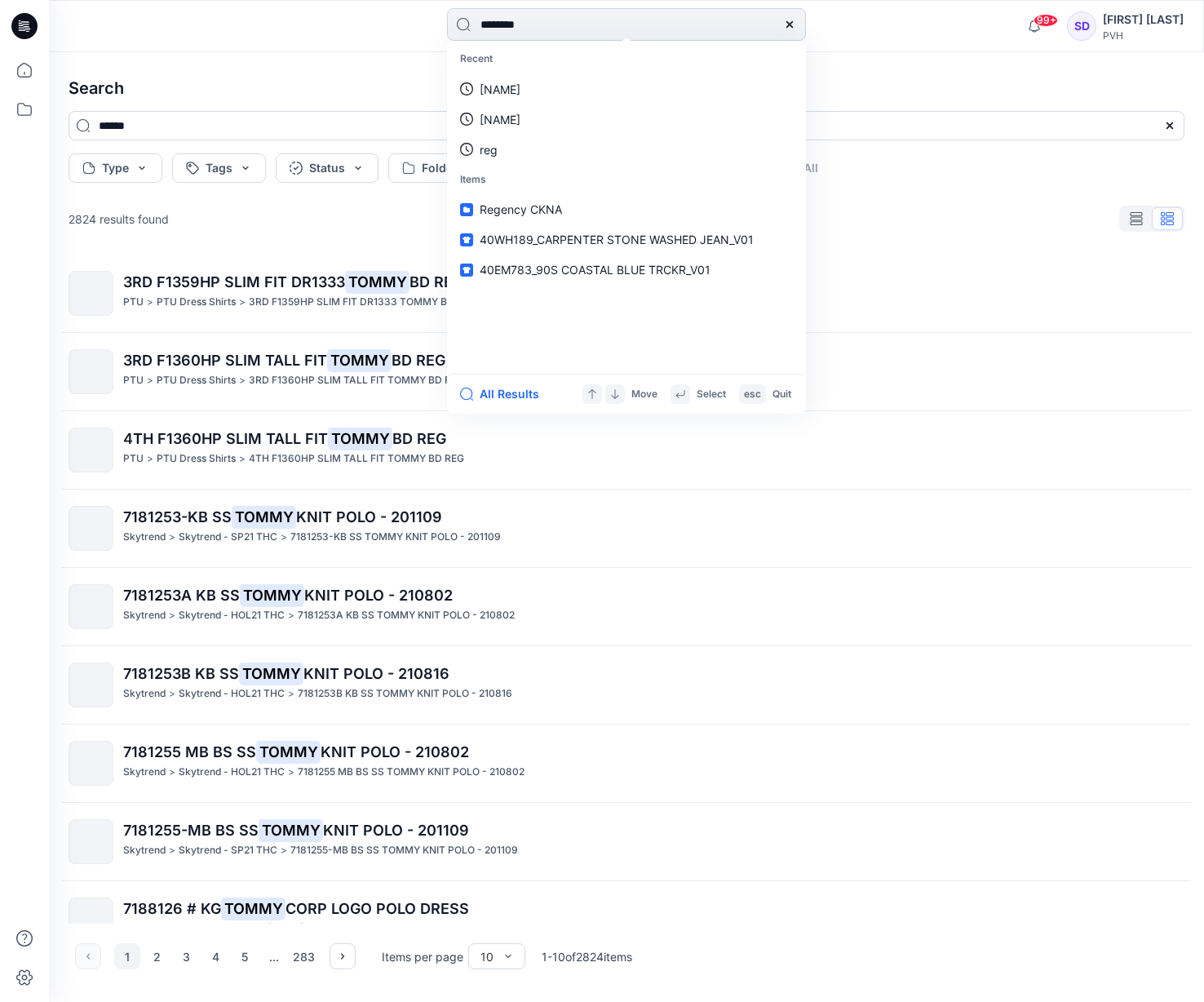 type 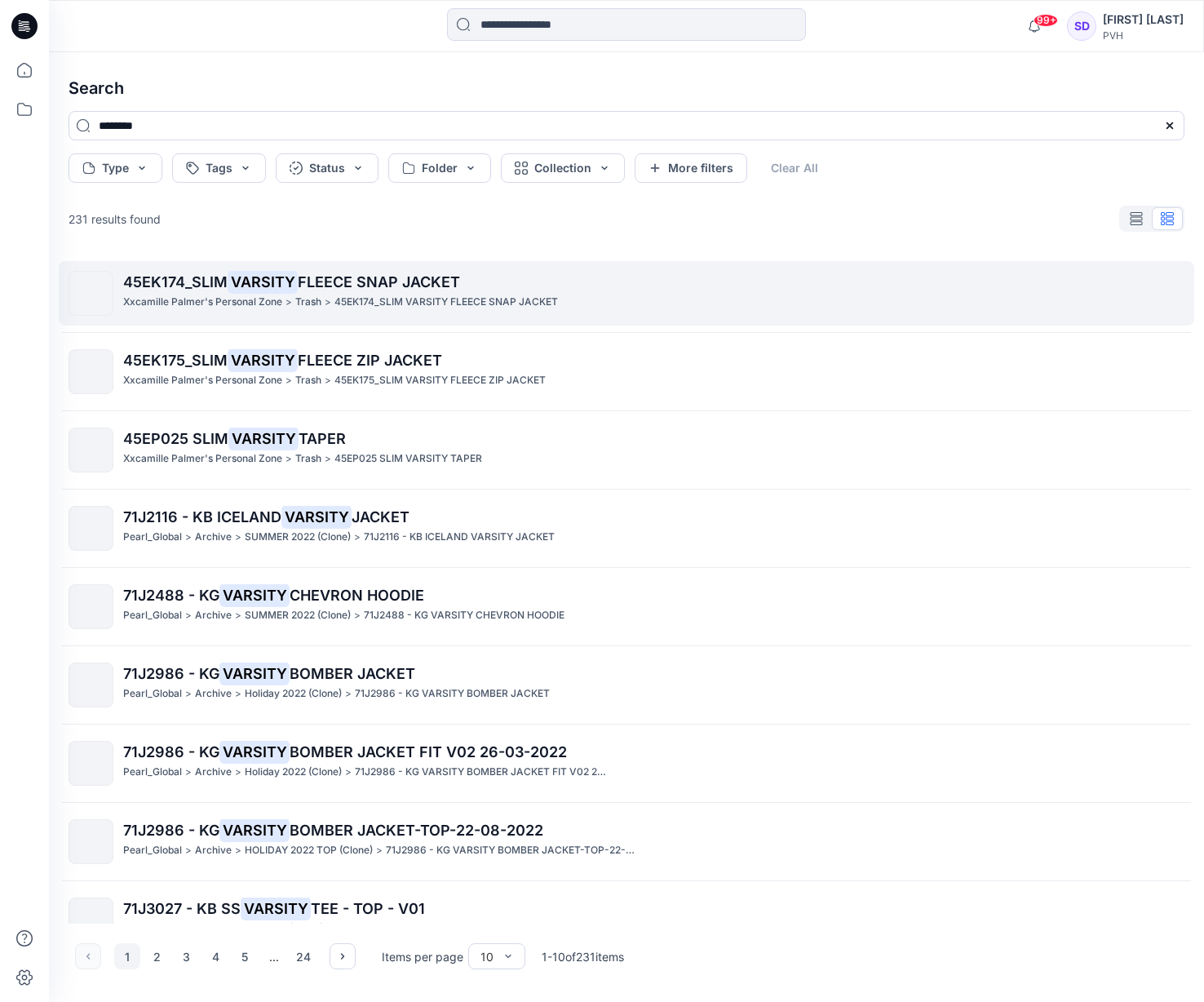 click on "45EK174_SLIM VARSITY FLEECE SNAP JACKET" at bounding box center (446, 302) 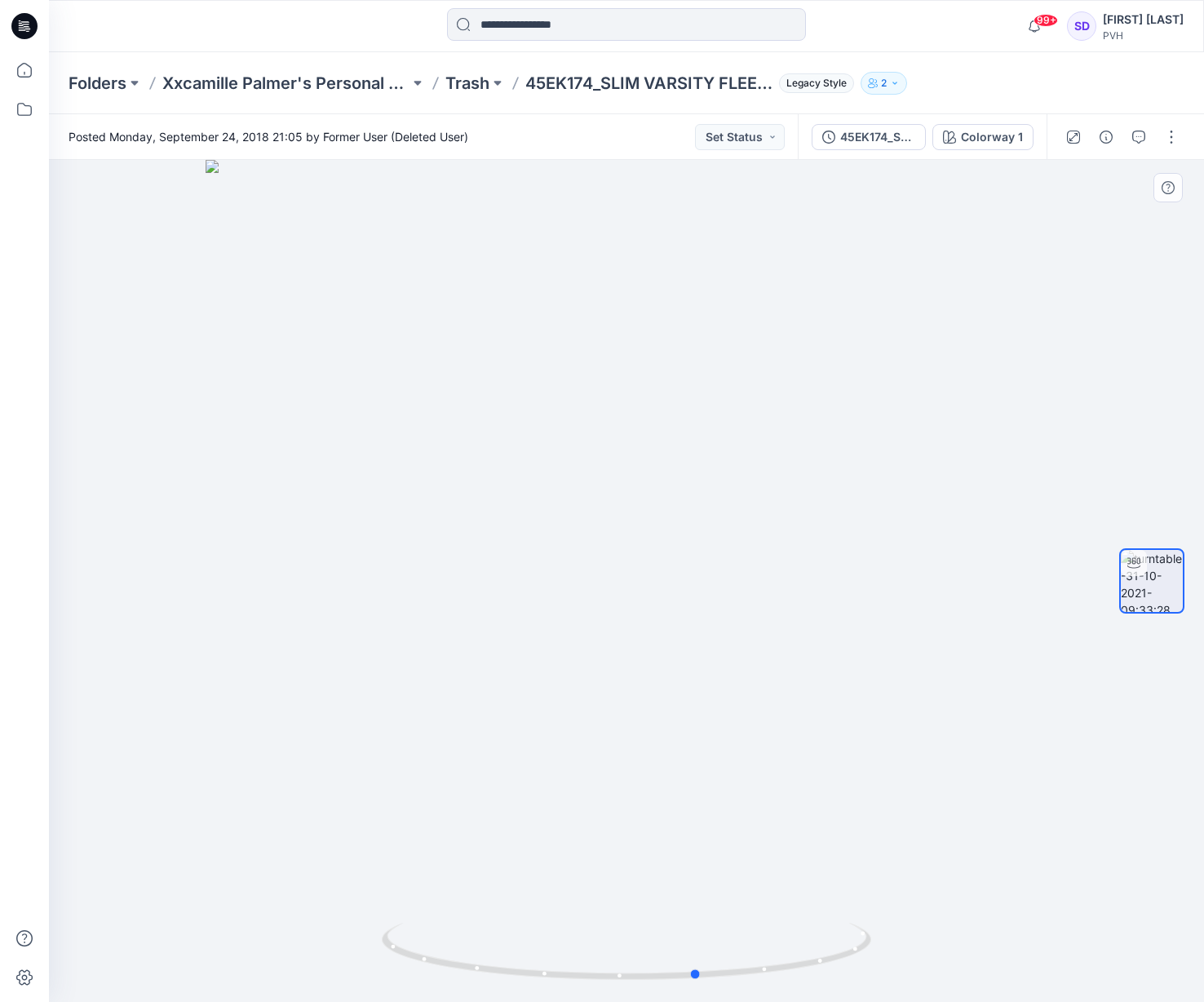 drag, startPoint x: 834, startPoint y: 944, endPoint x: 905, endPoint y: 944, distance: 71 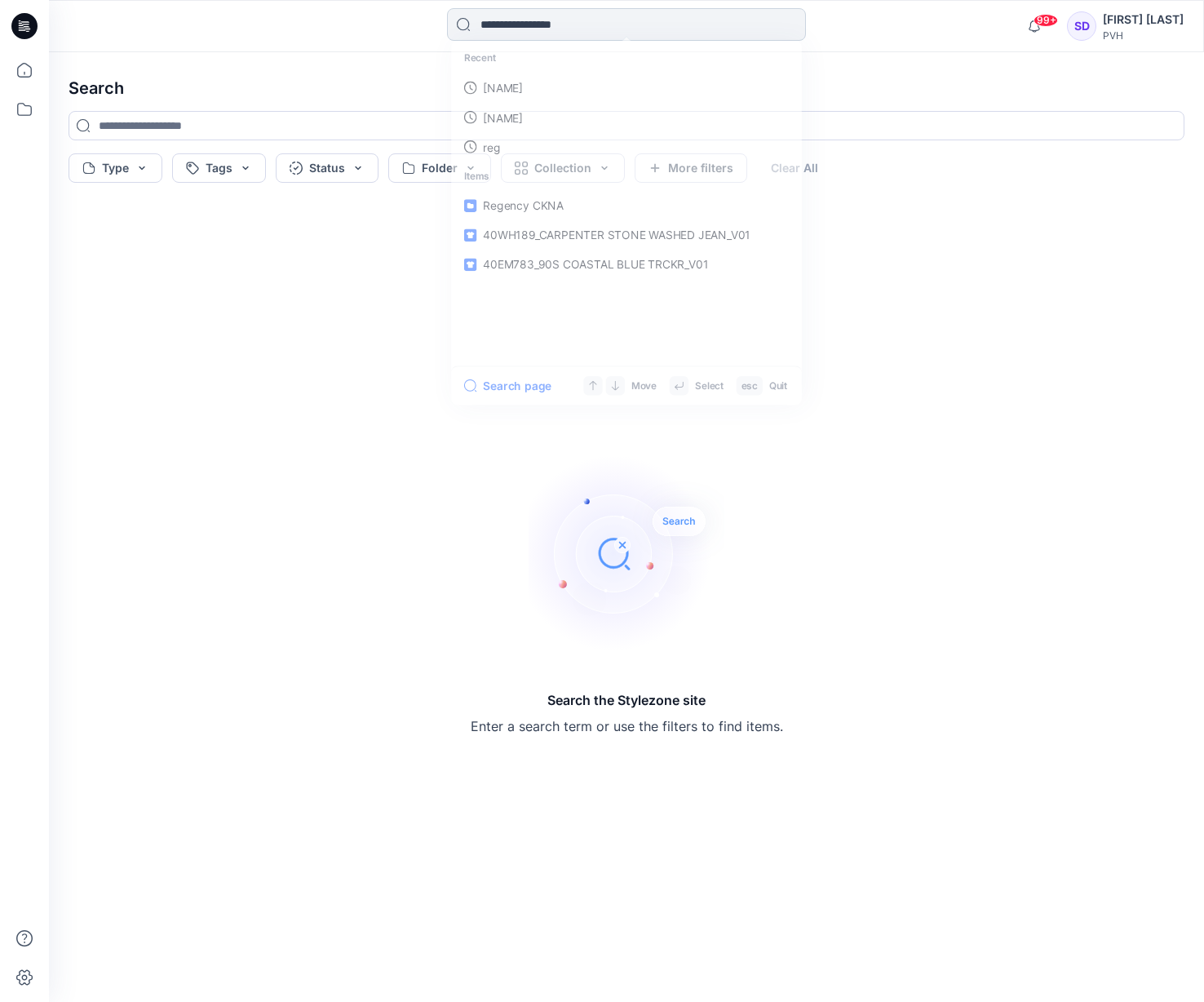 click at bounding box center [626, 24] 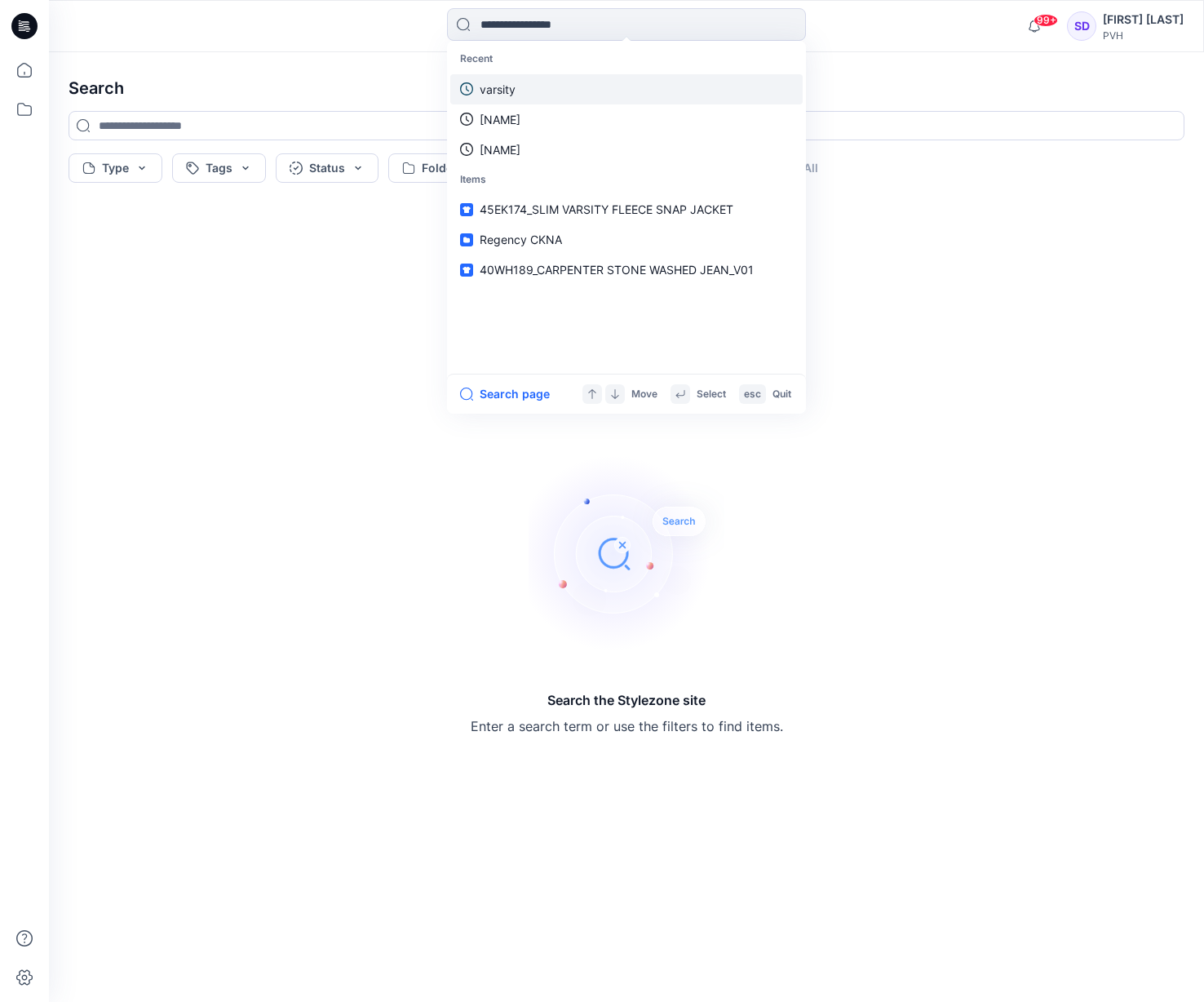 click on "varsity" at bounding box center [626, 89] 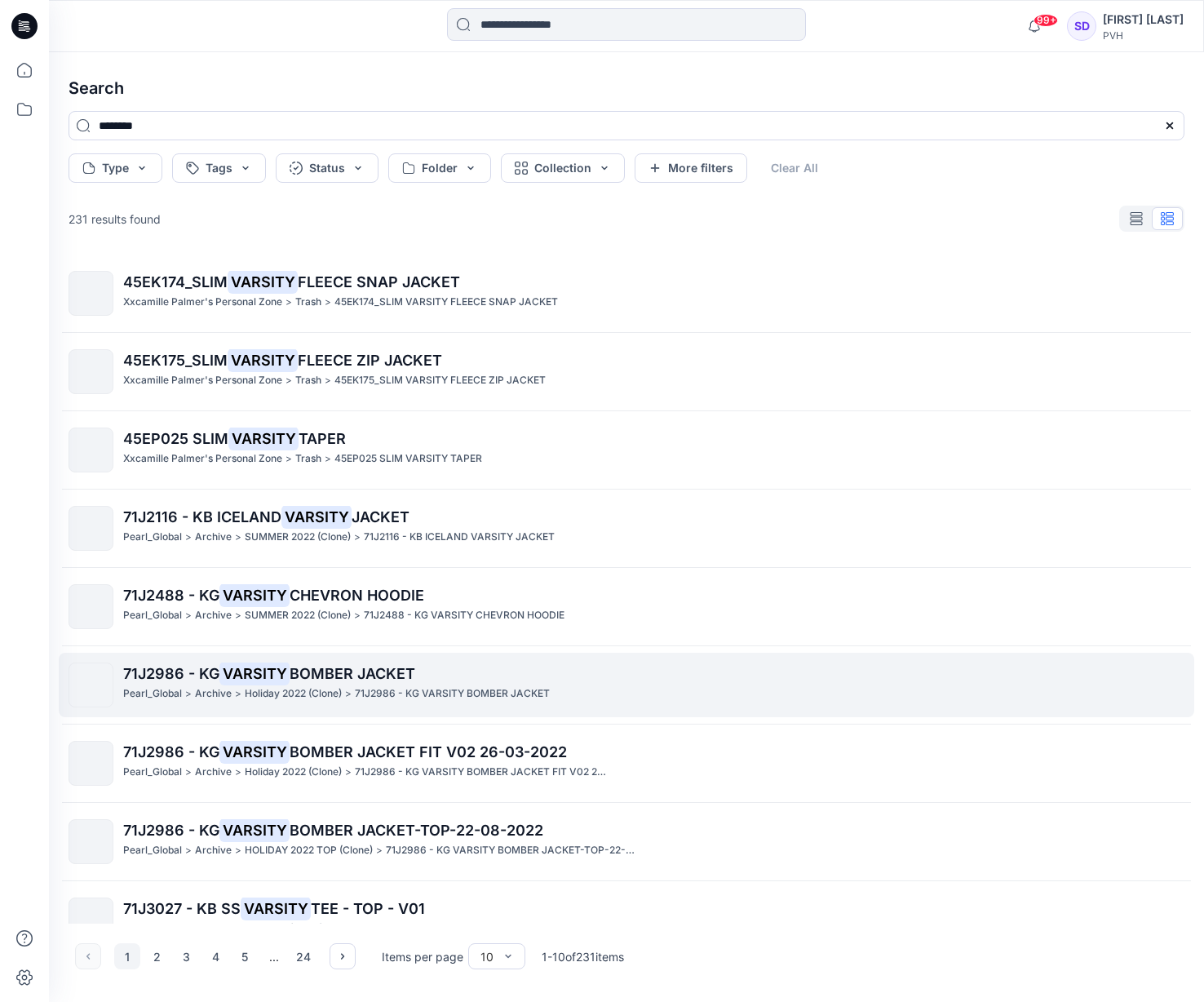 click on "71J2986 - KG VARSITY BOMBER JACKET" at bounding box center [452, 694] 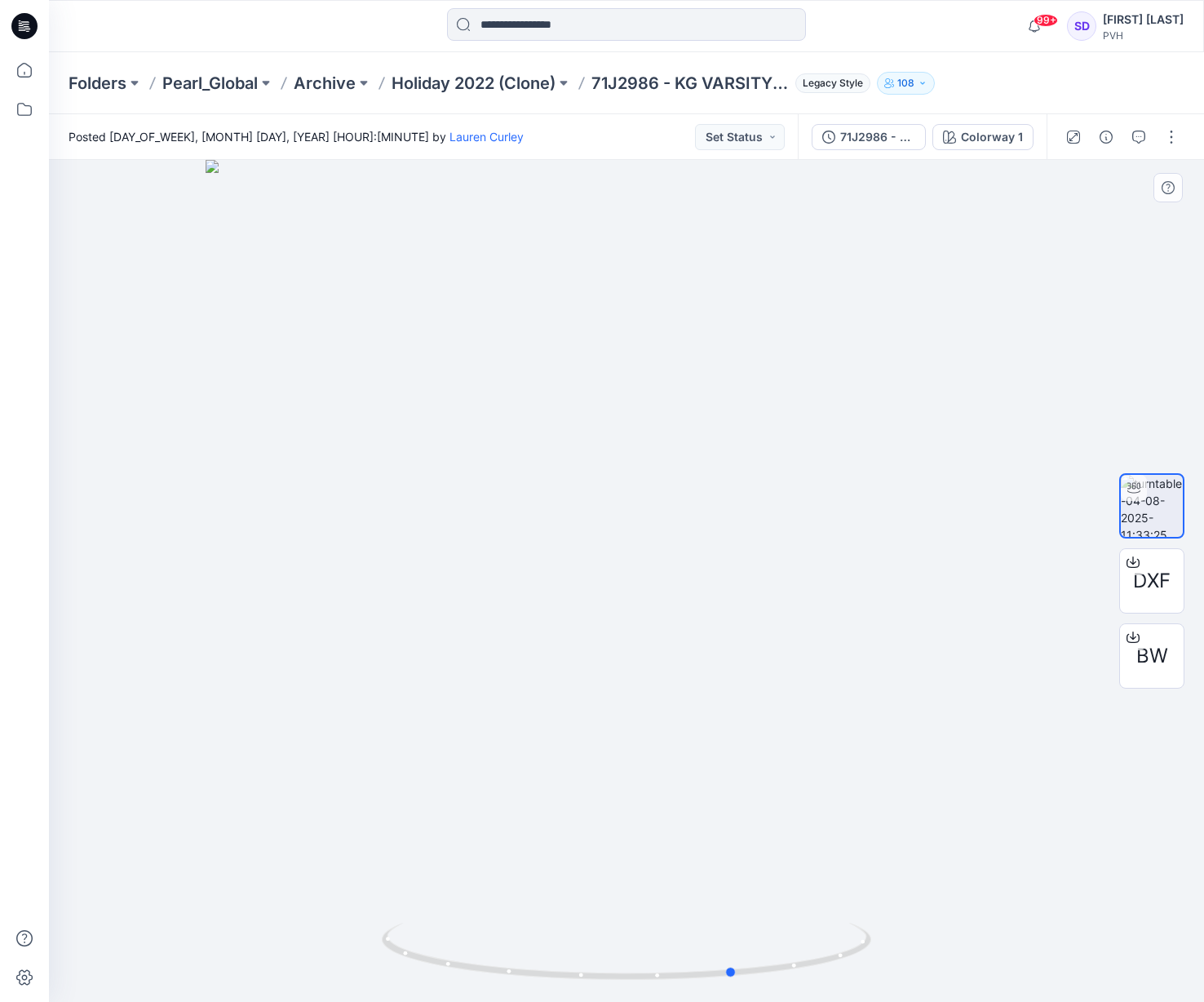drag, startPoint x: 834, startPoint y: 967, endPoint x: 923, endPoint y: 883, distance: 122.38055 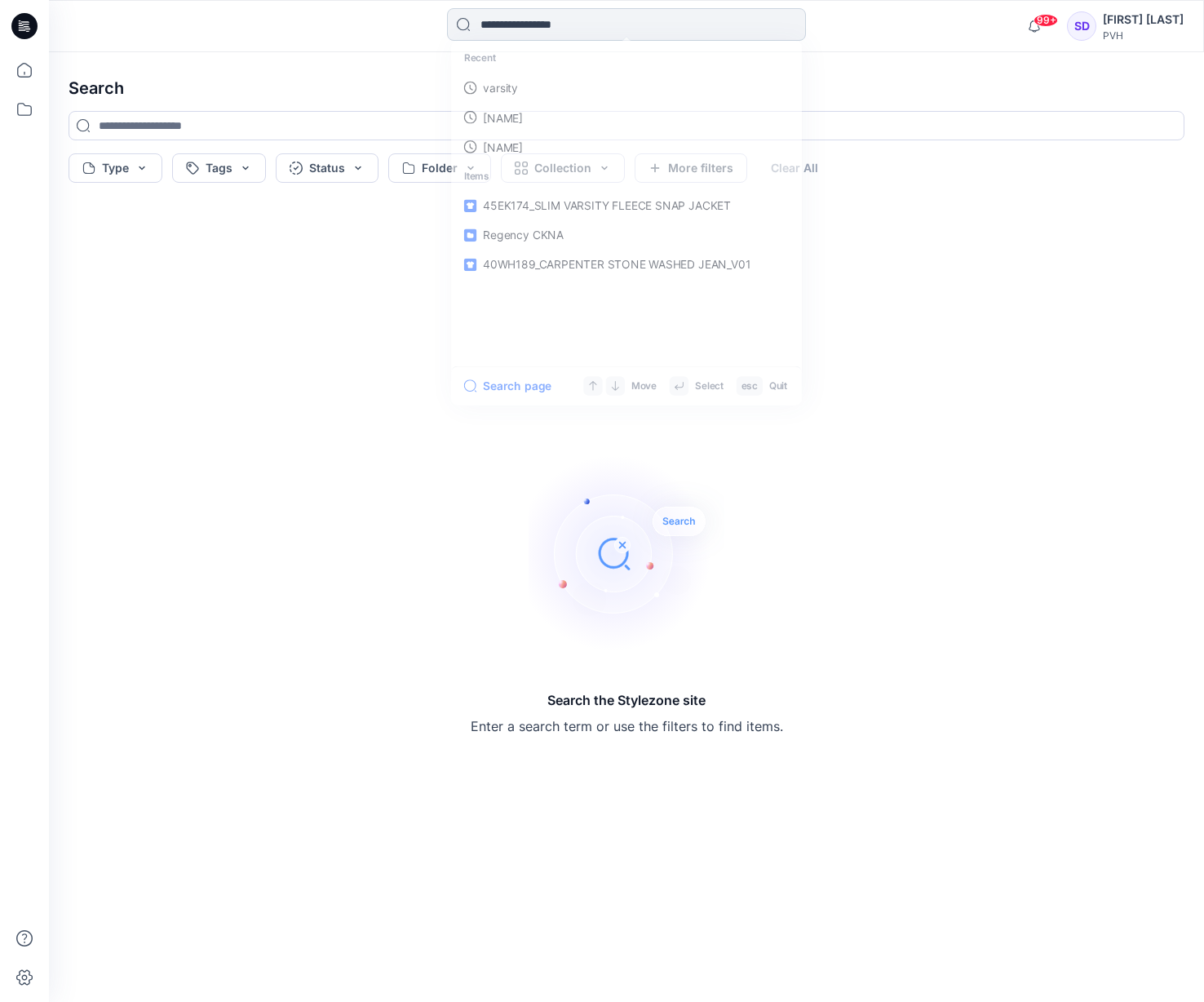 click at bounding box center (626, 24) 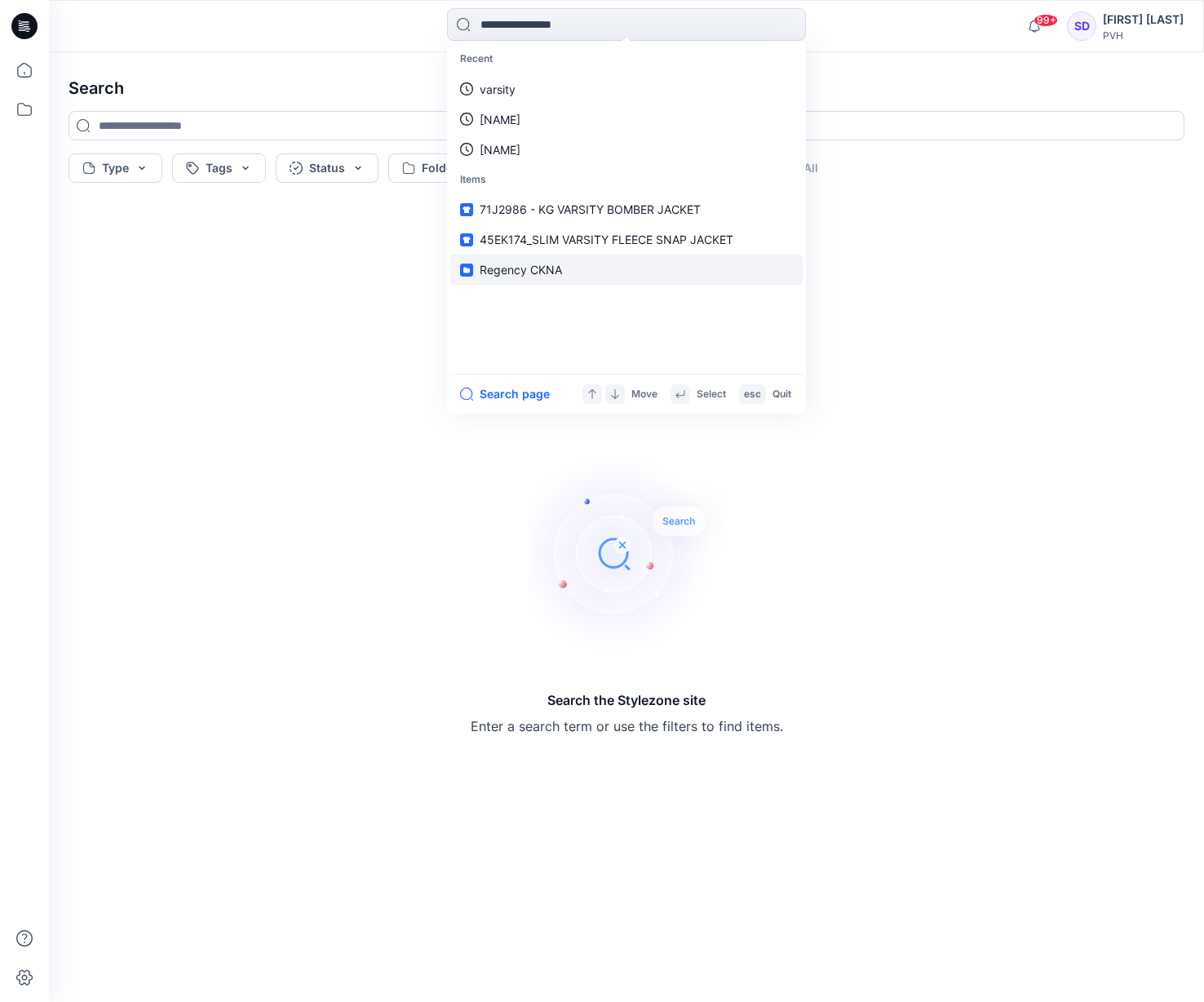 click on "Regency CKNA" at bounding box center (626, 269) 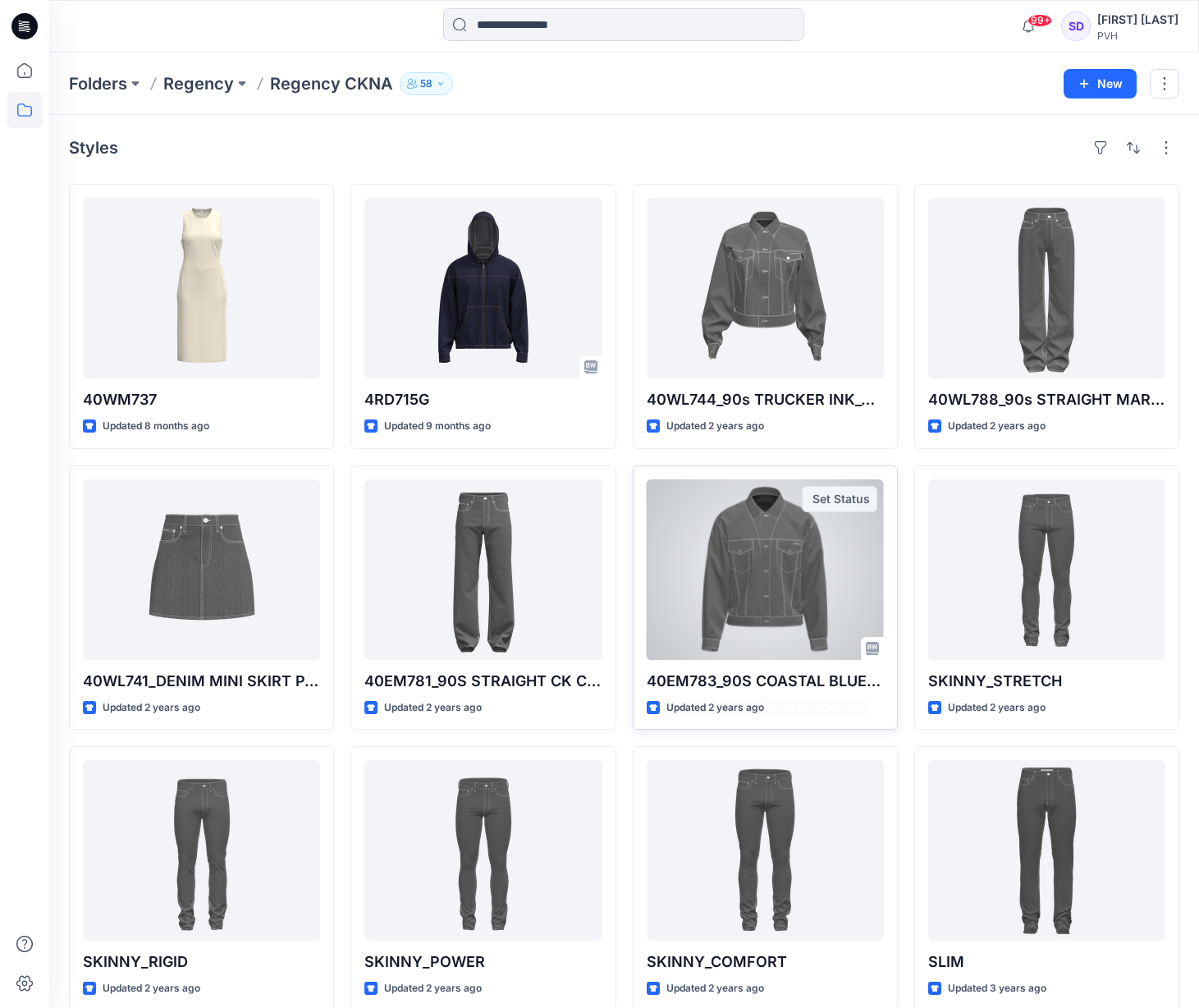 scroll, scrollTop: 3, scrollLeft: 0, axis: vertical 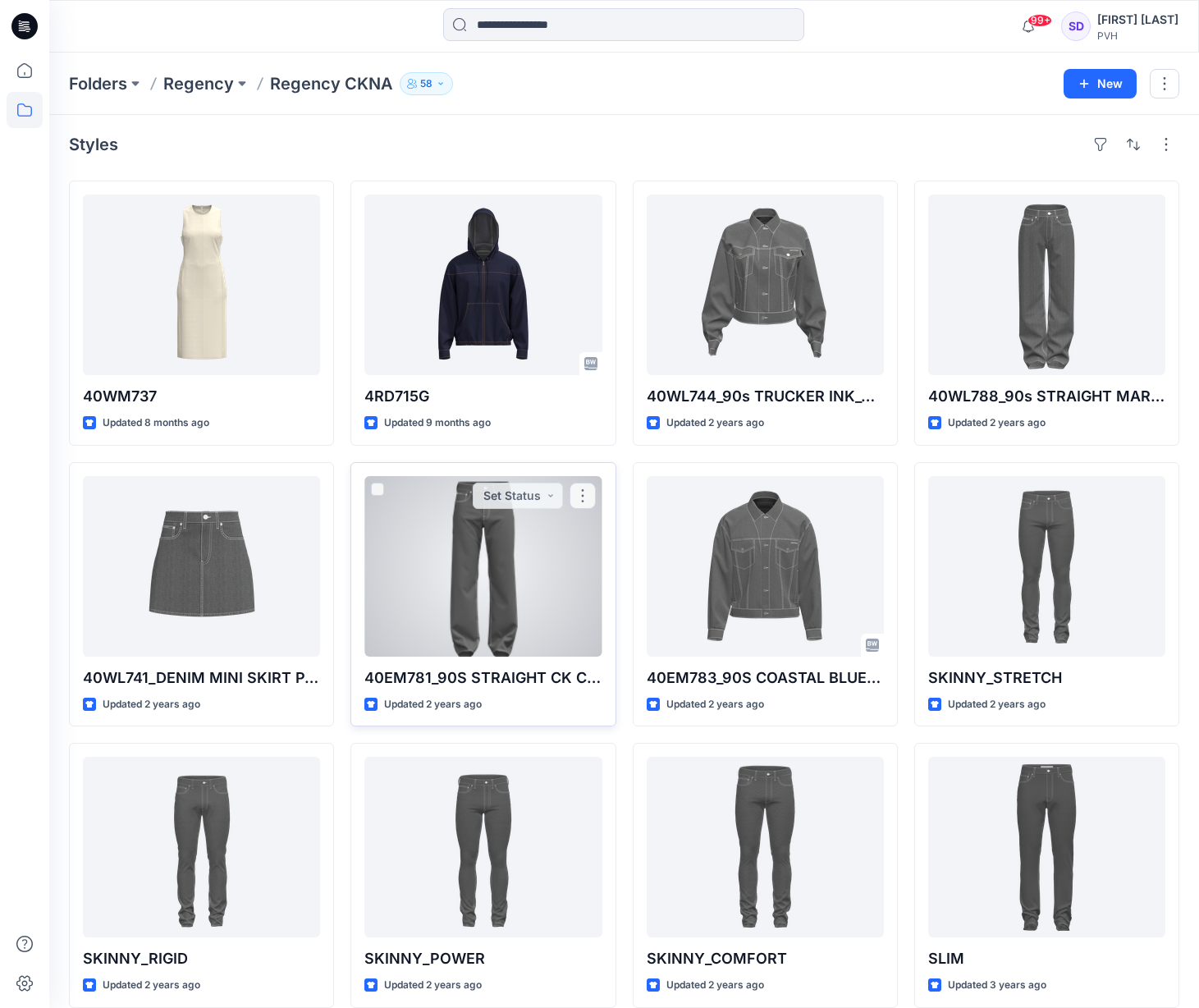 click at bounding box center [483, 566] 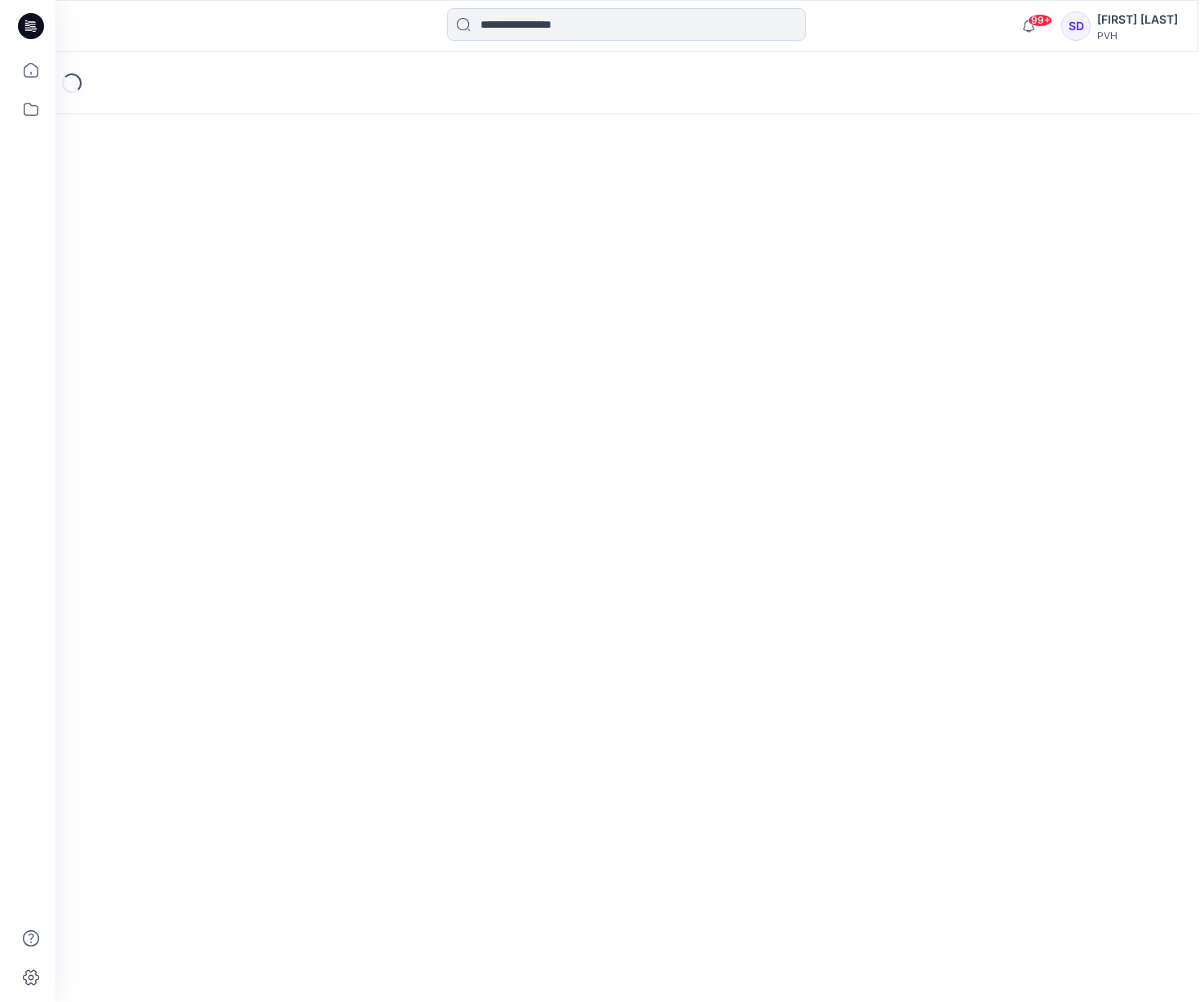 scroll, scrollTop: 0, scrollLeft: 0, axis: both 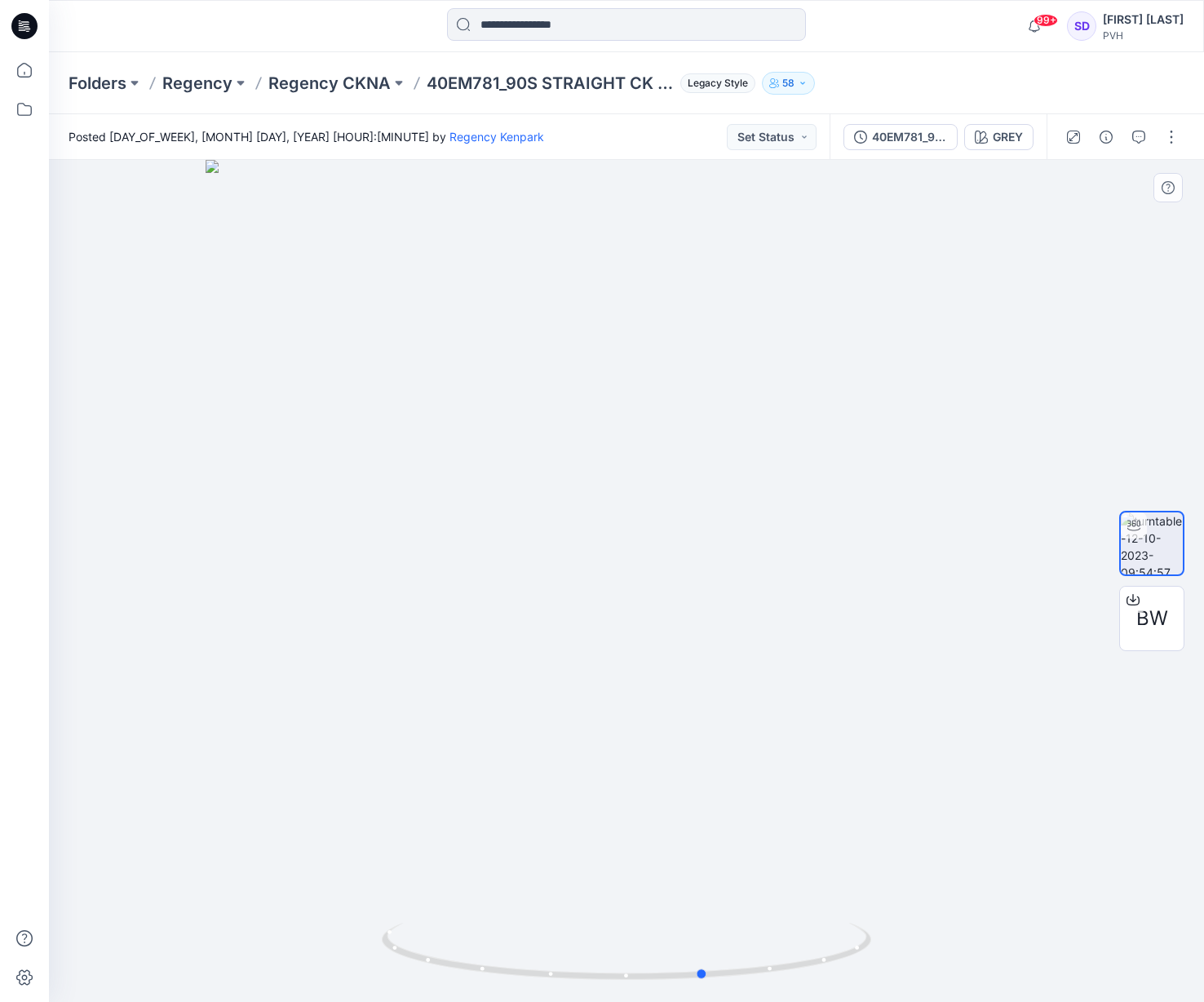 drag, startPoint x: 841, startPoint y: 959, endPoint x: 918, endPoint y: 972, distance: 78.08969 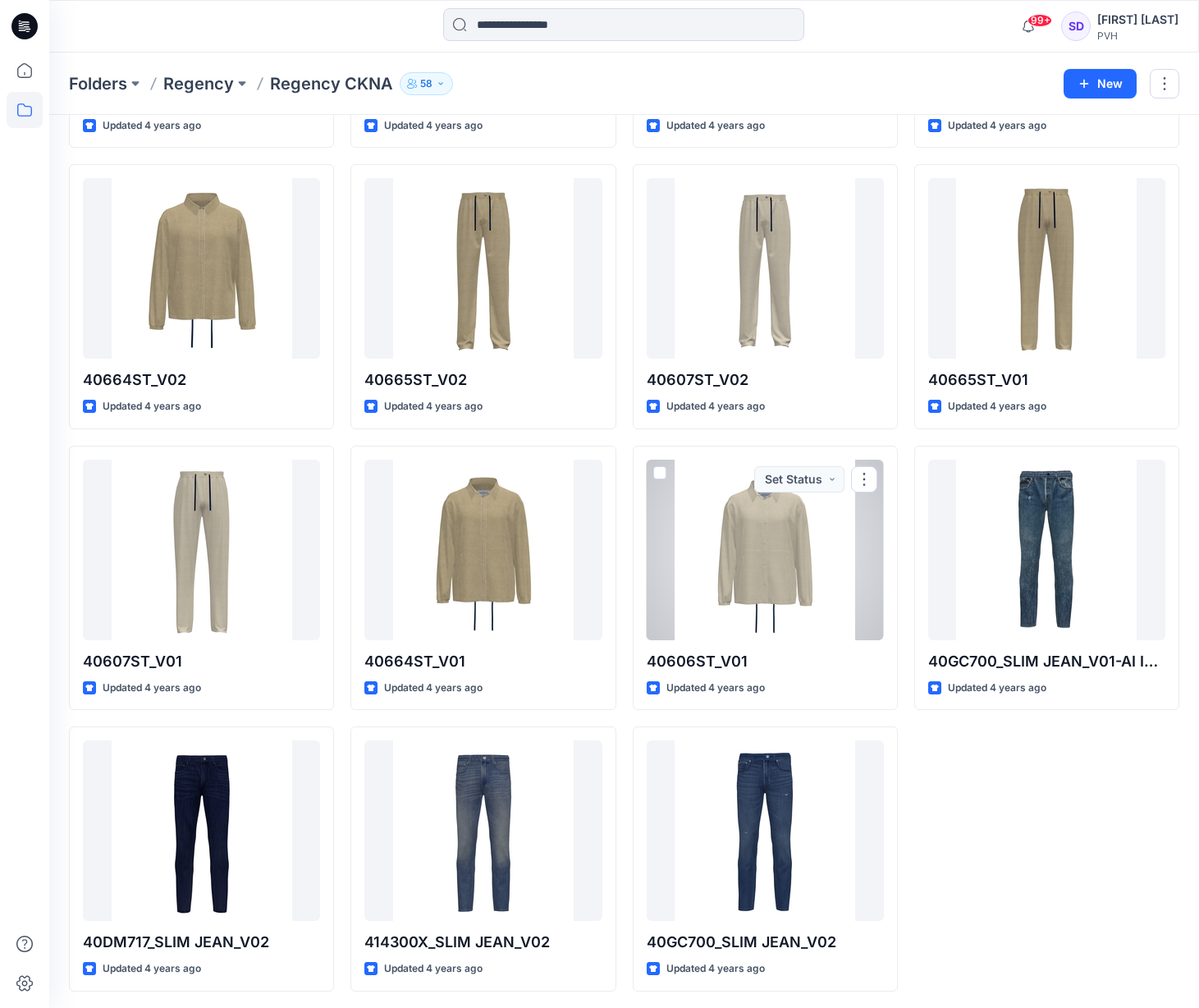 scroll, scrollTop: 3678, scrollLeft: 0, axis: vertical 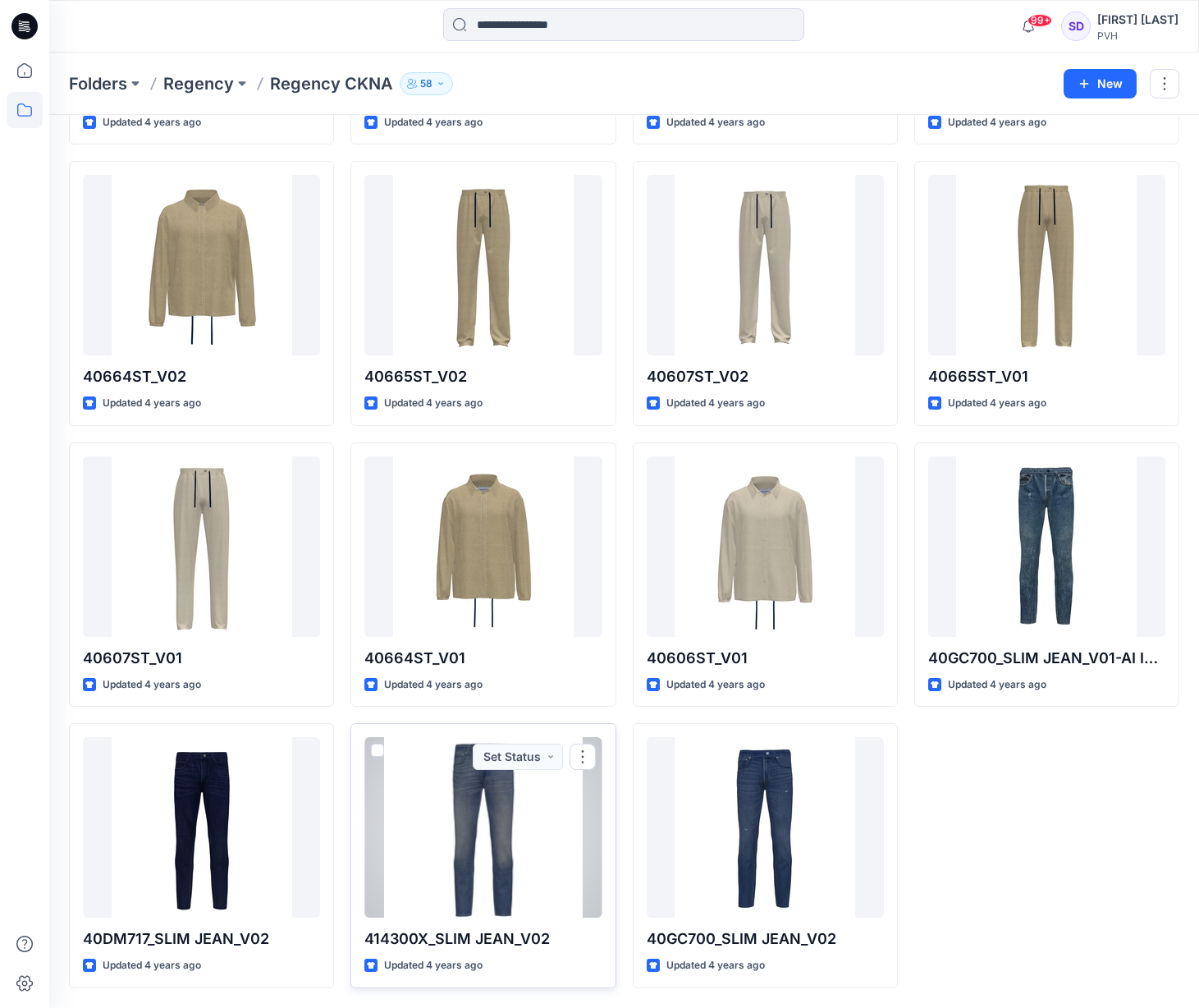 click at bounding box center [483, 827] 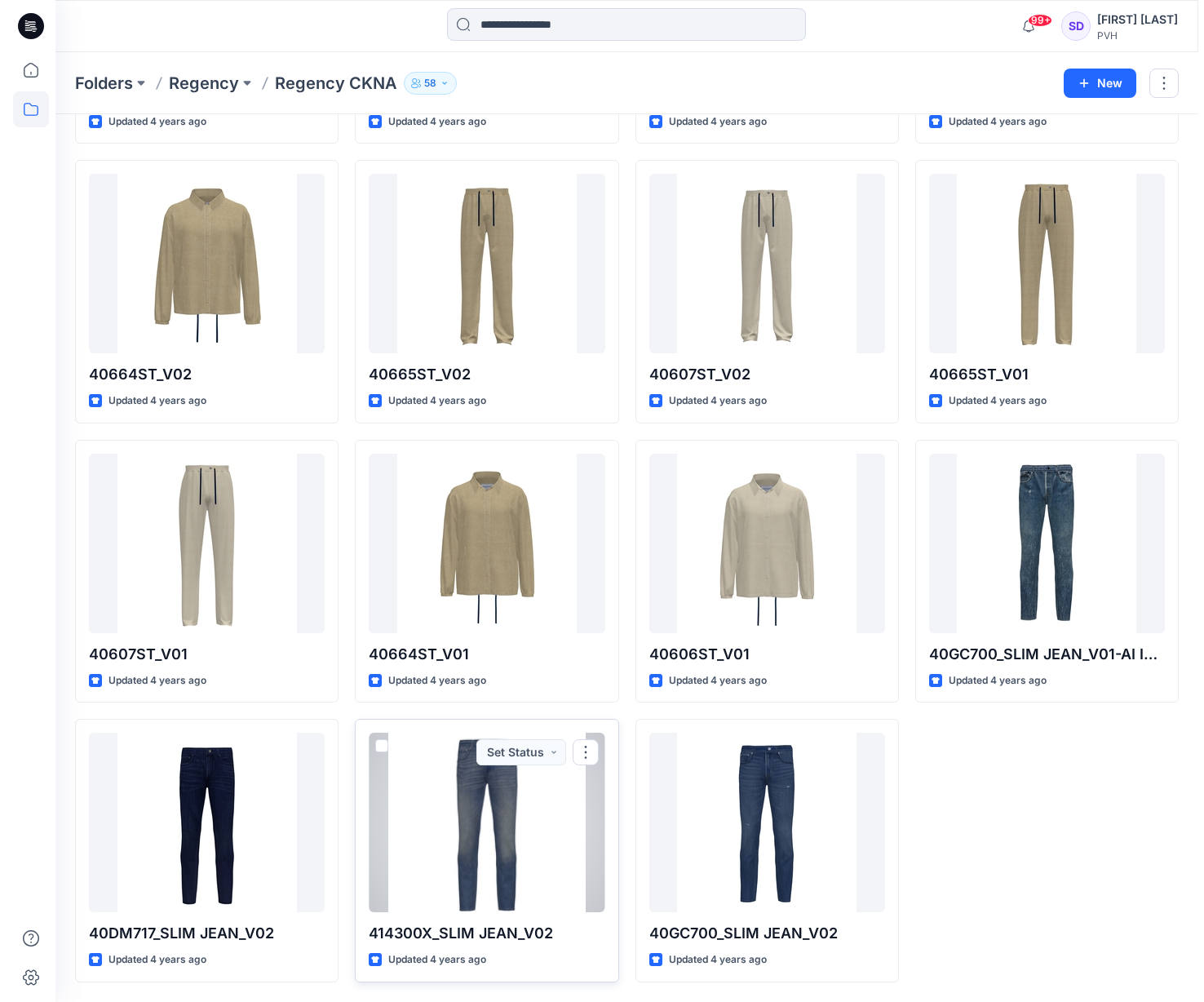 scroll, scrollTop: 0, scrollLeft: 0, axis: both 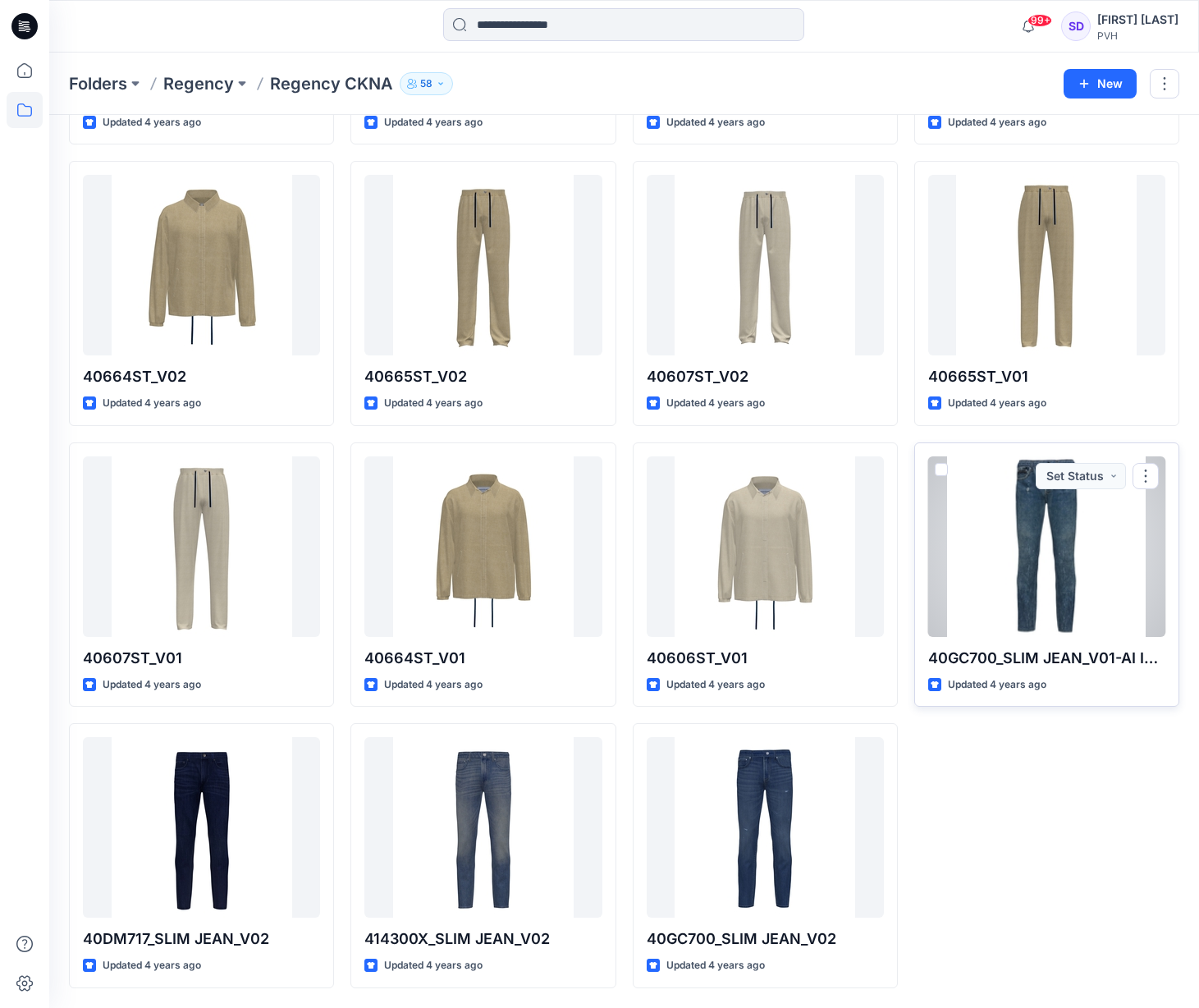 click at bounding box center [1046, 547] 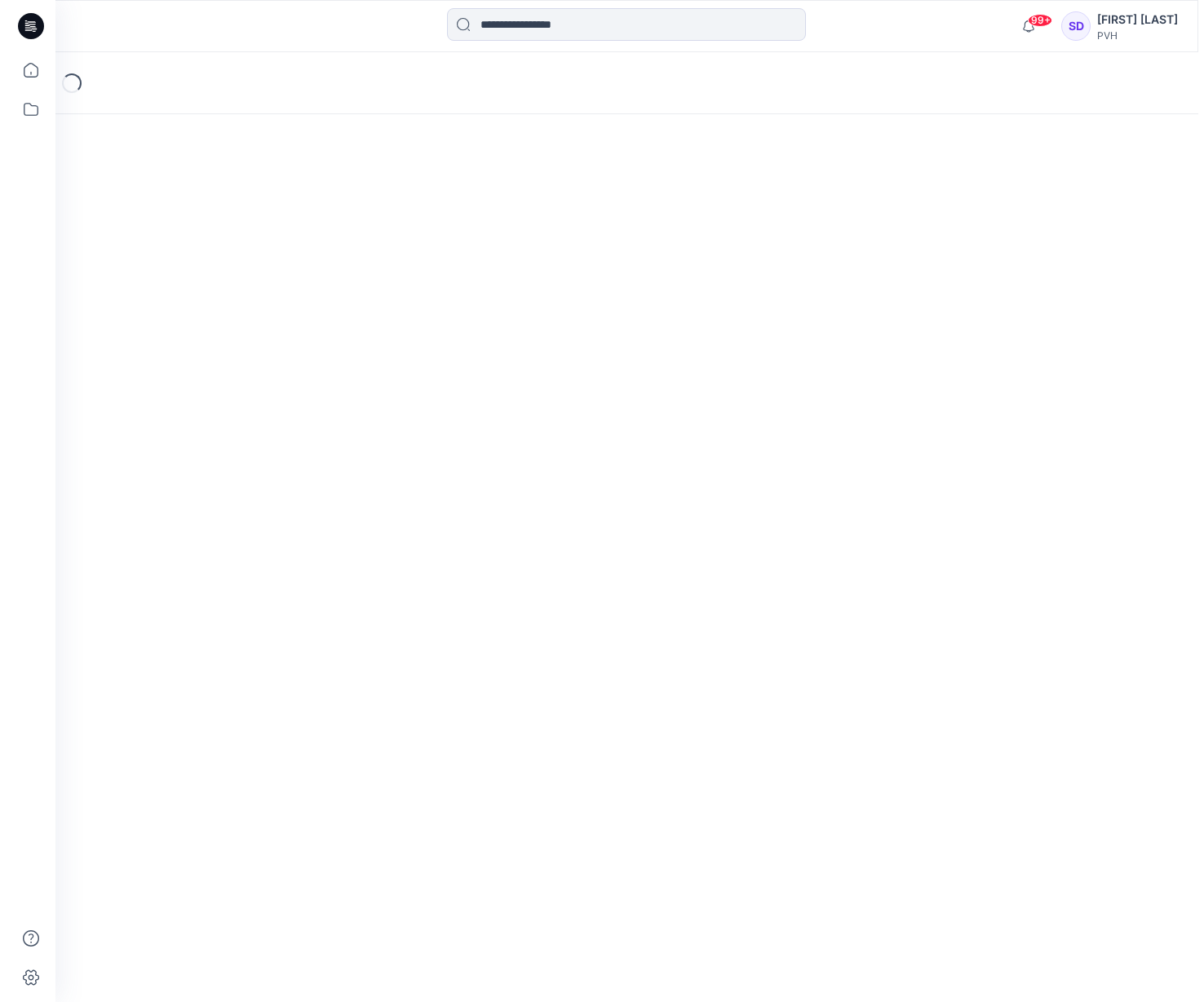 scroll, scrollTop: 0, scrollLeft: 0, axis: both 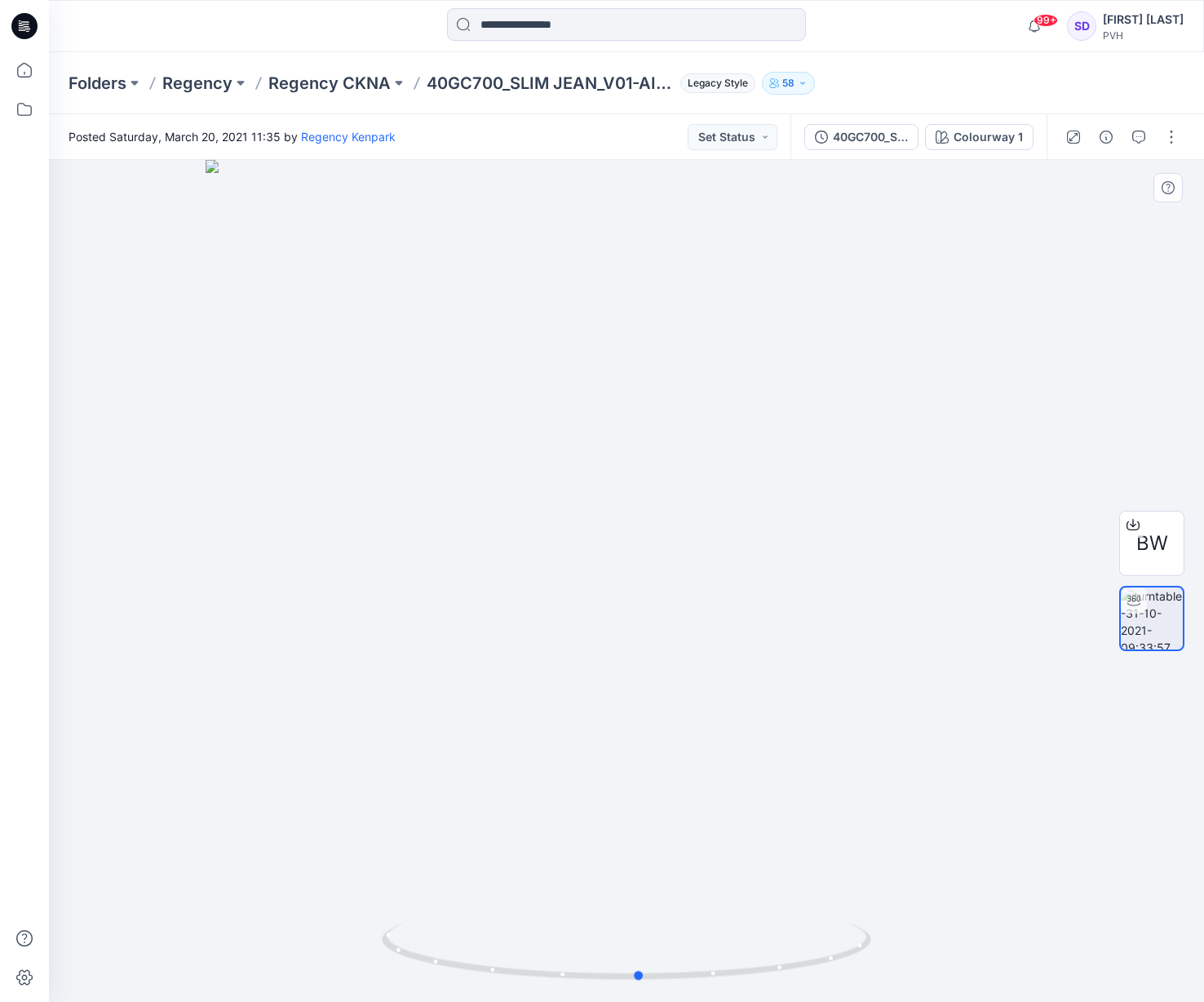 drag, startPoint x: 815, startPoint y: 964, endPoint x: 783, endPoint y: 835, distance: 132.90974 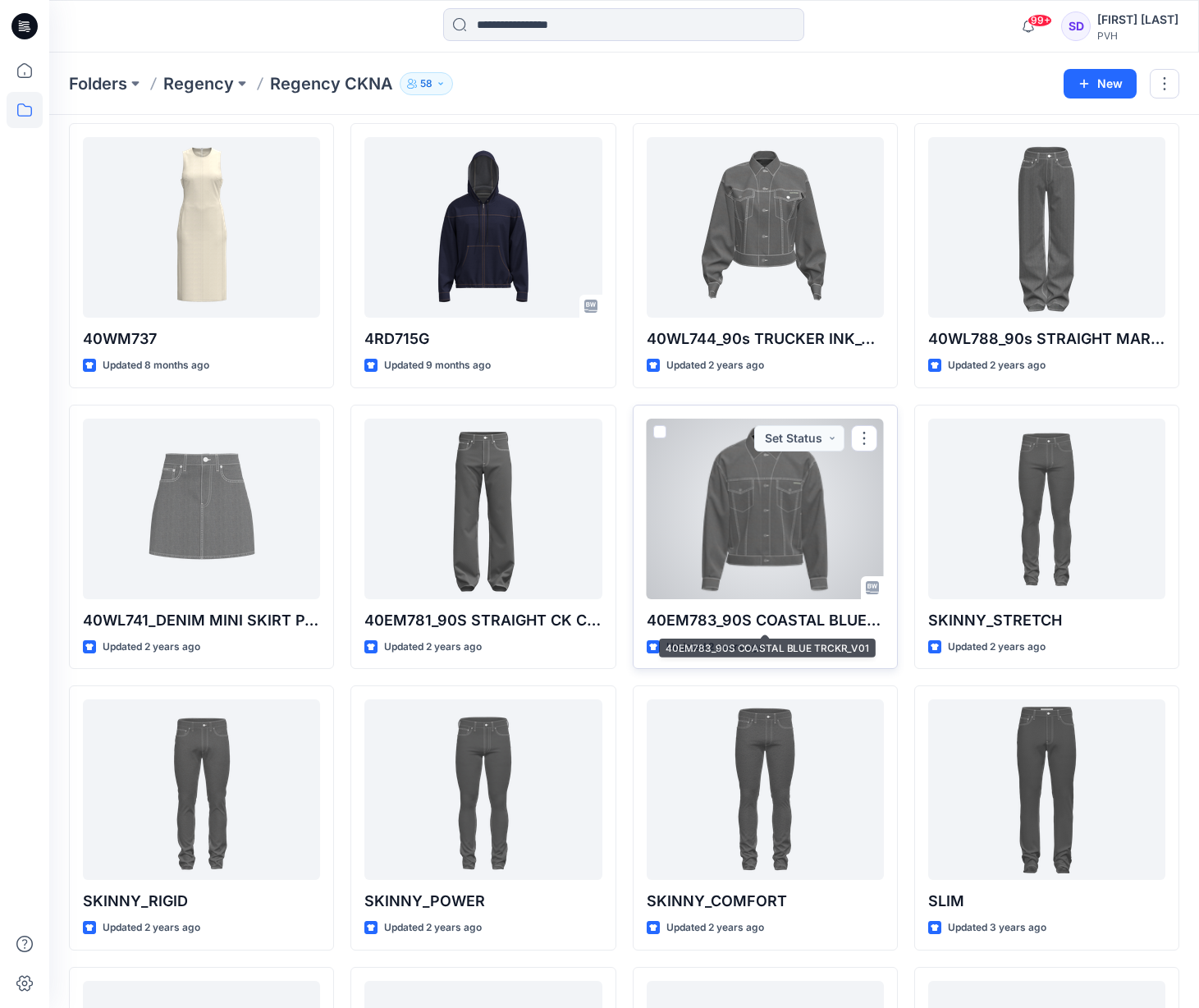 scroll, scrollTop: 0, scrollLeft: 0, axis: both 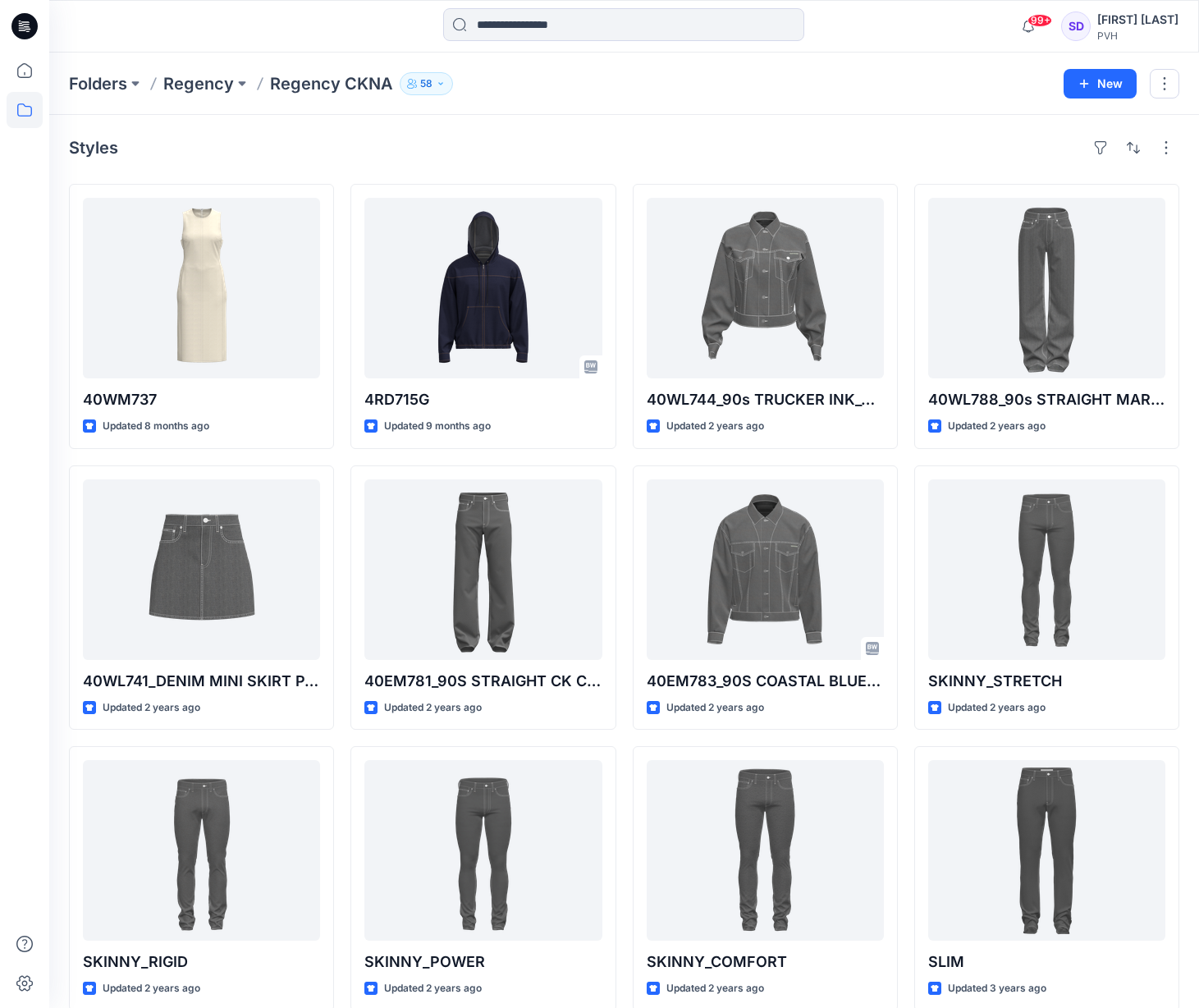 click 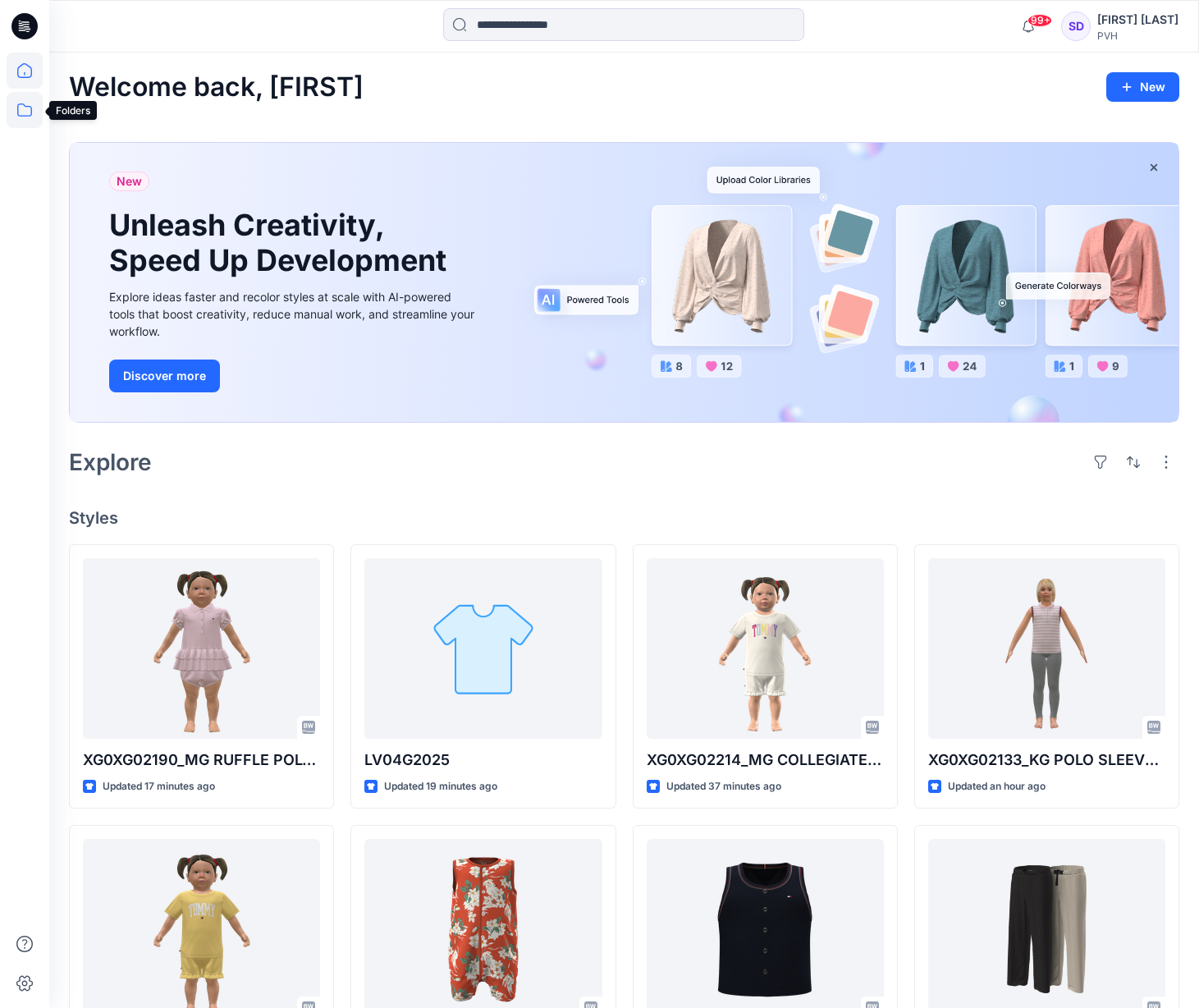 click 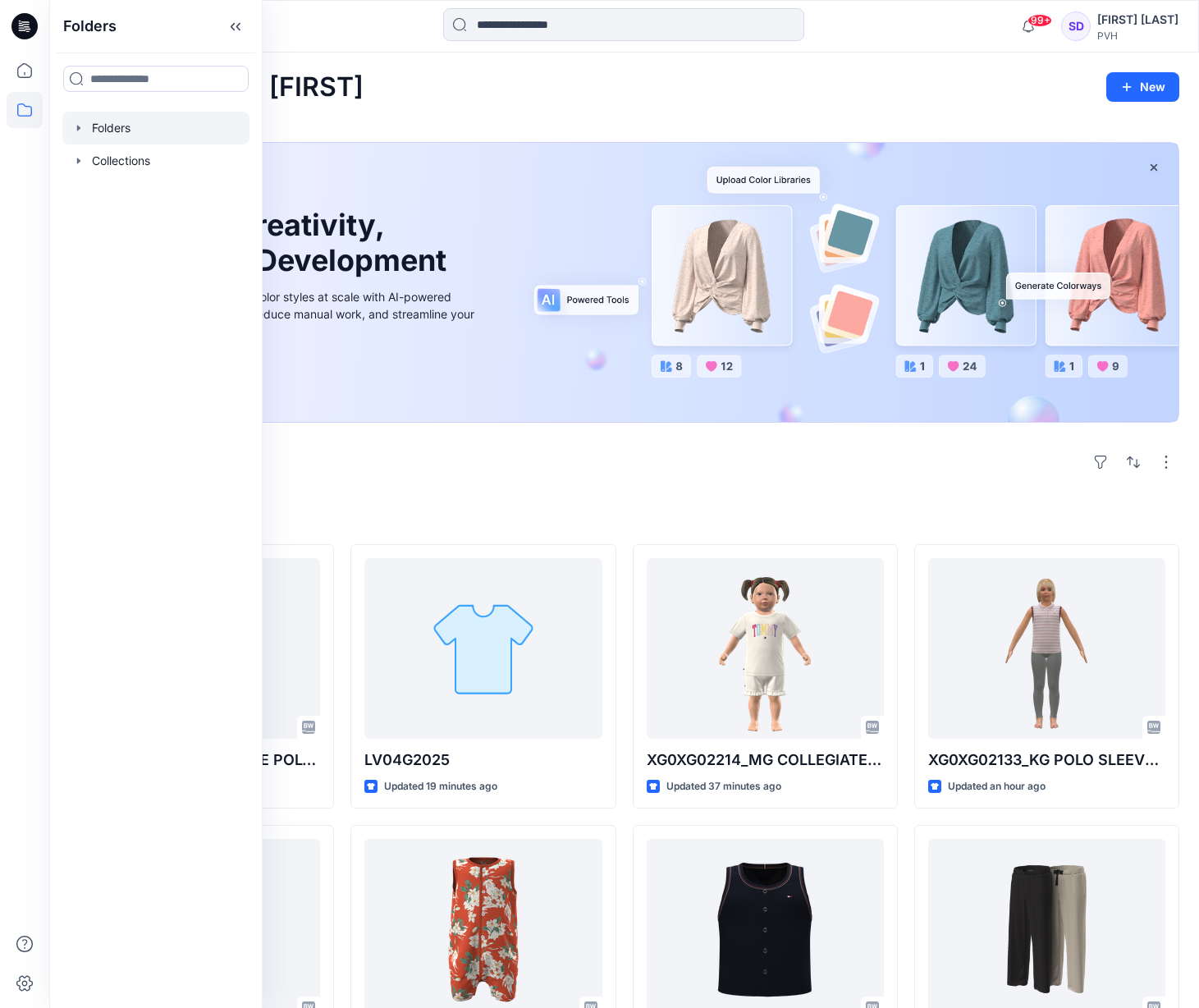 click at bounding box center [156, 128] 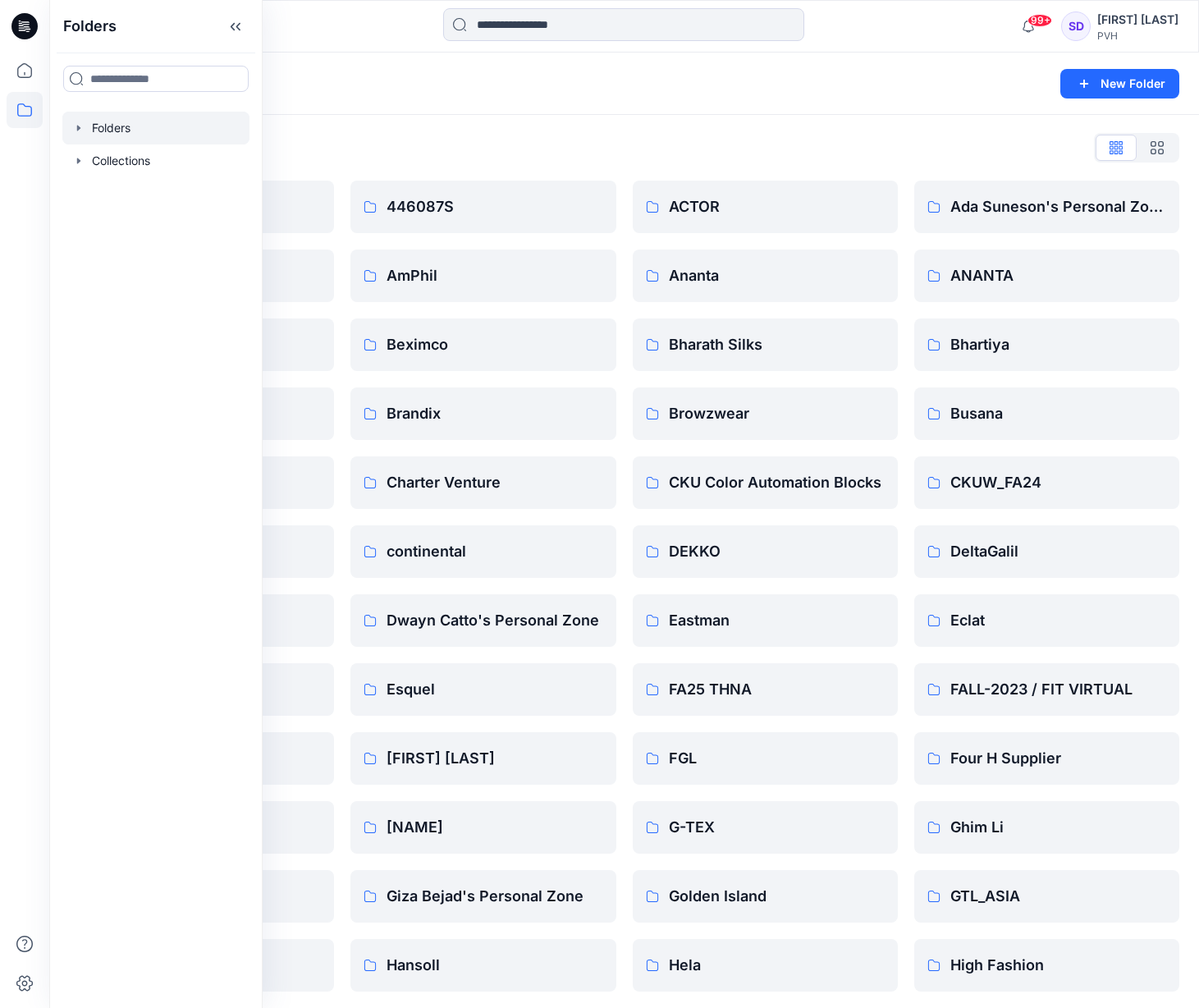 click on "Folders" at bounding box center [560, 84] 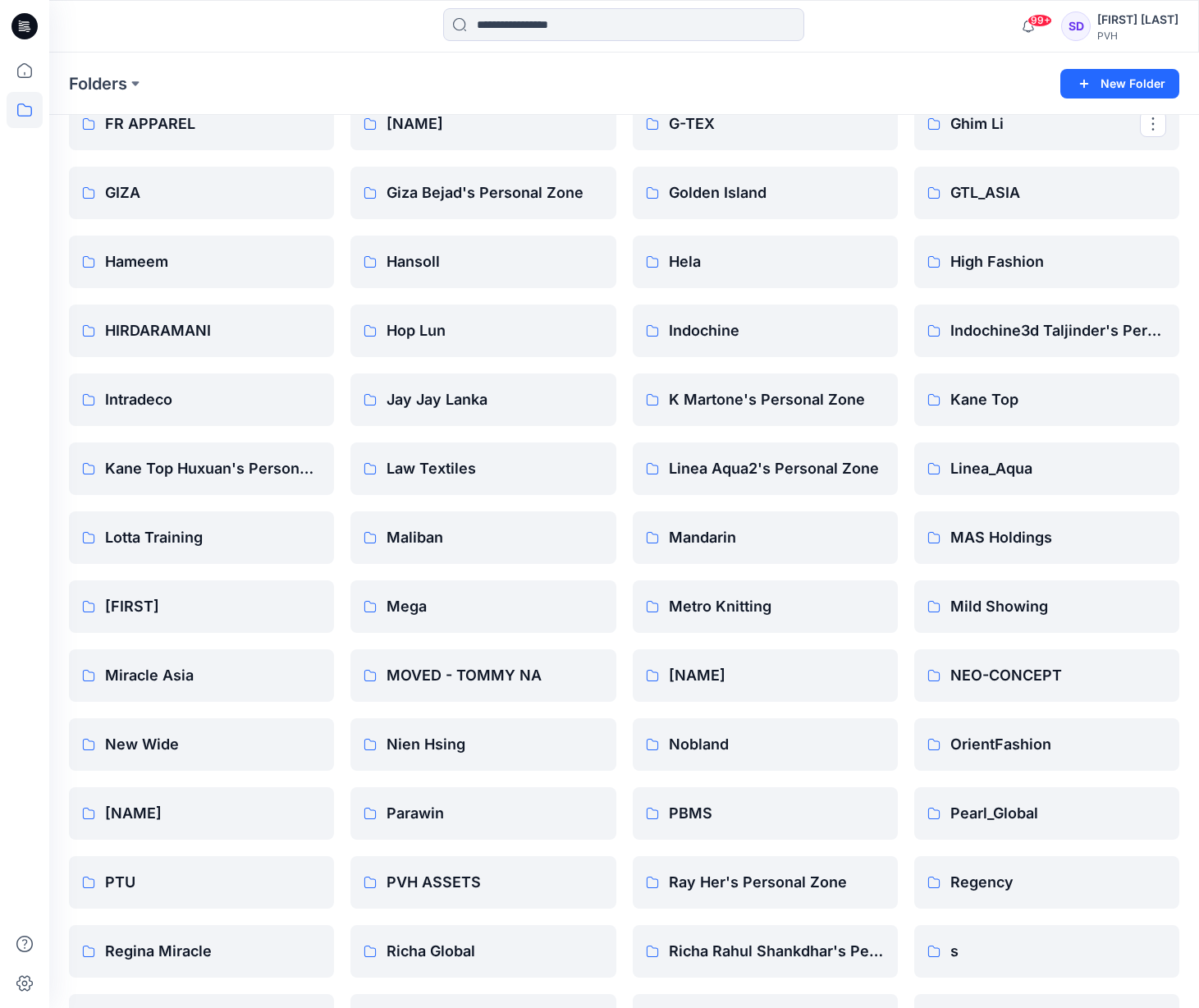 scroll, scrollTop: 882, scrollLeft: 0, axis: vertical 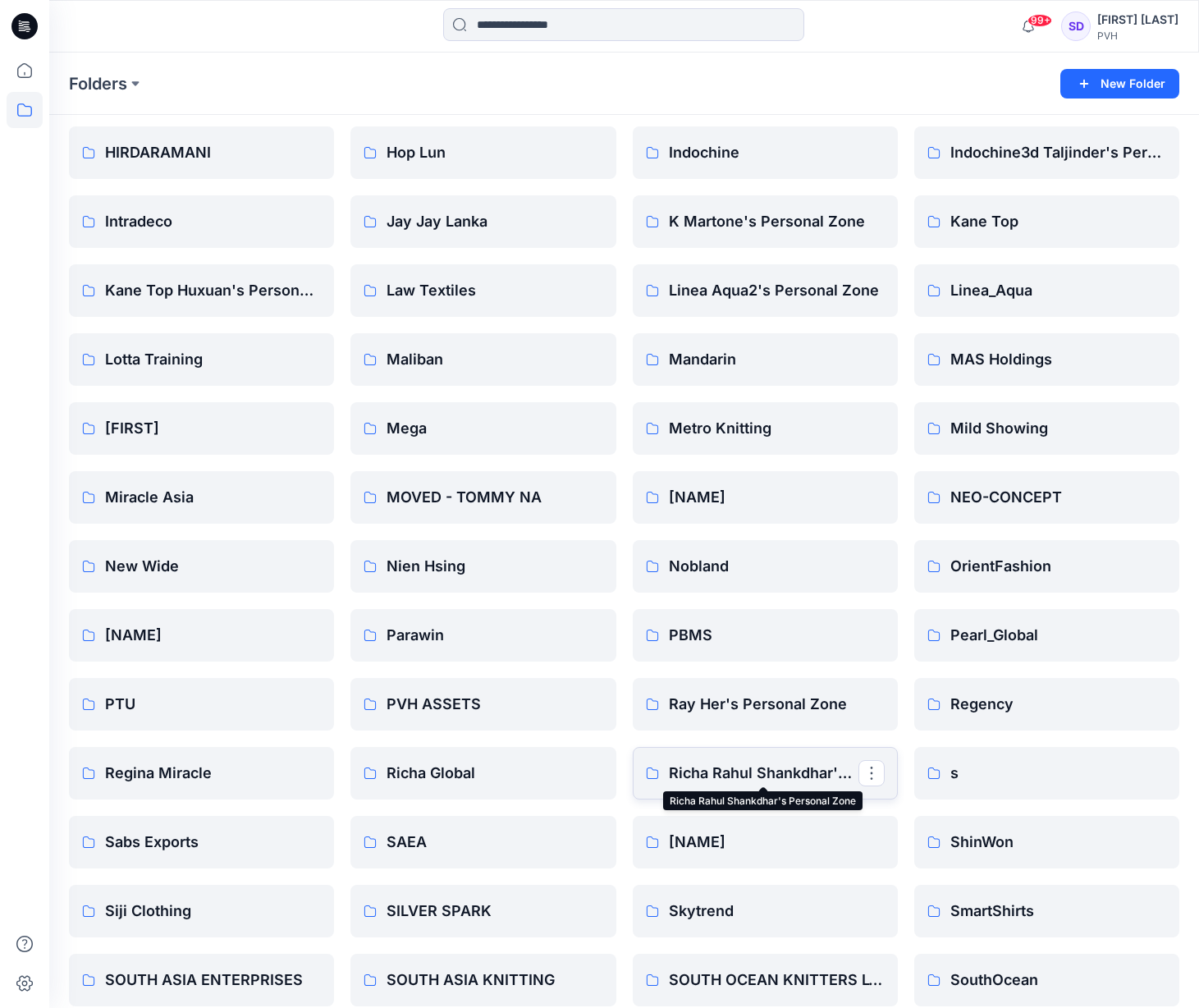 click on "Richa Rahul Shankdhar's Personal Zone" at bounding box center [763, 773] 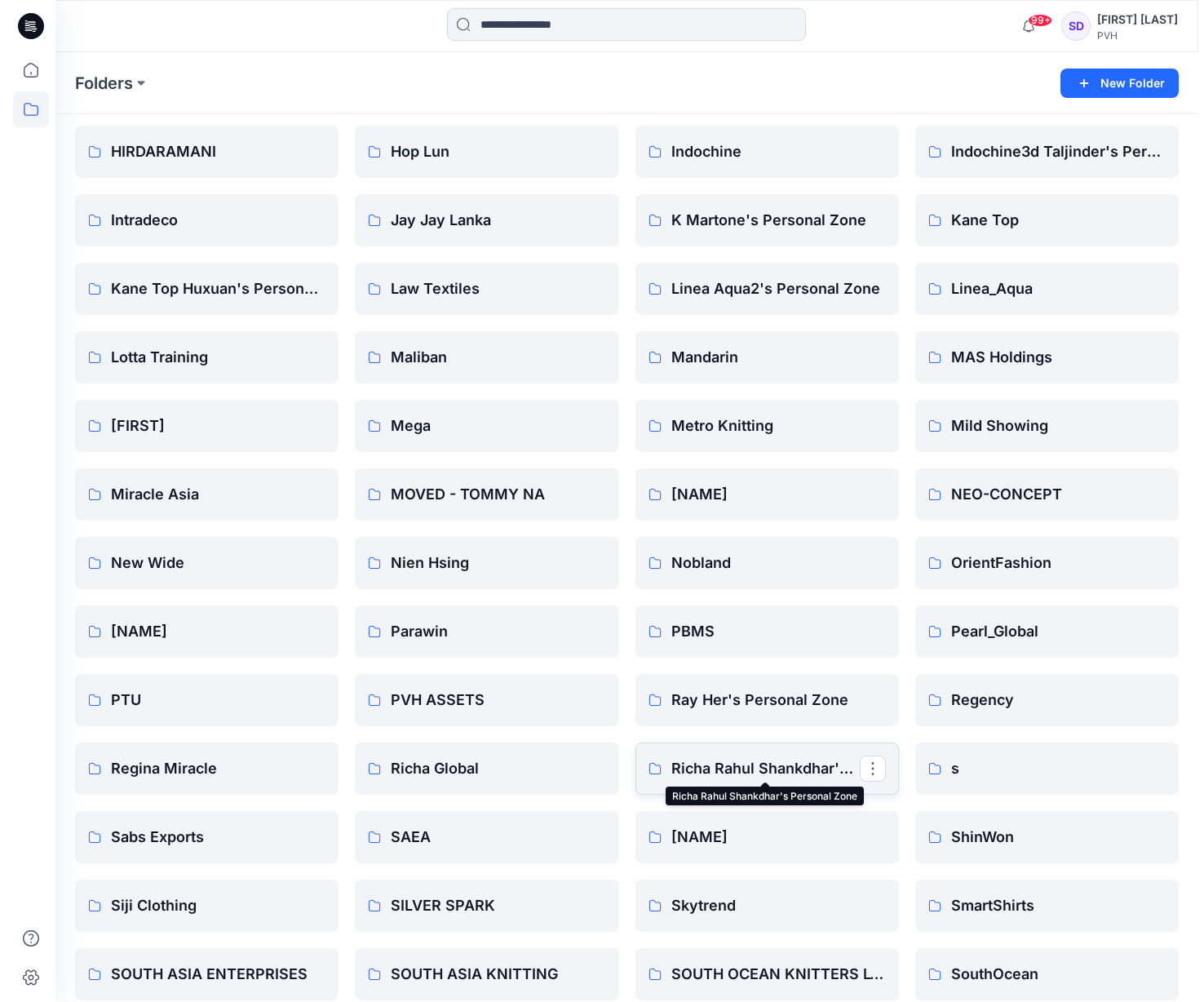 scroll, scrollTop: 0, scrollLeft: 0, axis: both 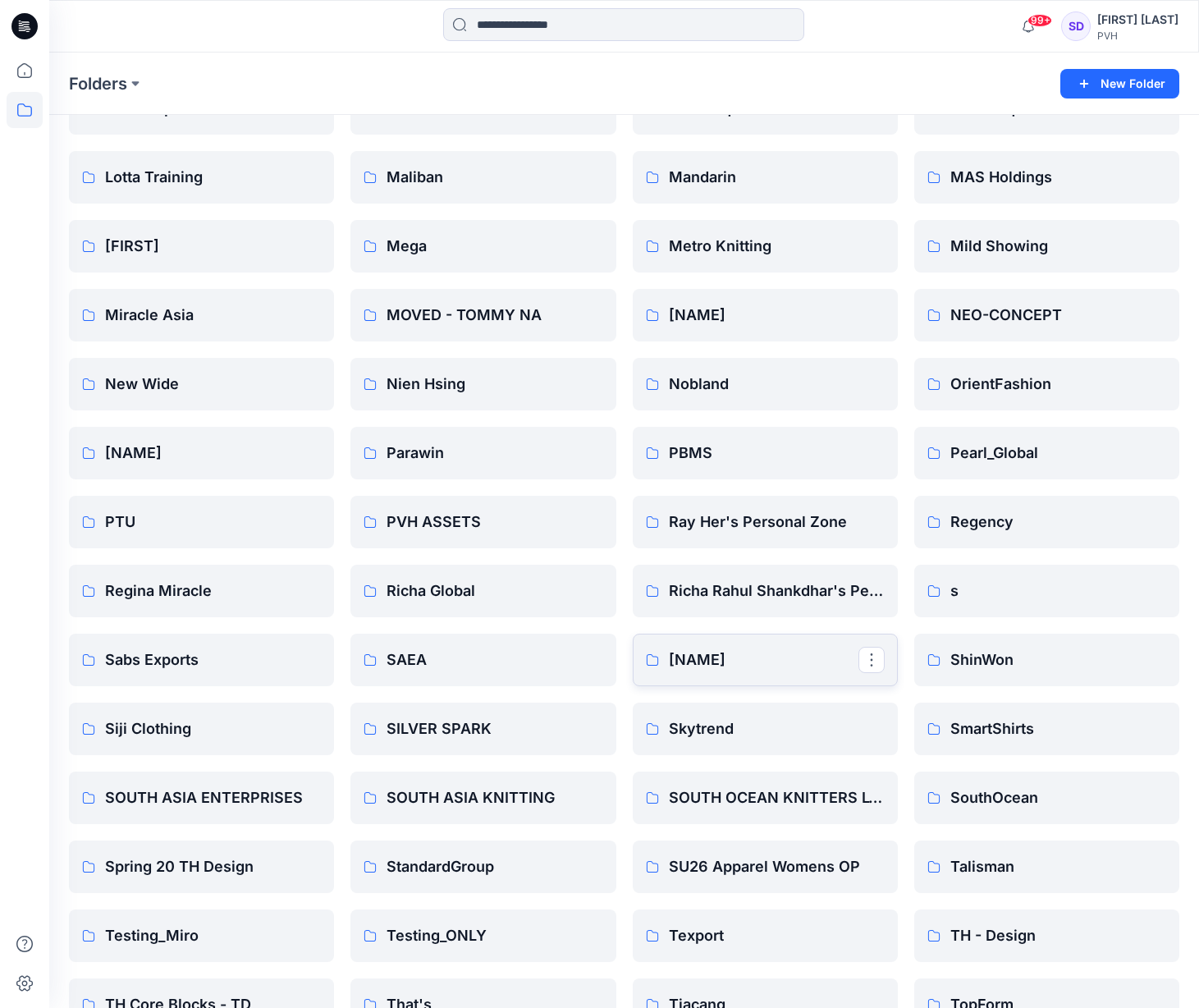 click on "[NAME]" at bounding box center [763, 660] 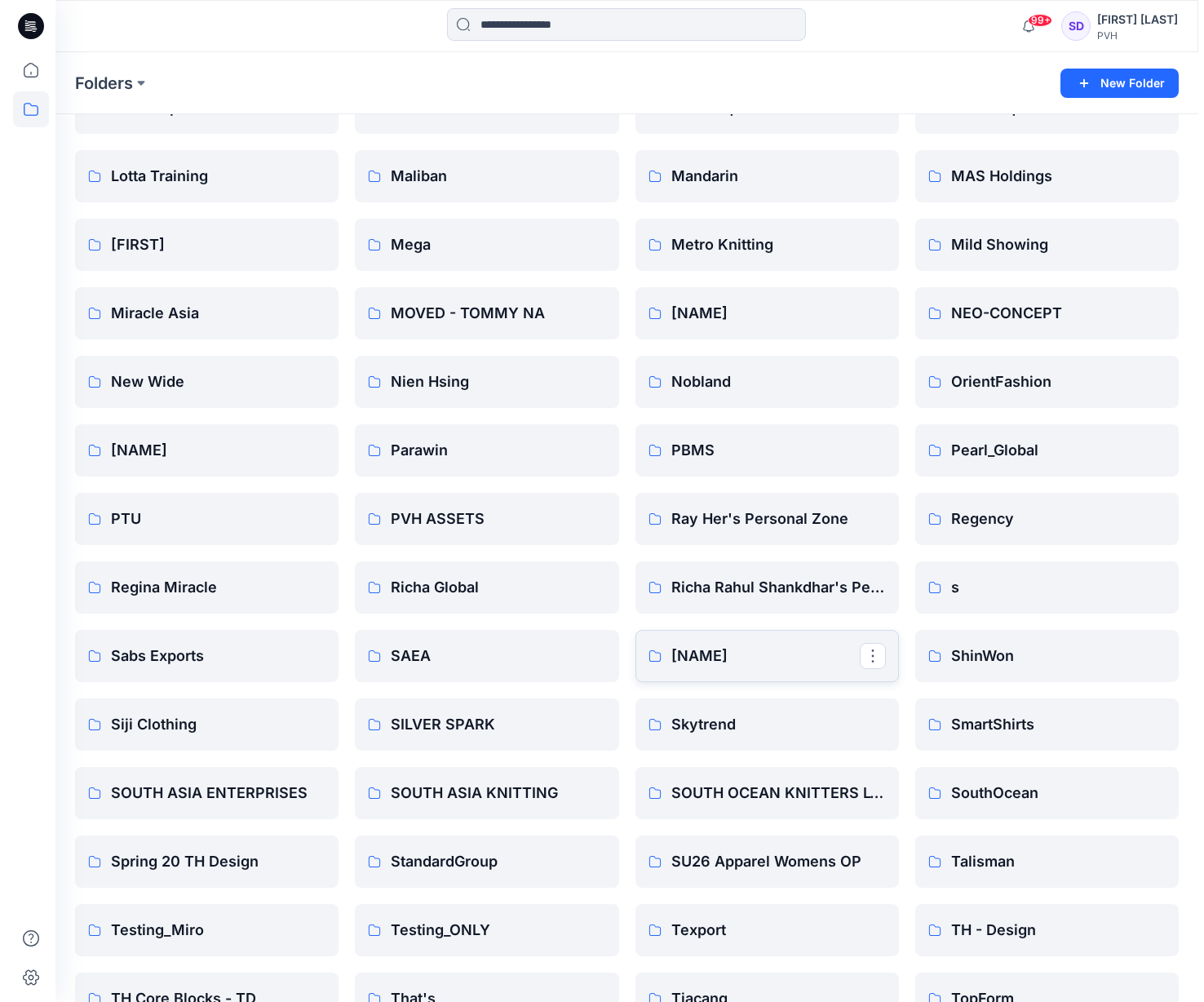scroll, scrollTop: 0, scrollLeft: 0, axis: both 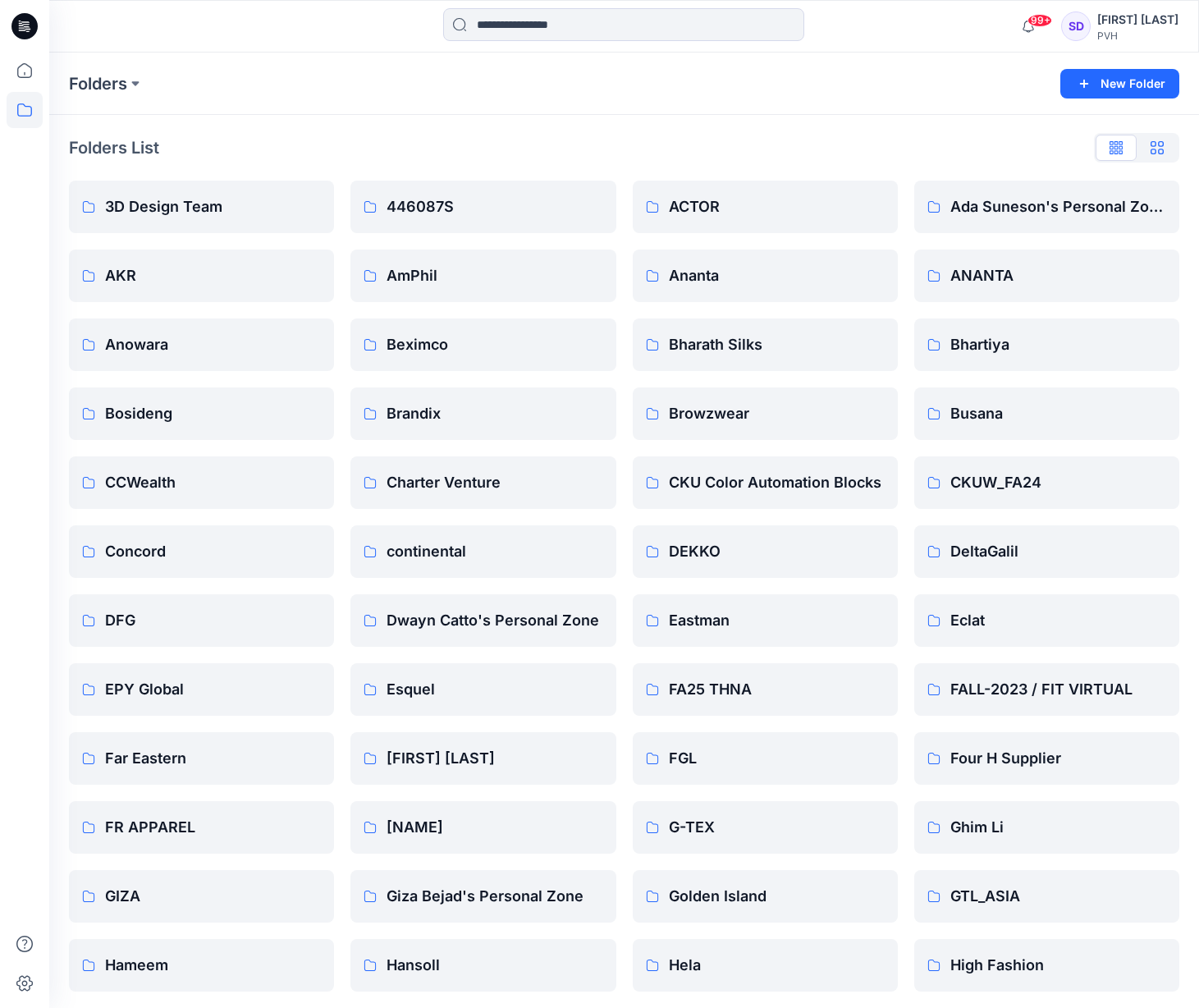click 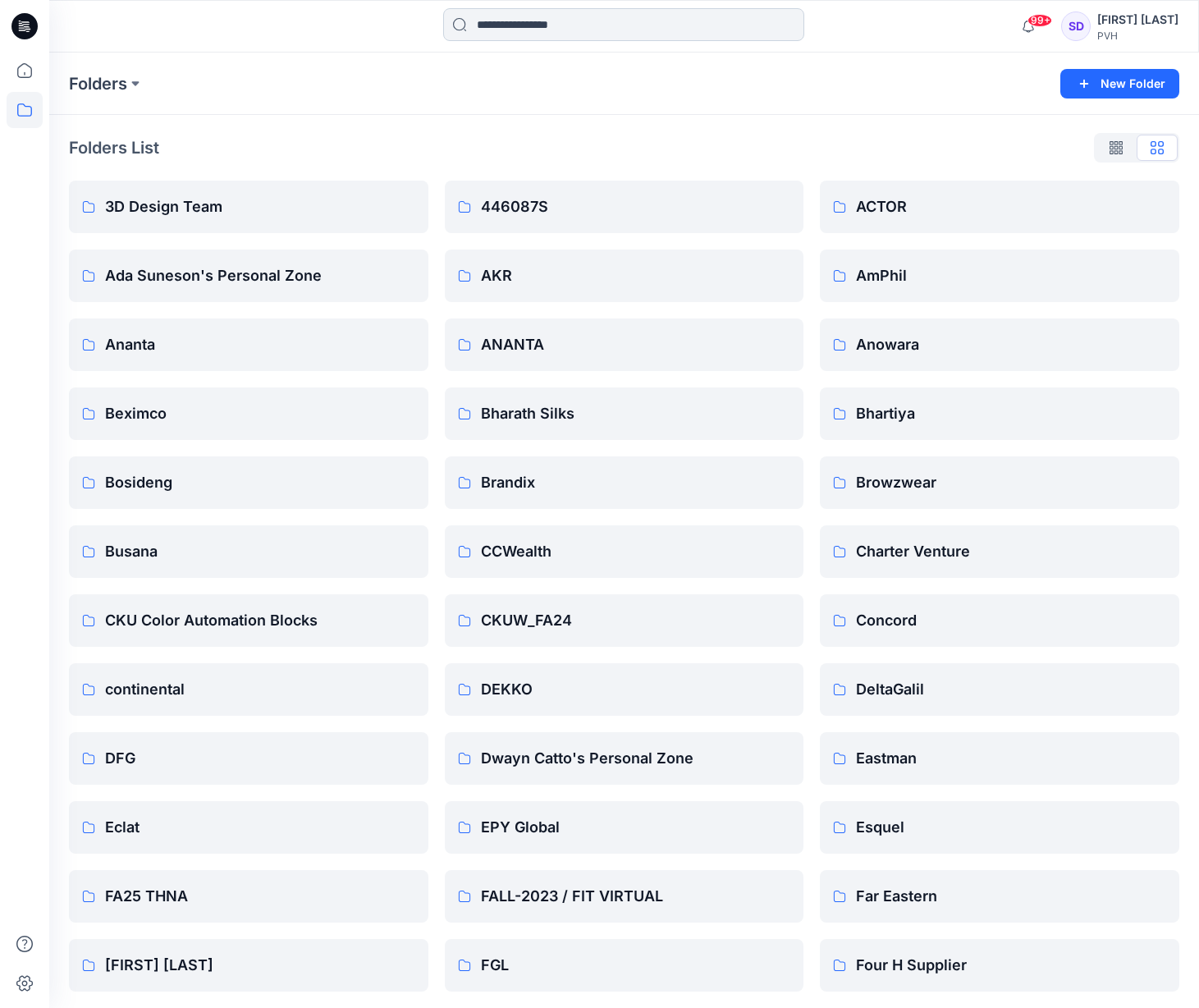 click at bounding box center (624, 25) 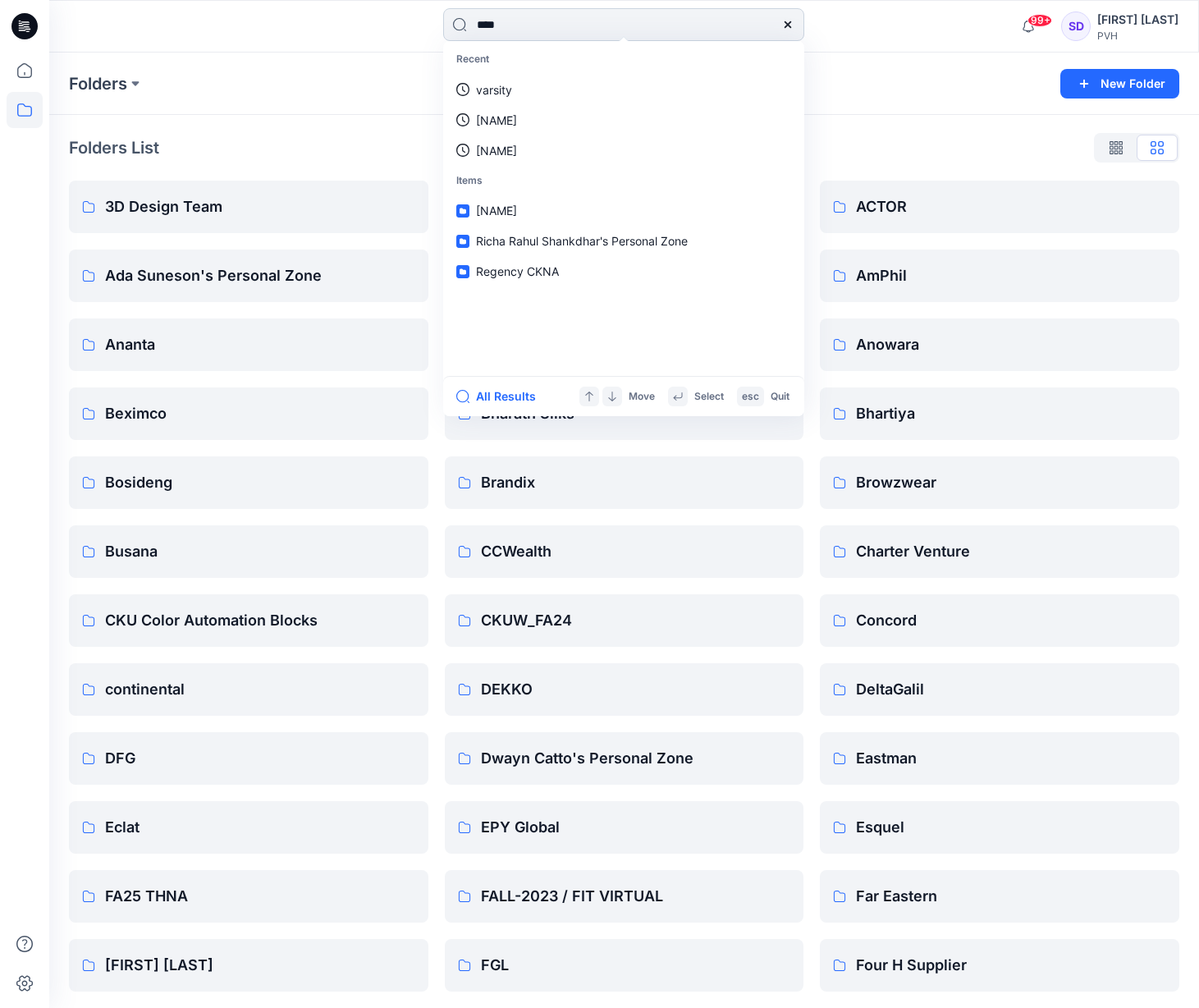 type on "*****" 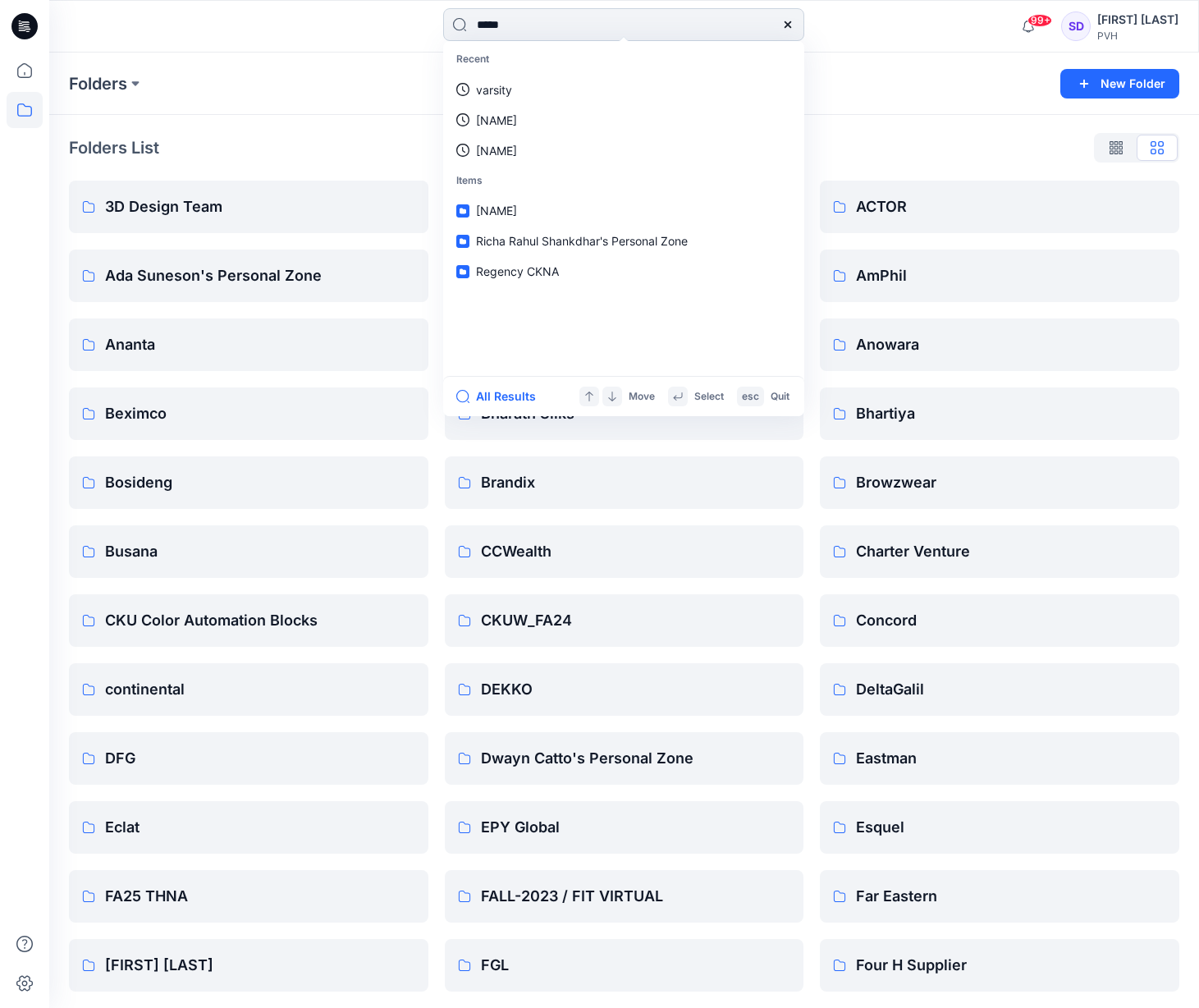 type 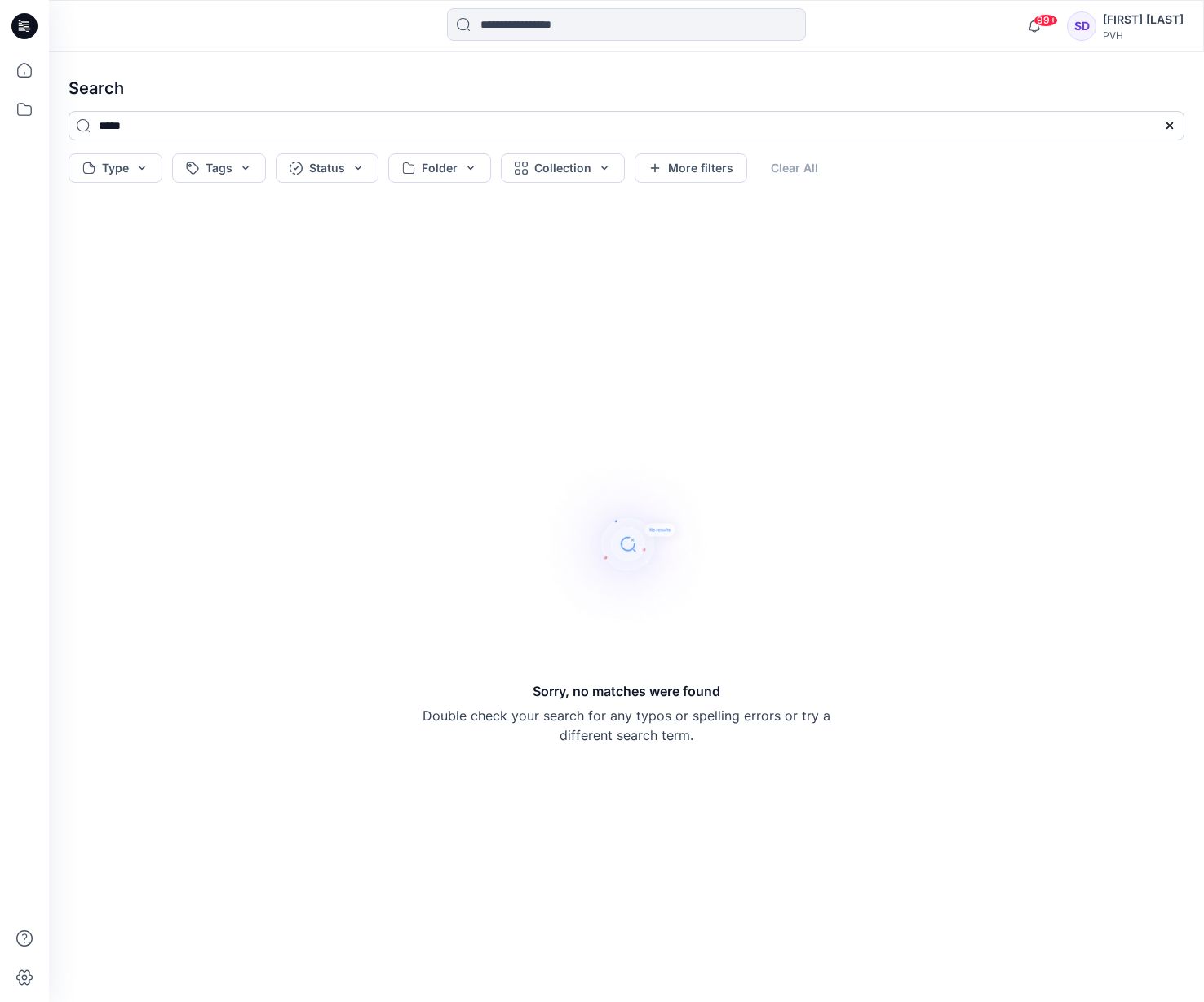 drag, startPoint x: 166, startPoint y: 134, endPoint x: 76, endPoint y: 133, distance: 90.0056 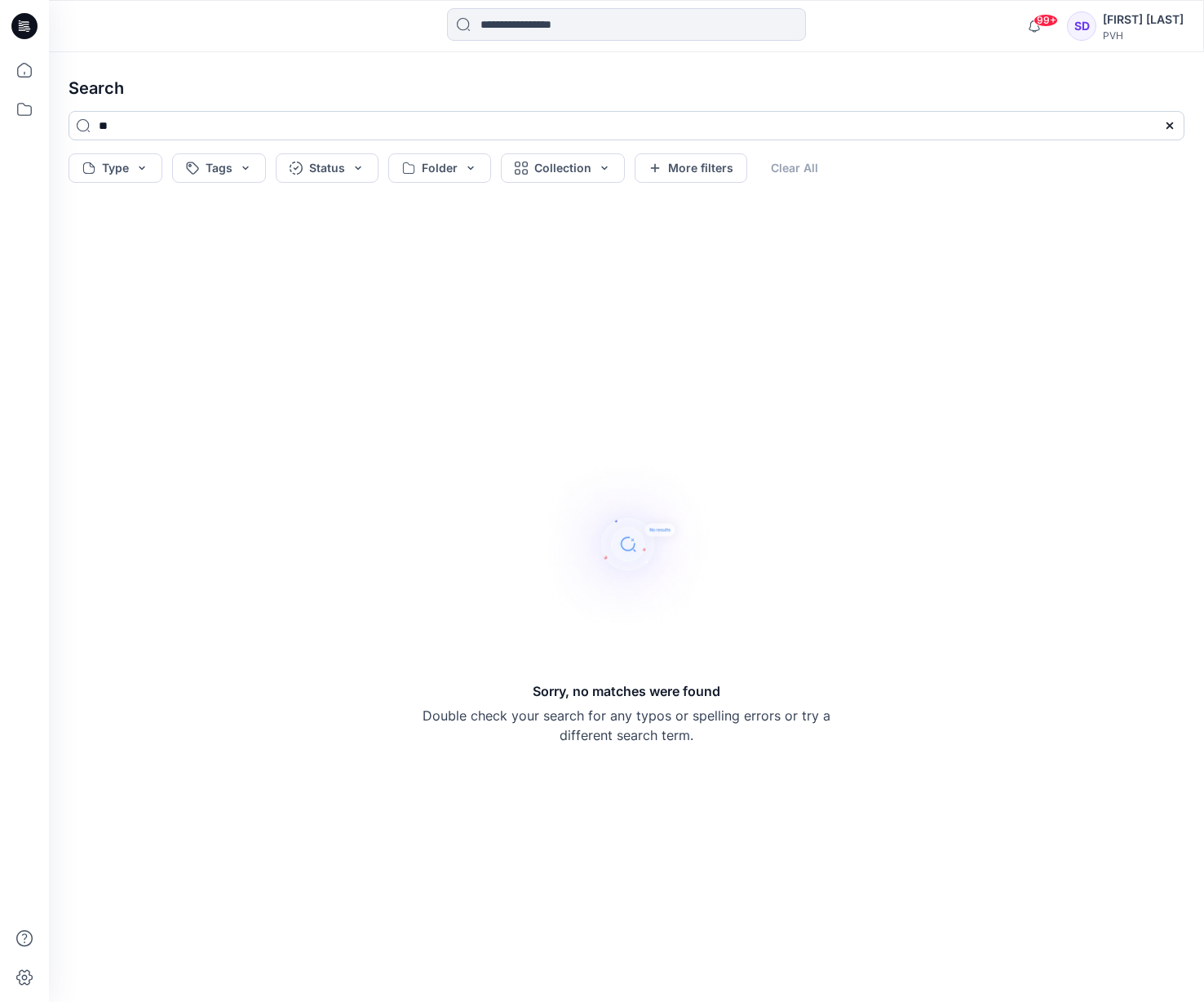 type on "*" 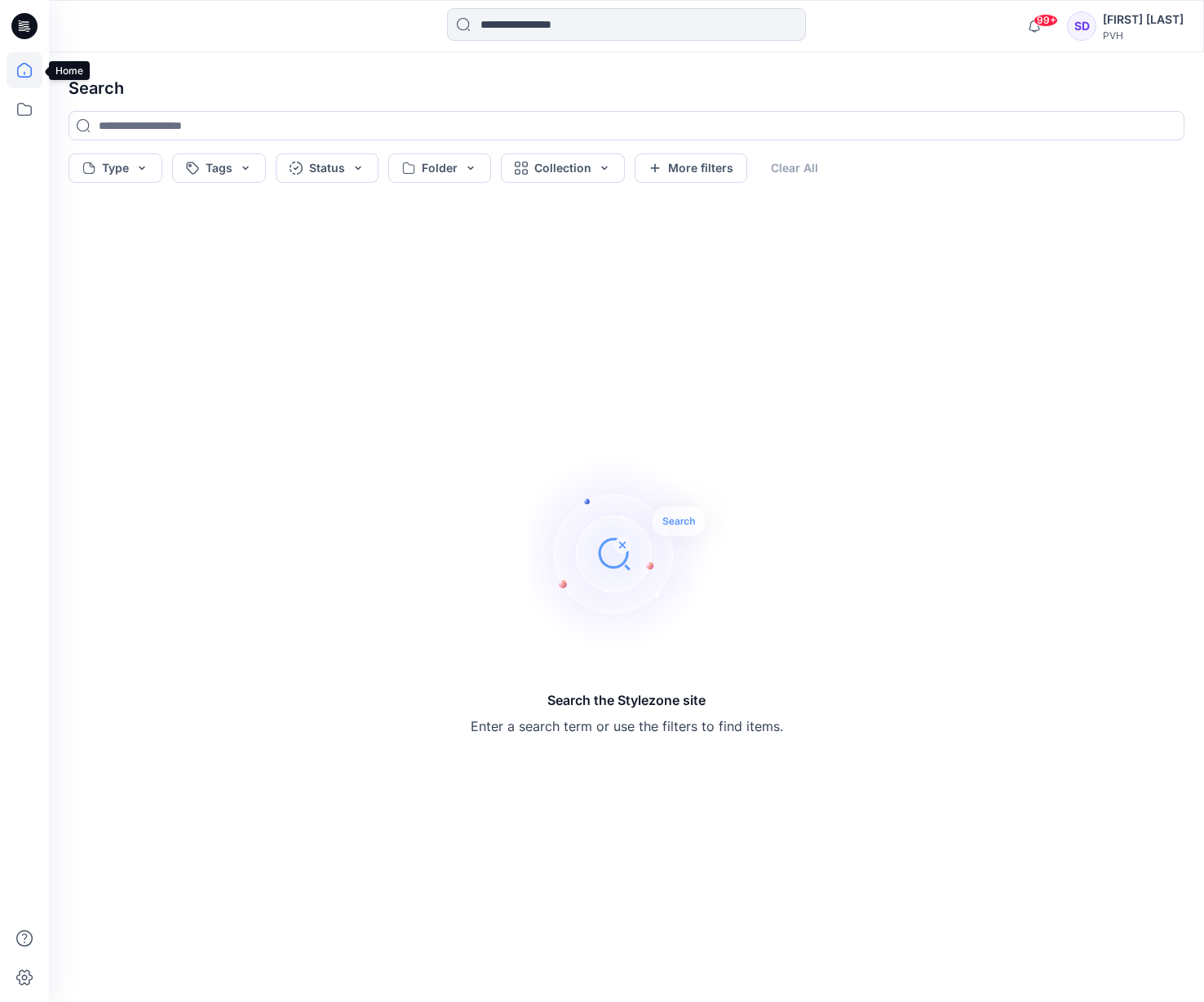 type 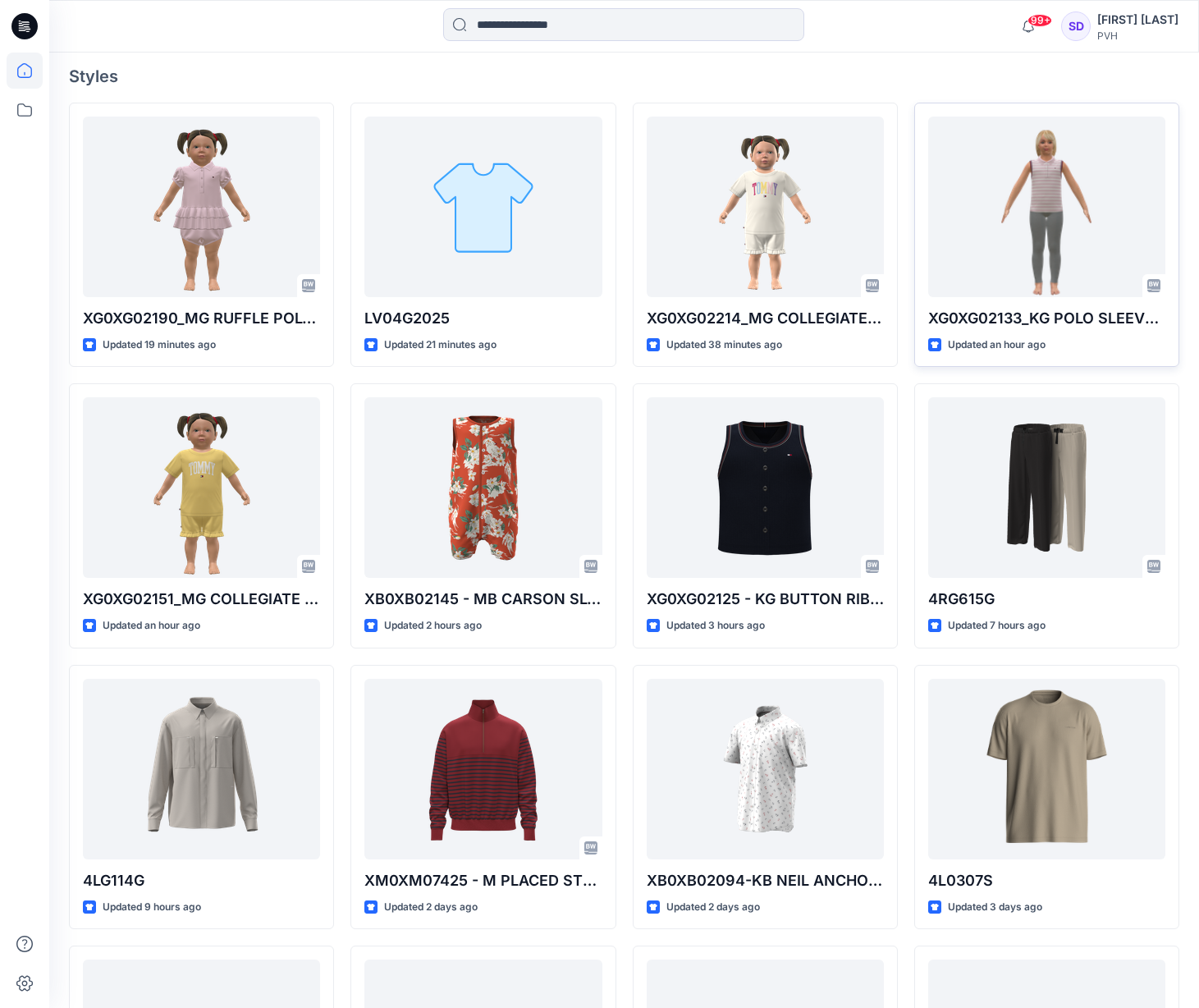 scroll, scrollTop: 444, scrollLeft: 0, axis: vertical 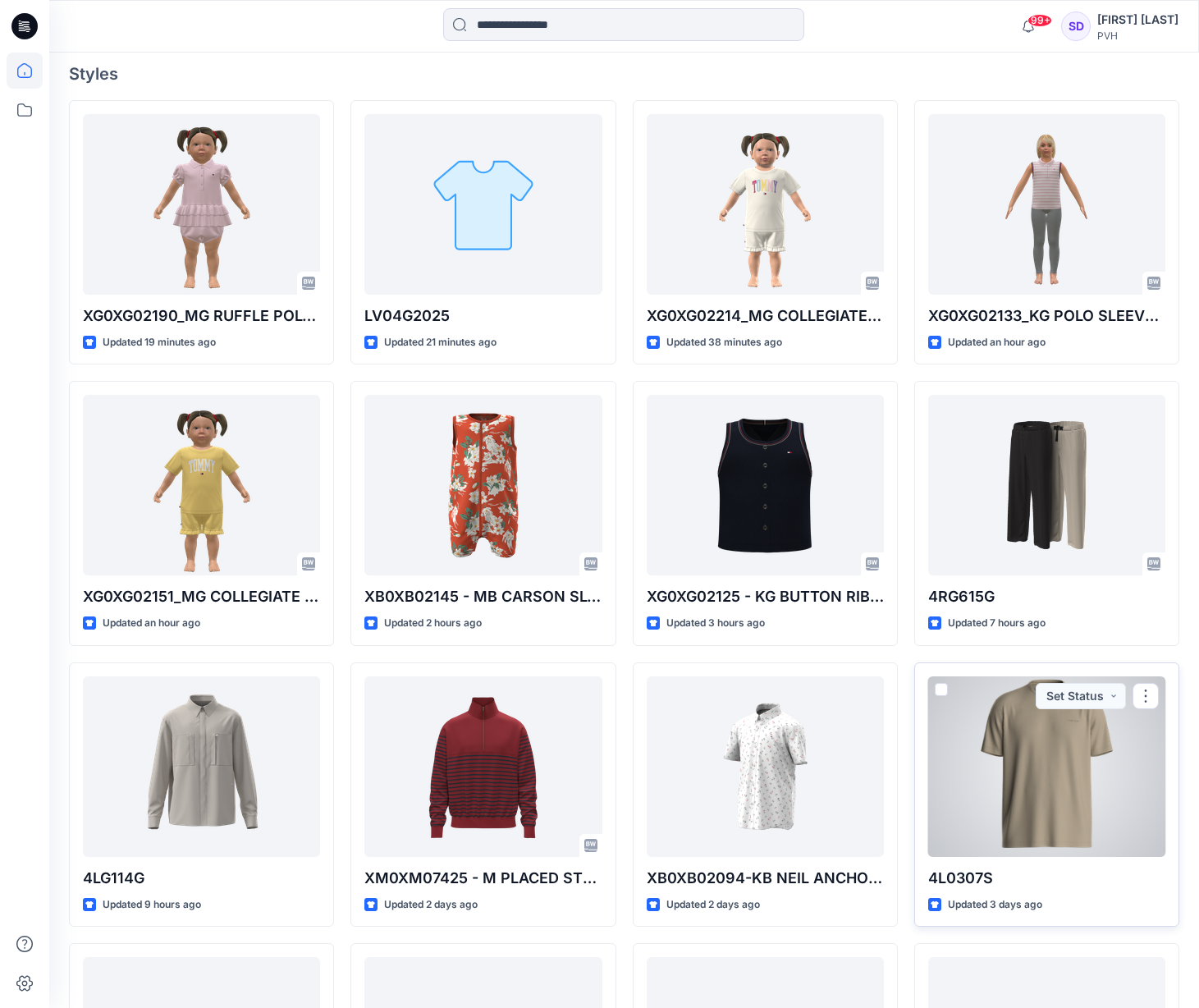 click at bounding box center (1046, 767) 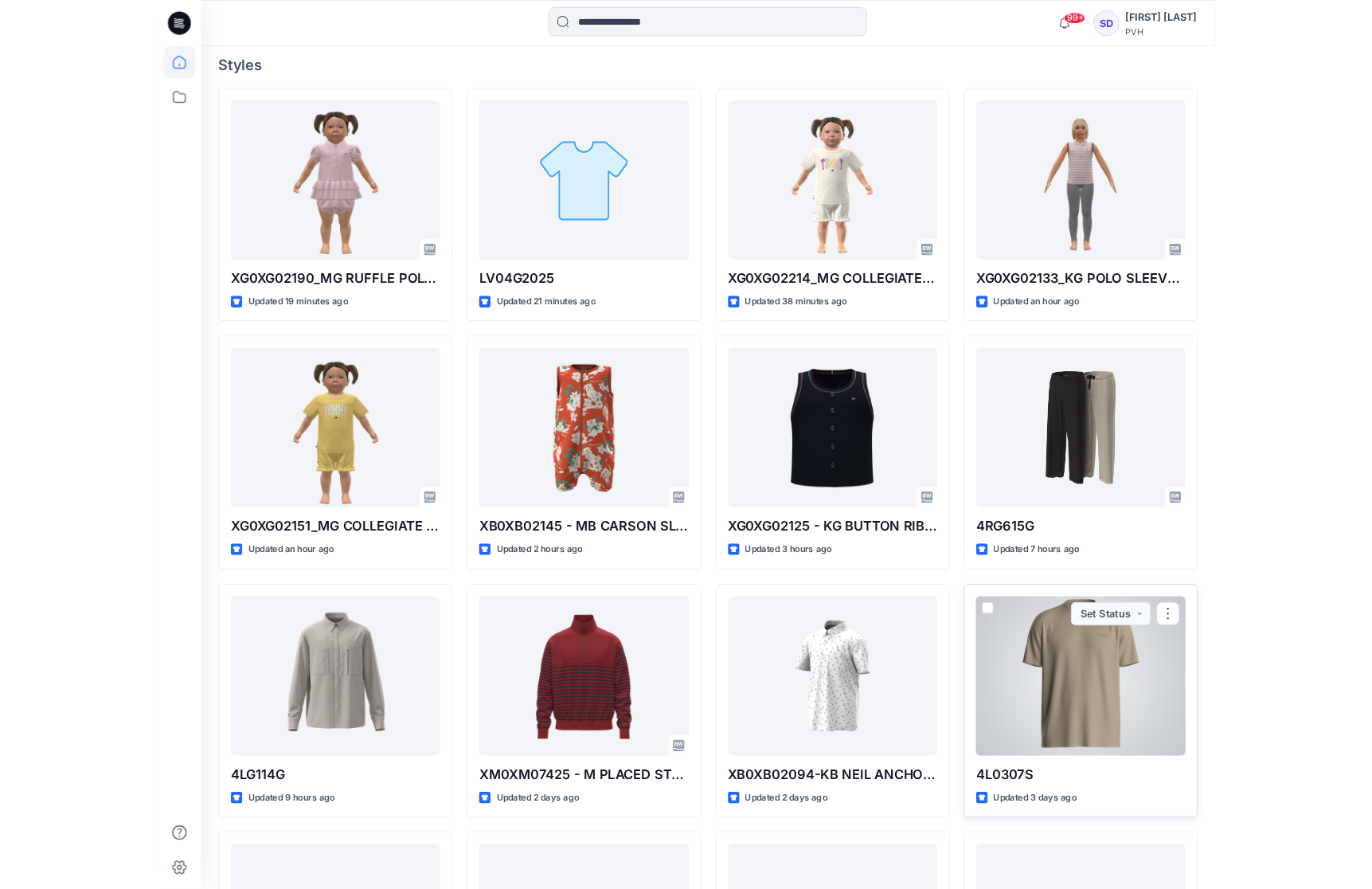 scroll, scrollTop: 0, scrollLeft: 0, axis: both 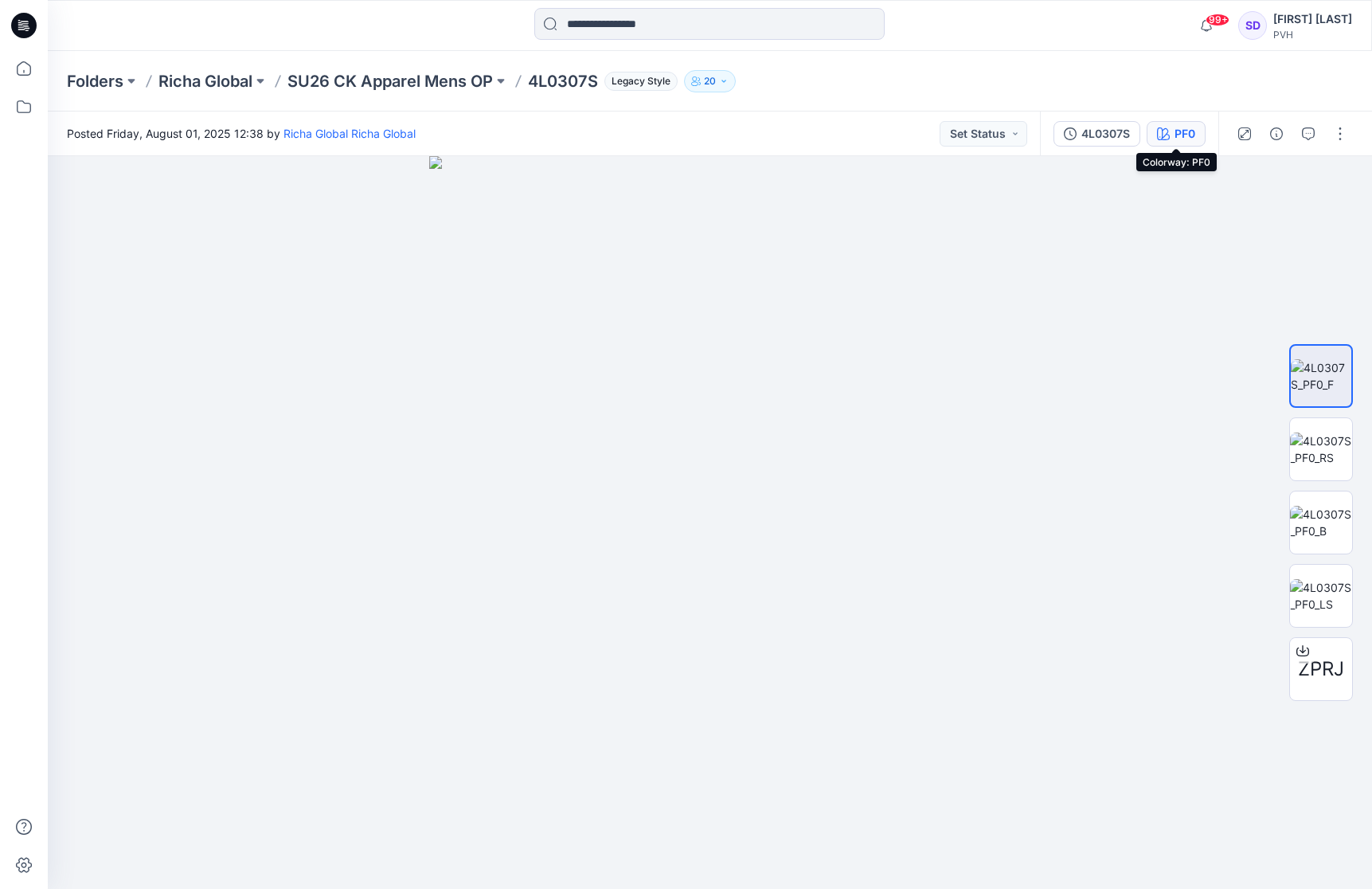 click on "PF0" at bounding box center [1185, 134] 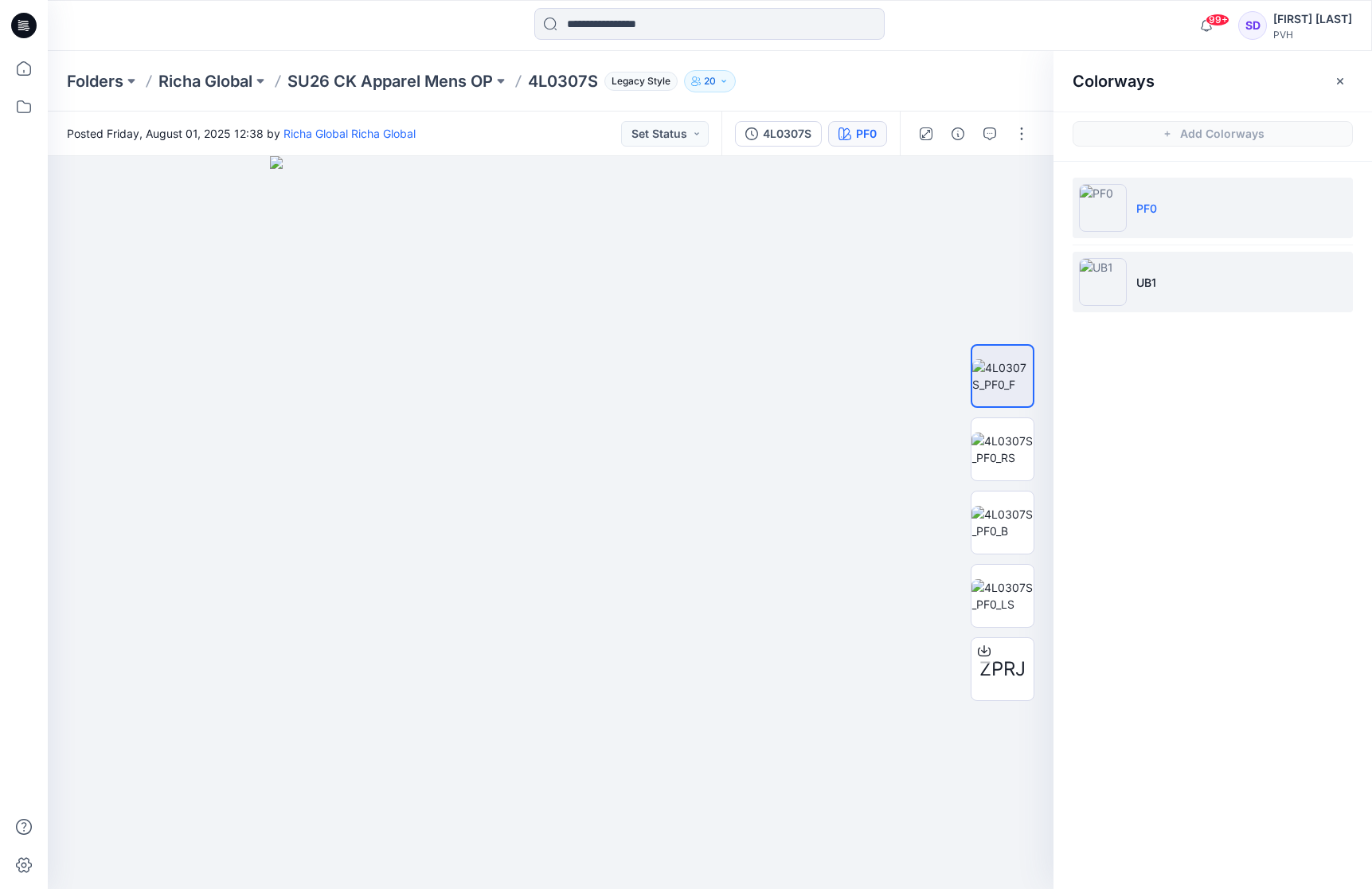 click on "UB1" at bounding box center (1213, 282) 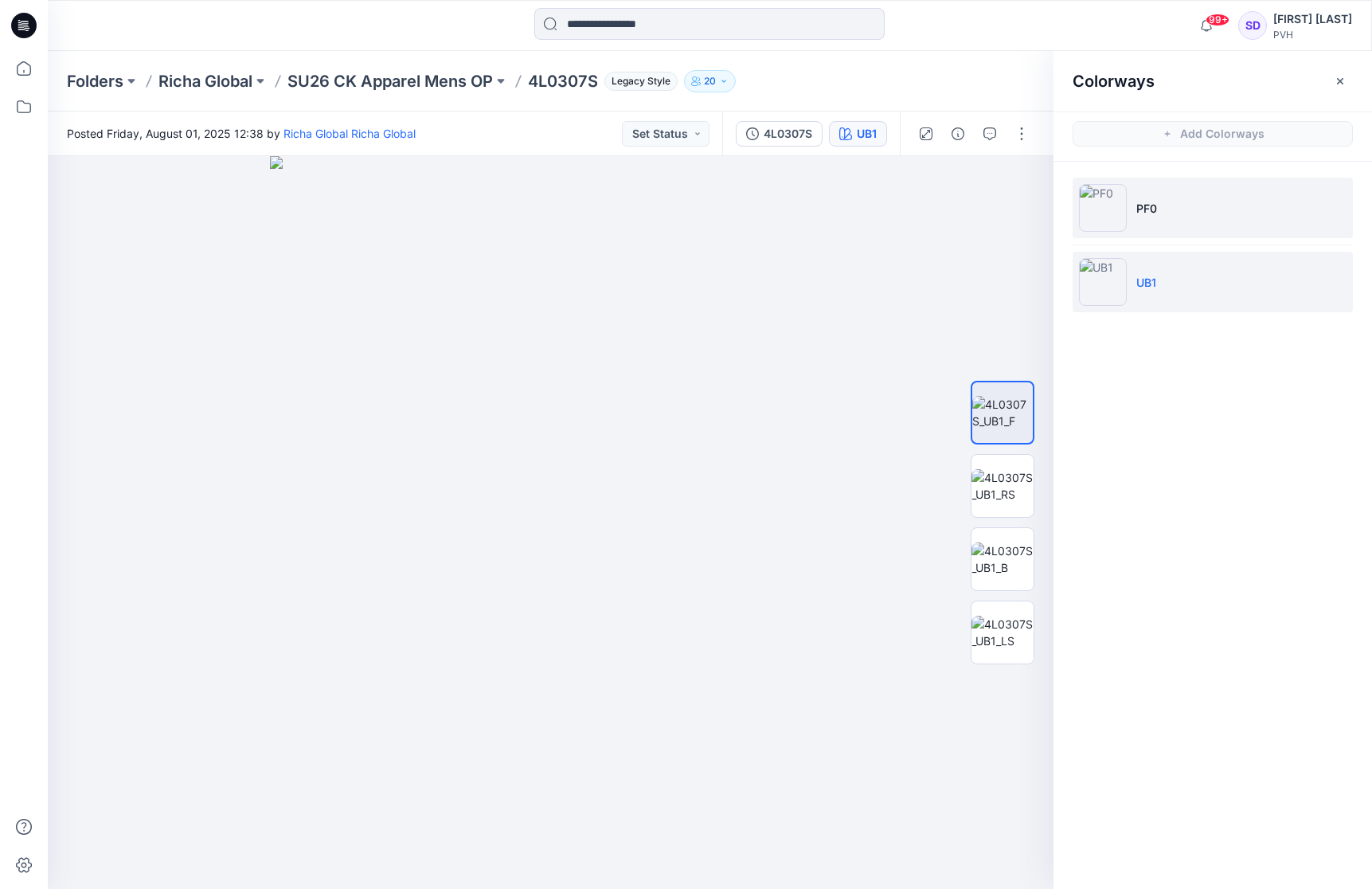 click on "PF0" at bounding box center (1213, 208) 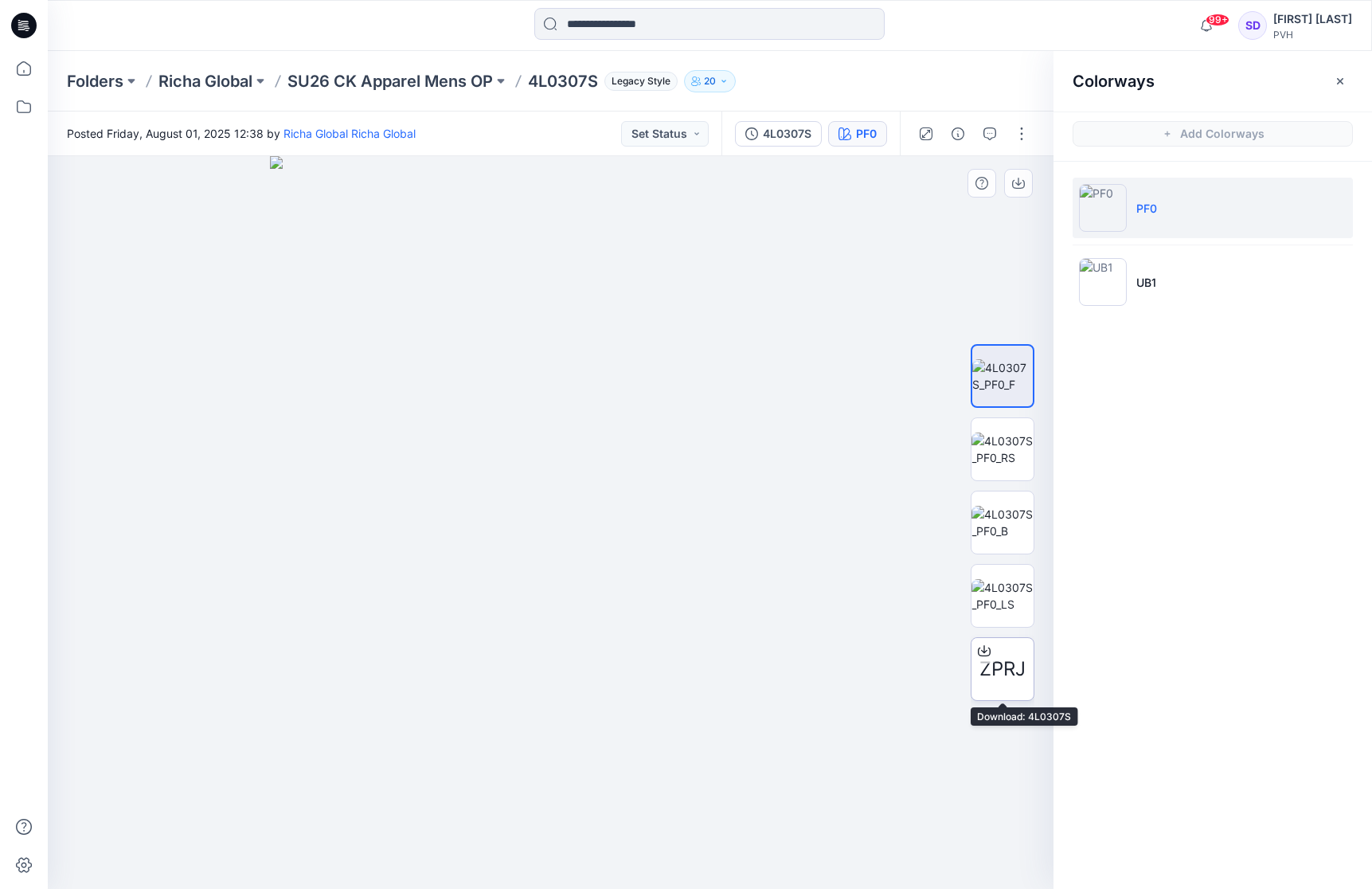 click 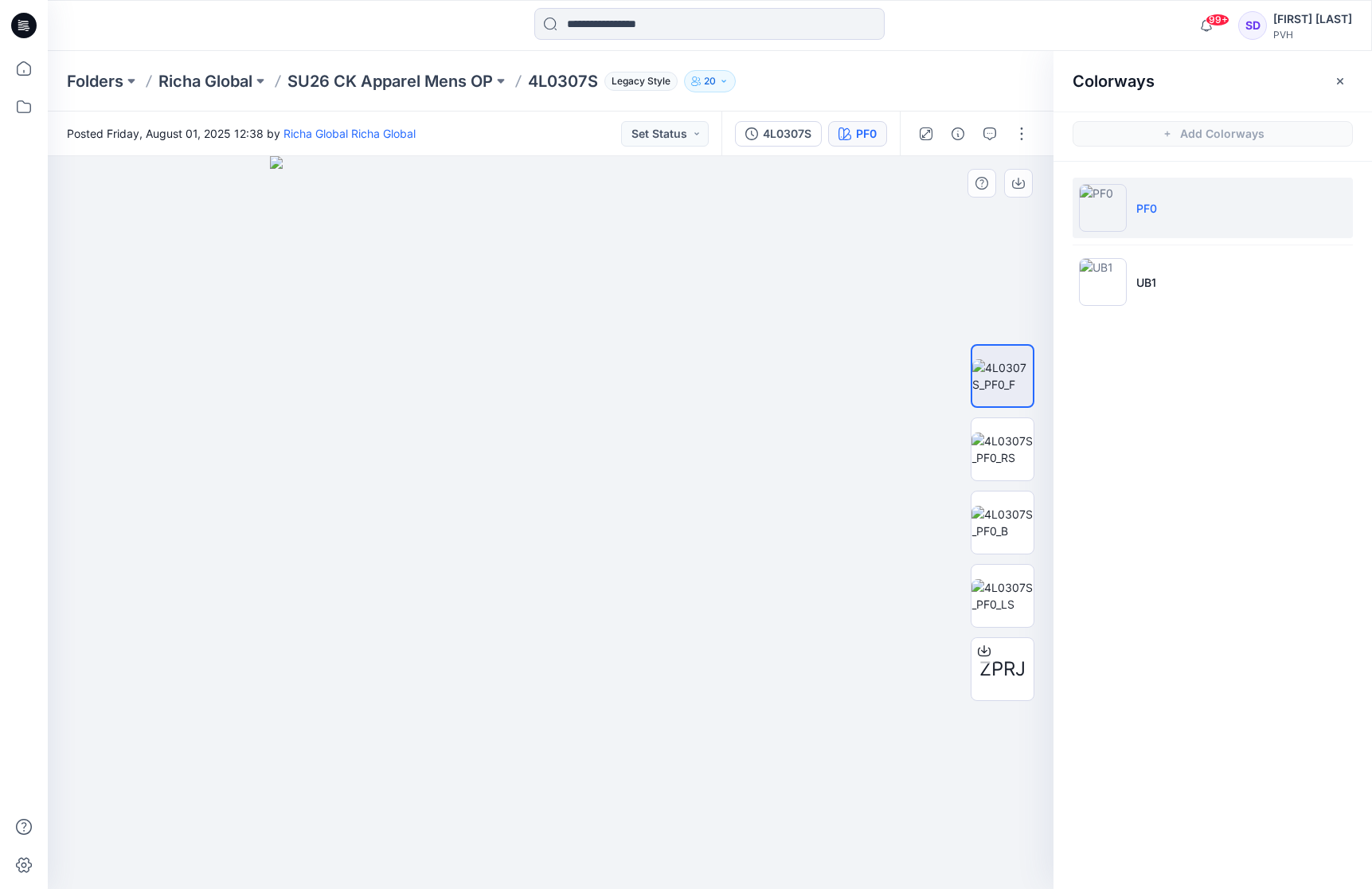 click at bounding box center [550, 523] 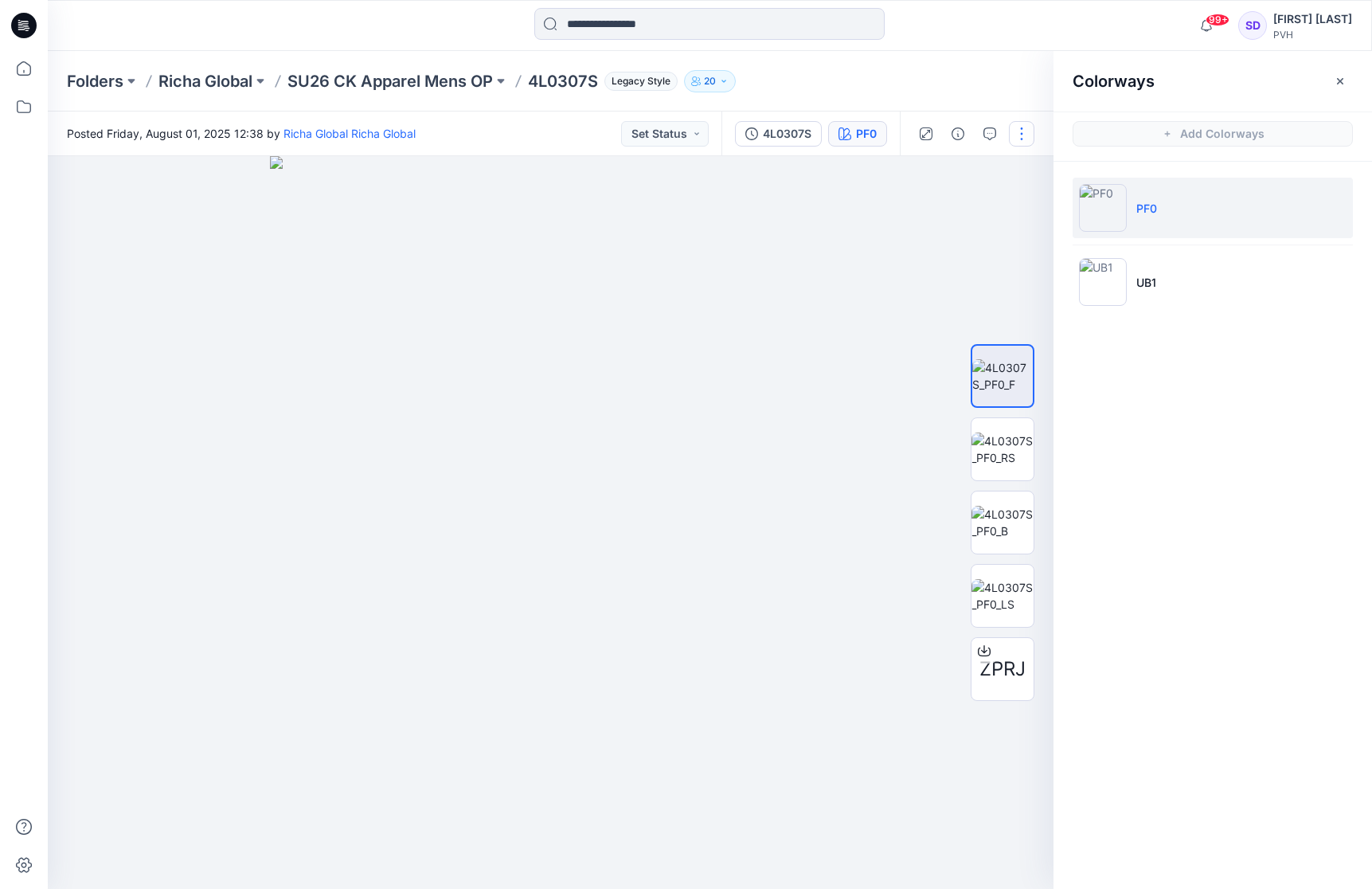 click at bounding box center [1022, 134] 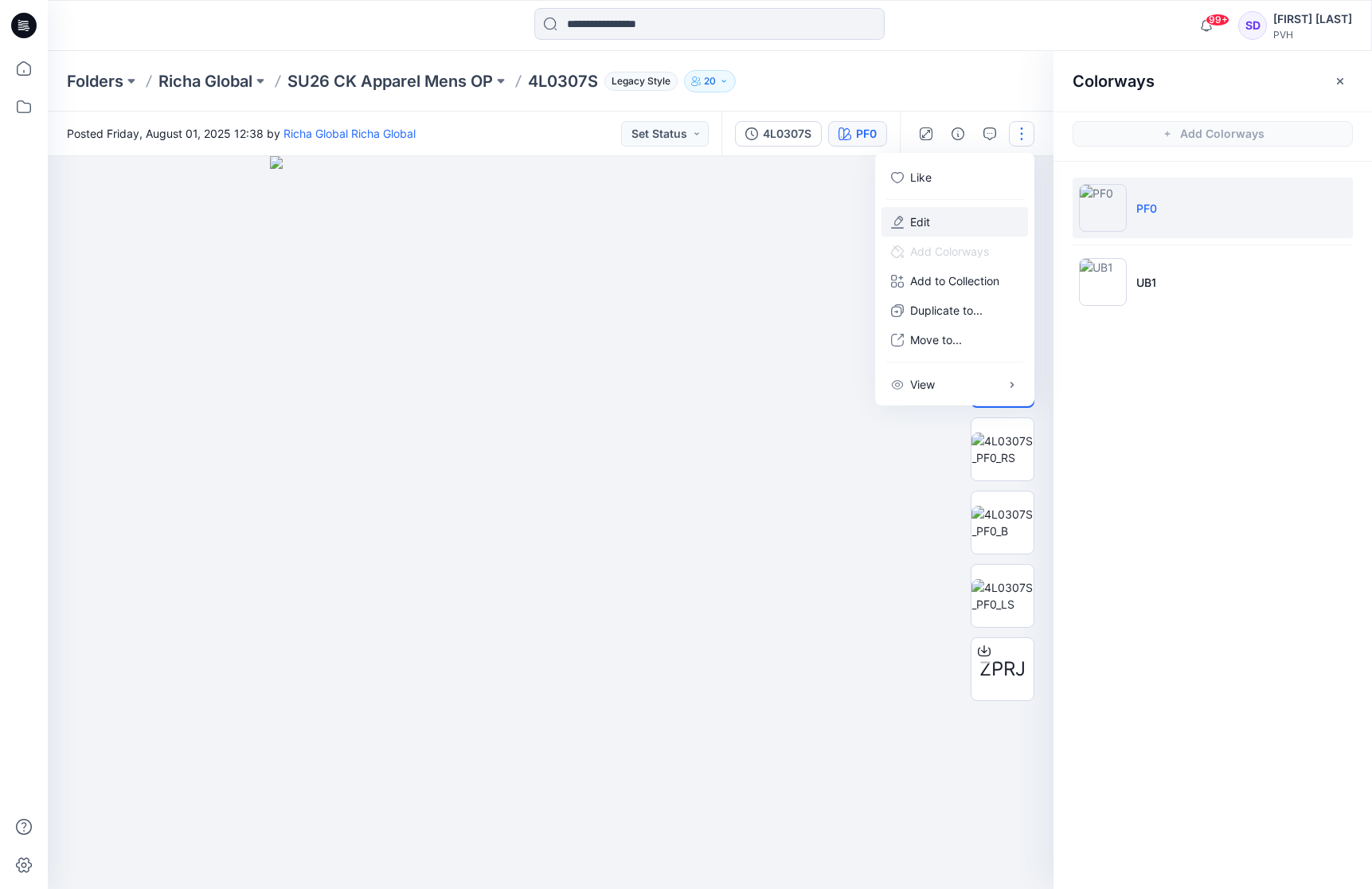 click on "Edit" at bounding box center [955, 221] 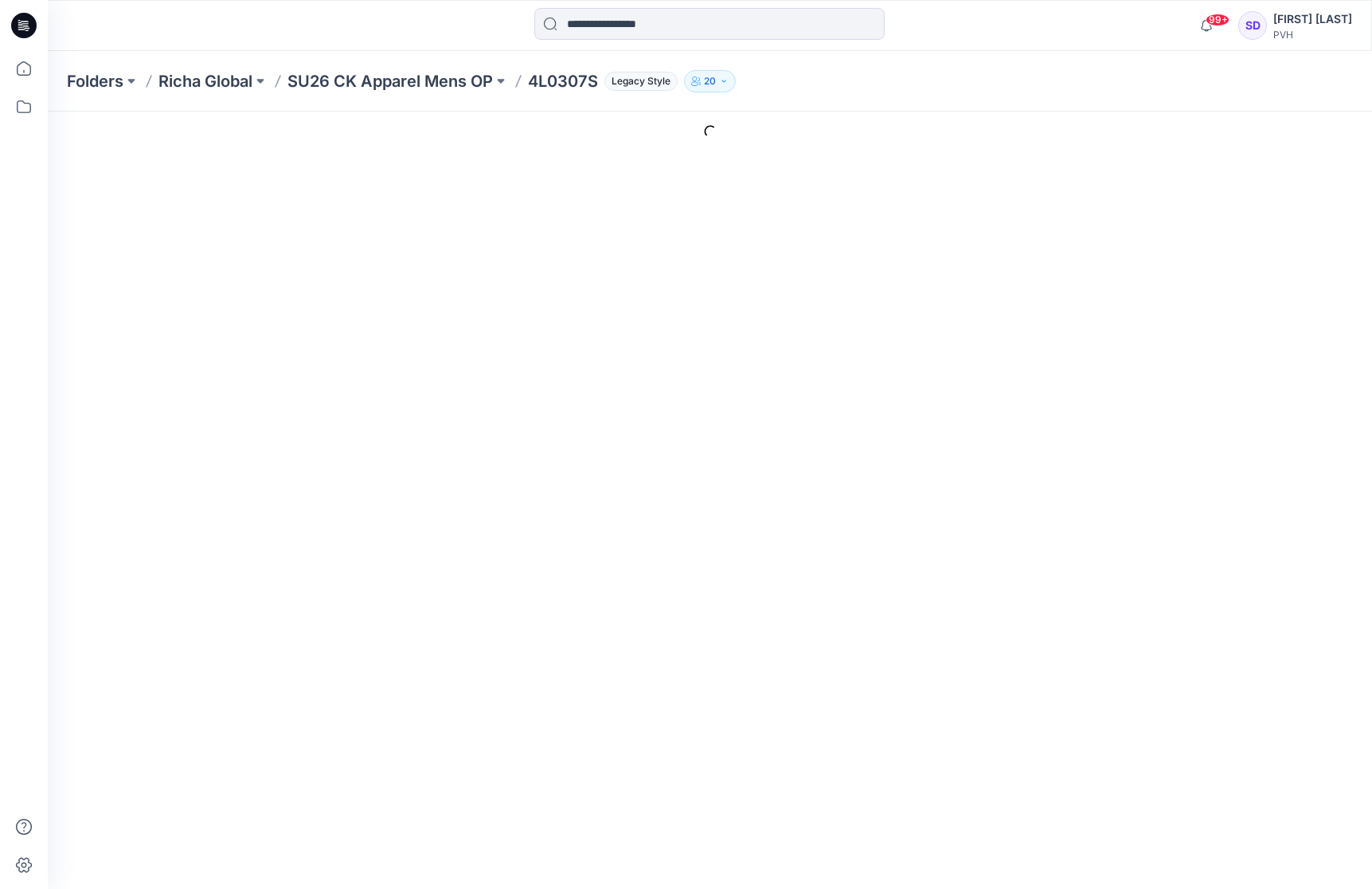 scroll, scrollTop: 0, scrollLeft: 0, axis: both 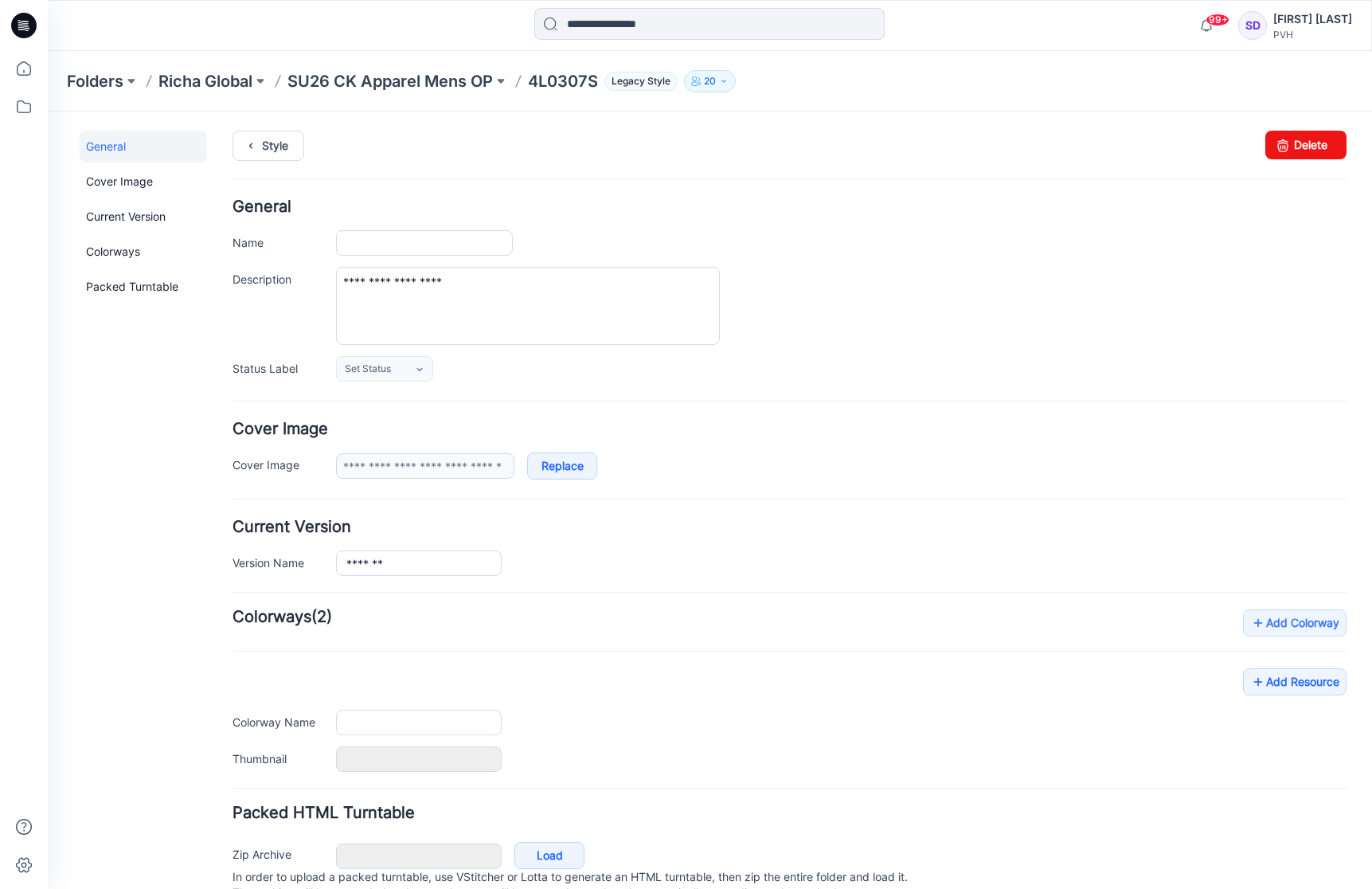type on "*******" 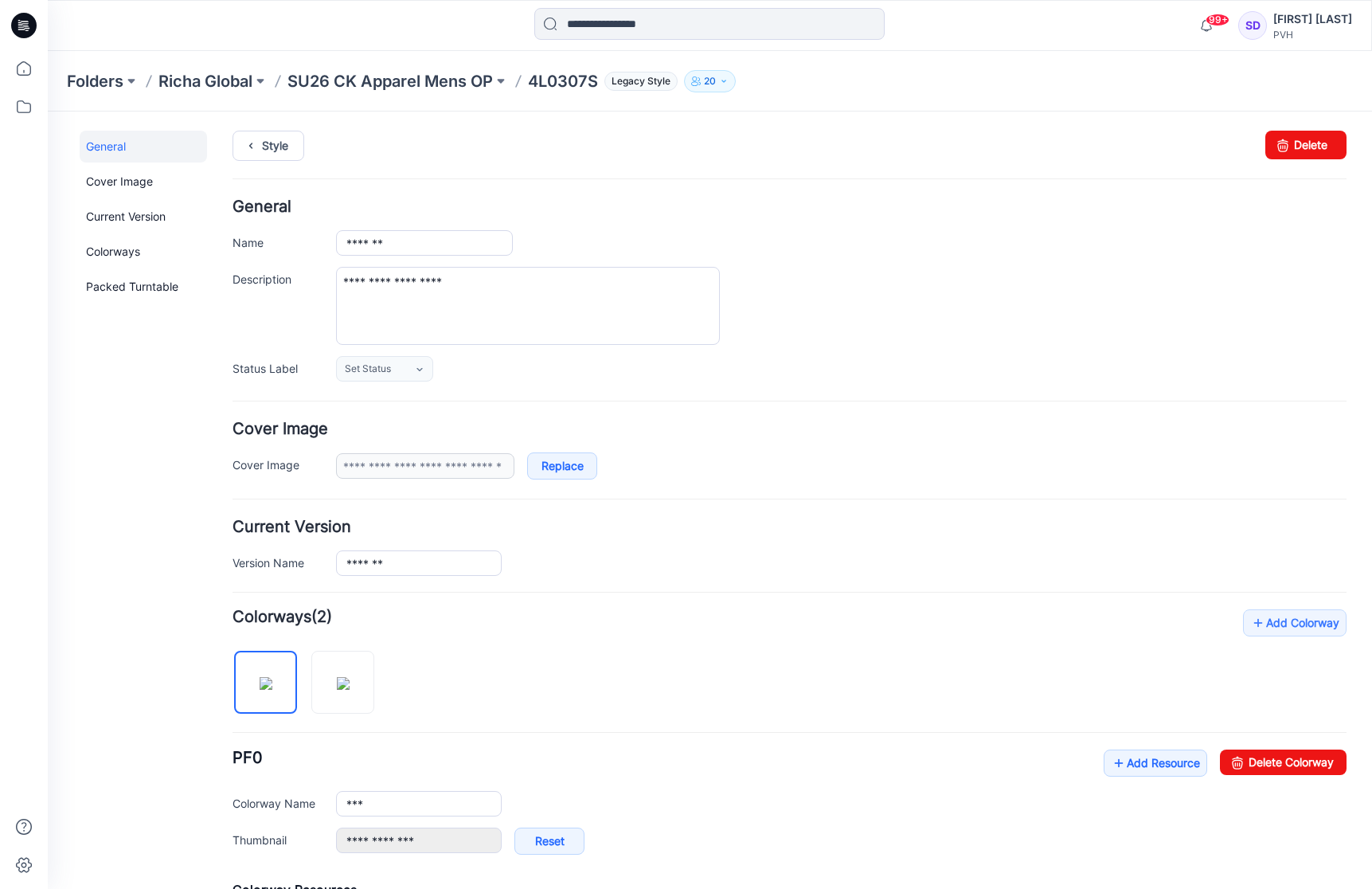 click on "**********" at bounding box center [789, 810] 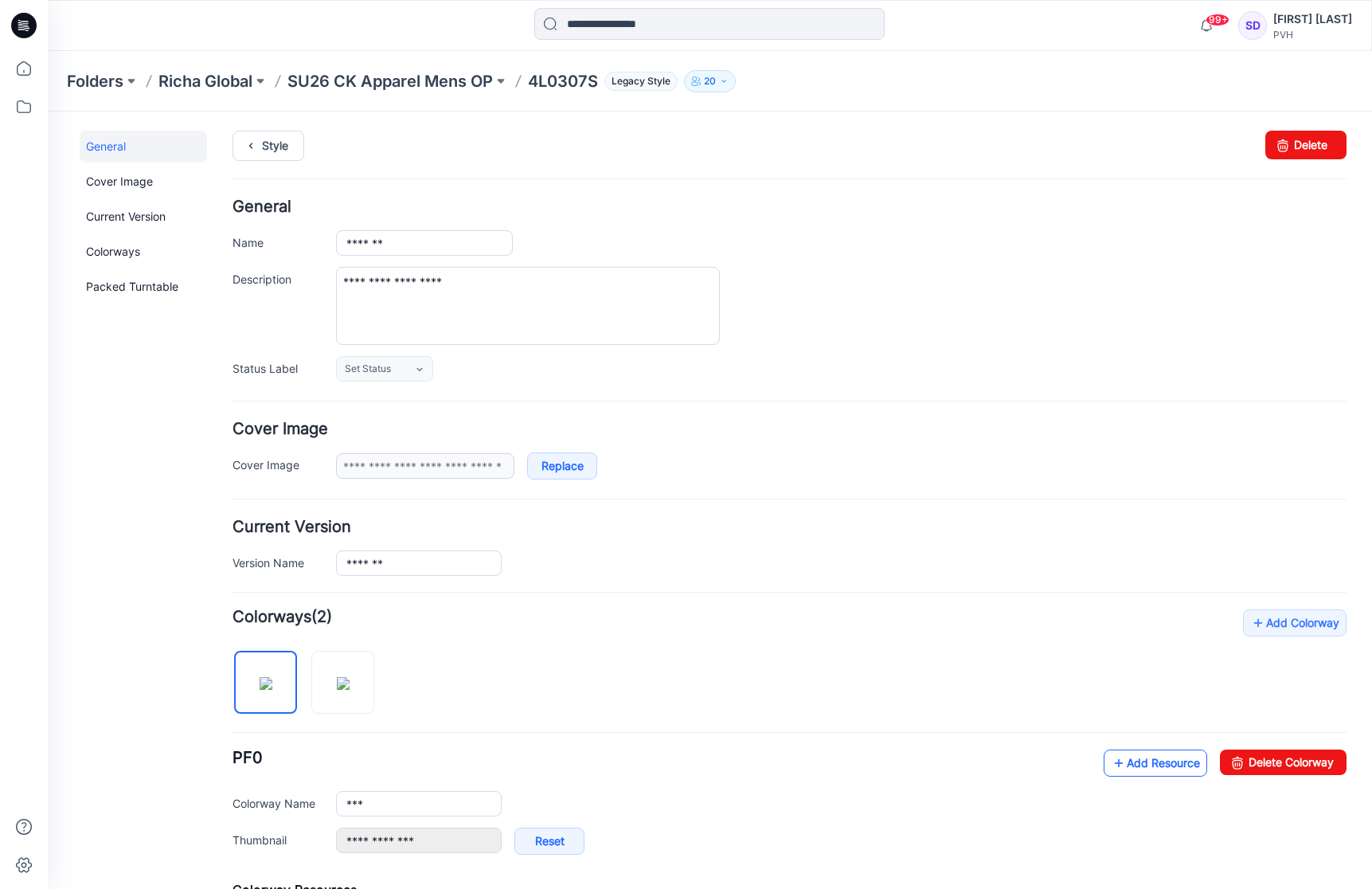 click on "Add Resource" at bounding box center (1155, 763) 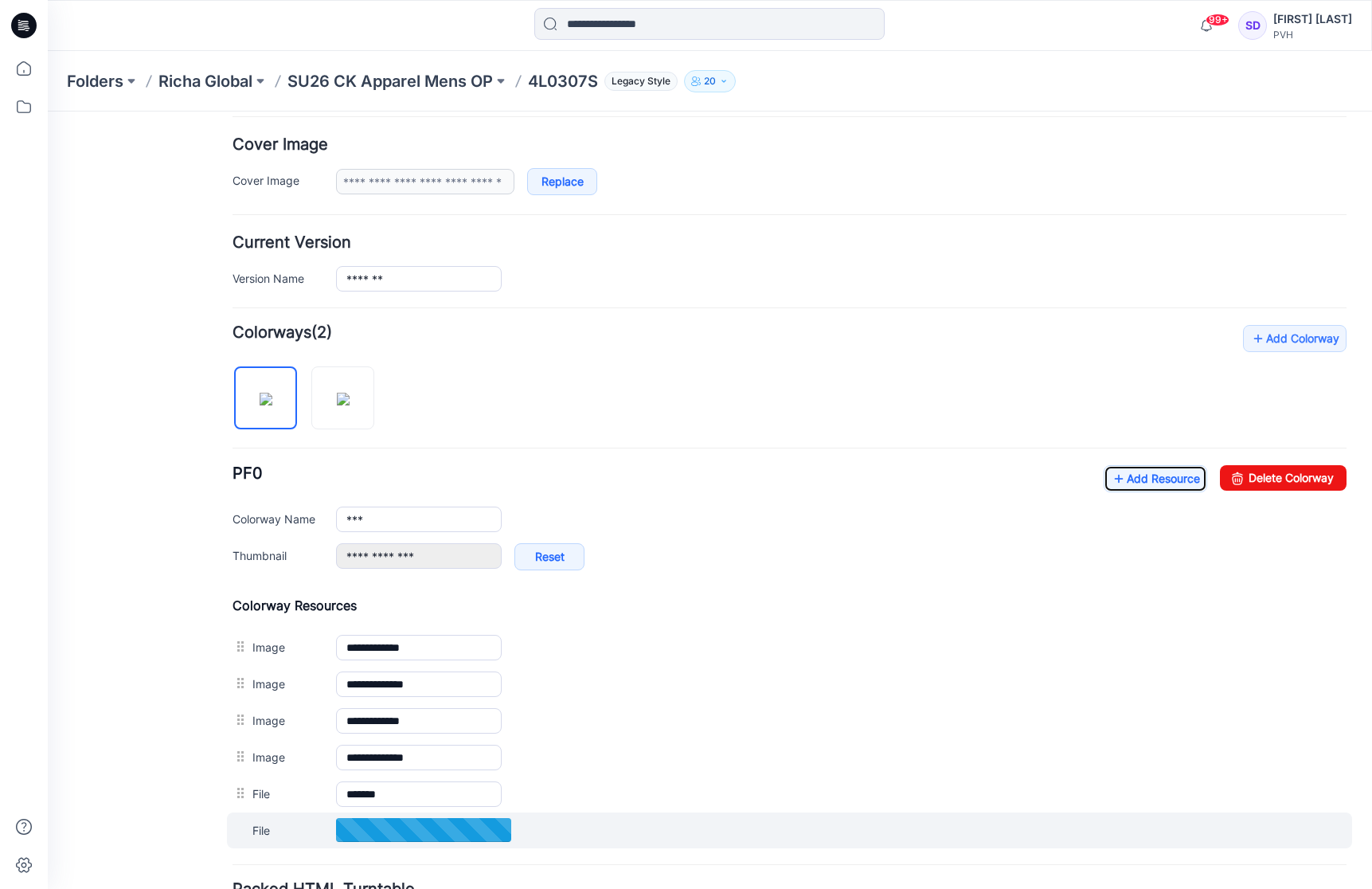 scroll, scrollTop: 305, scrollLeft: 0, axis: vertical 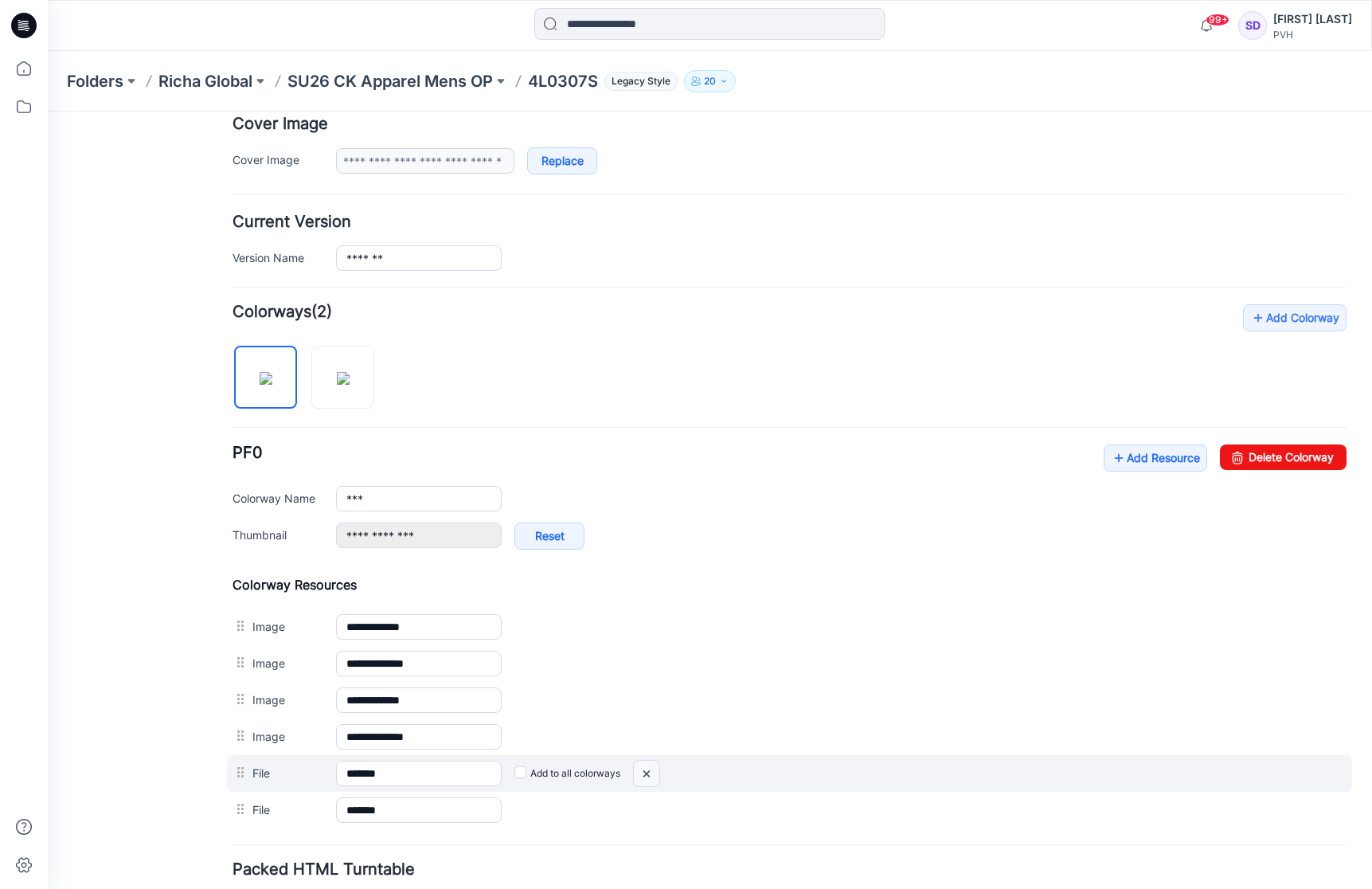 click at bounding box center (48, 112) 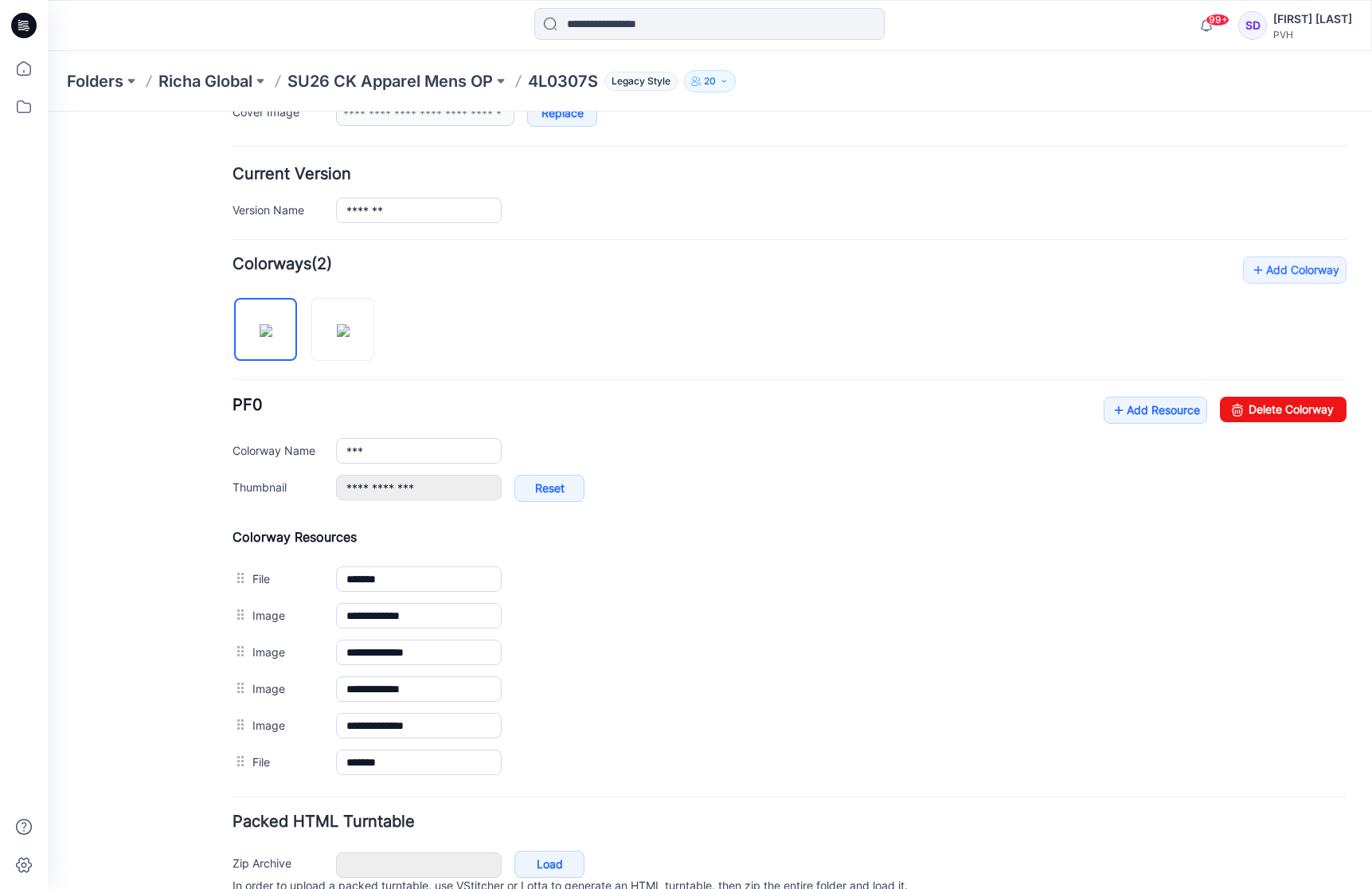 scroll, scrollTop: 354, scrollLeft: 0, axis: vertical 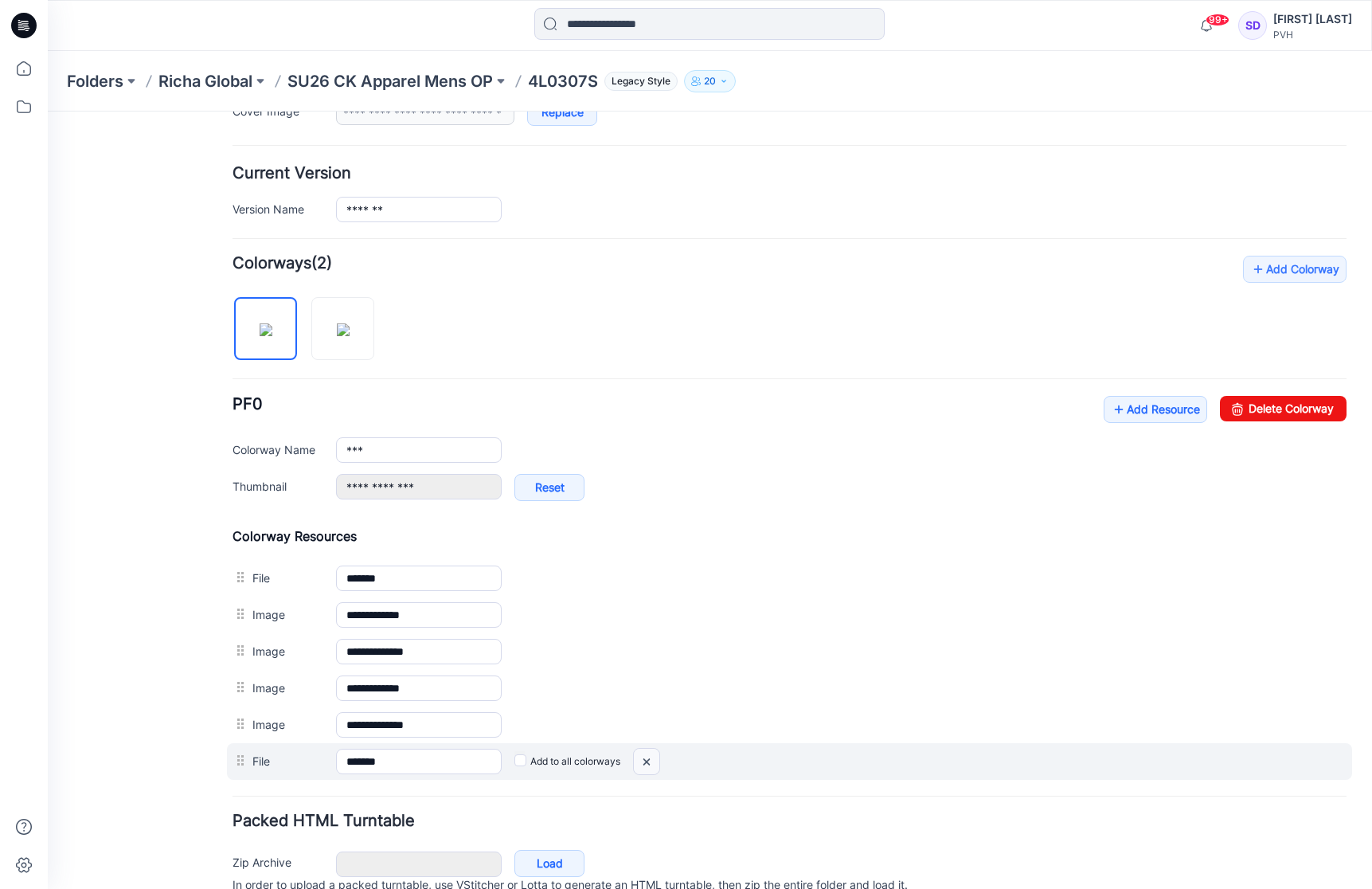 click at bounding box center [48, 112] 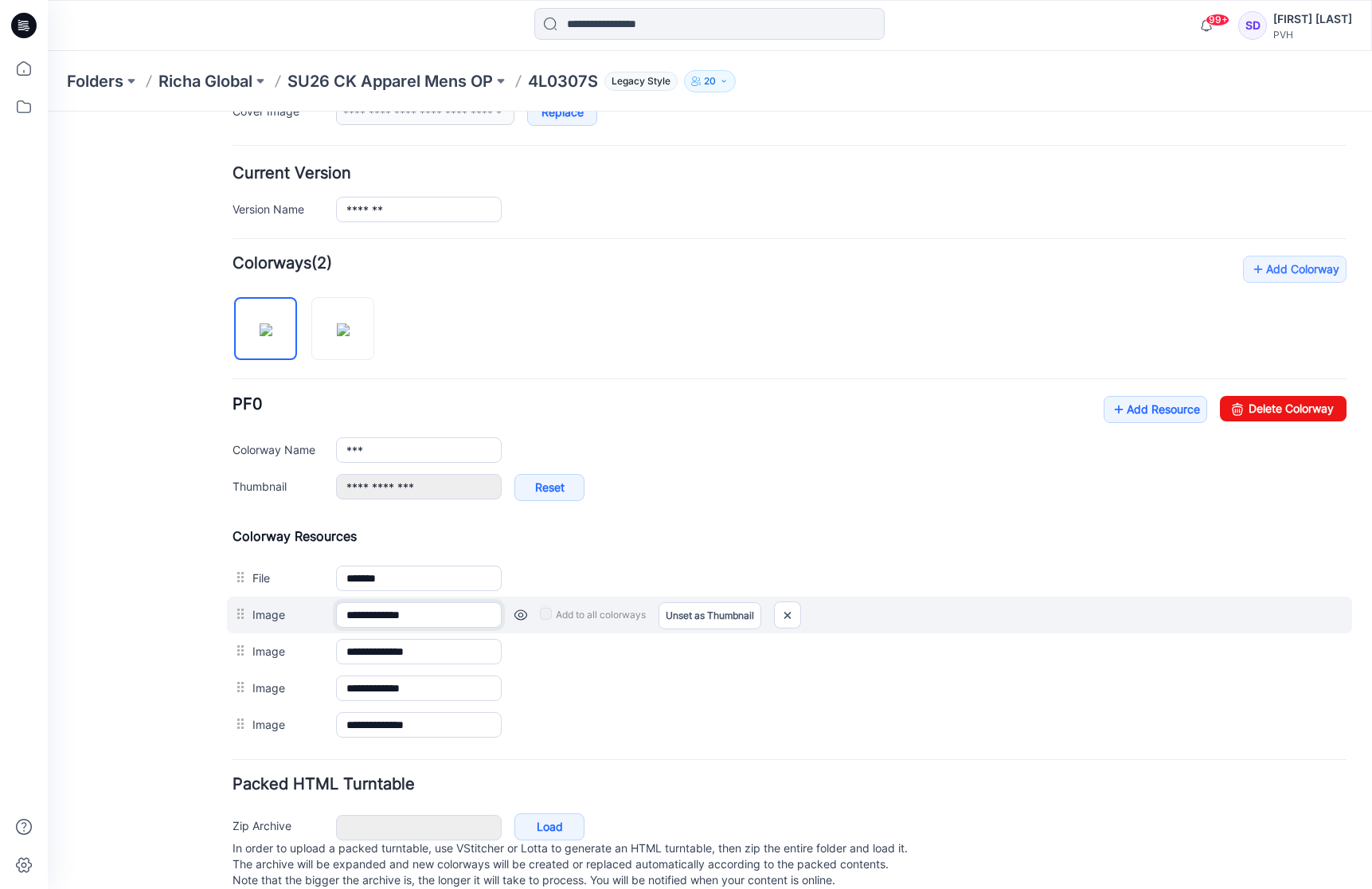 click on "**********" at bounding box center [419, 615] 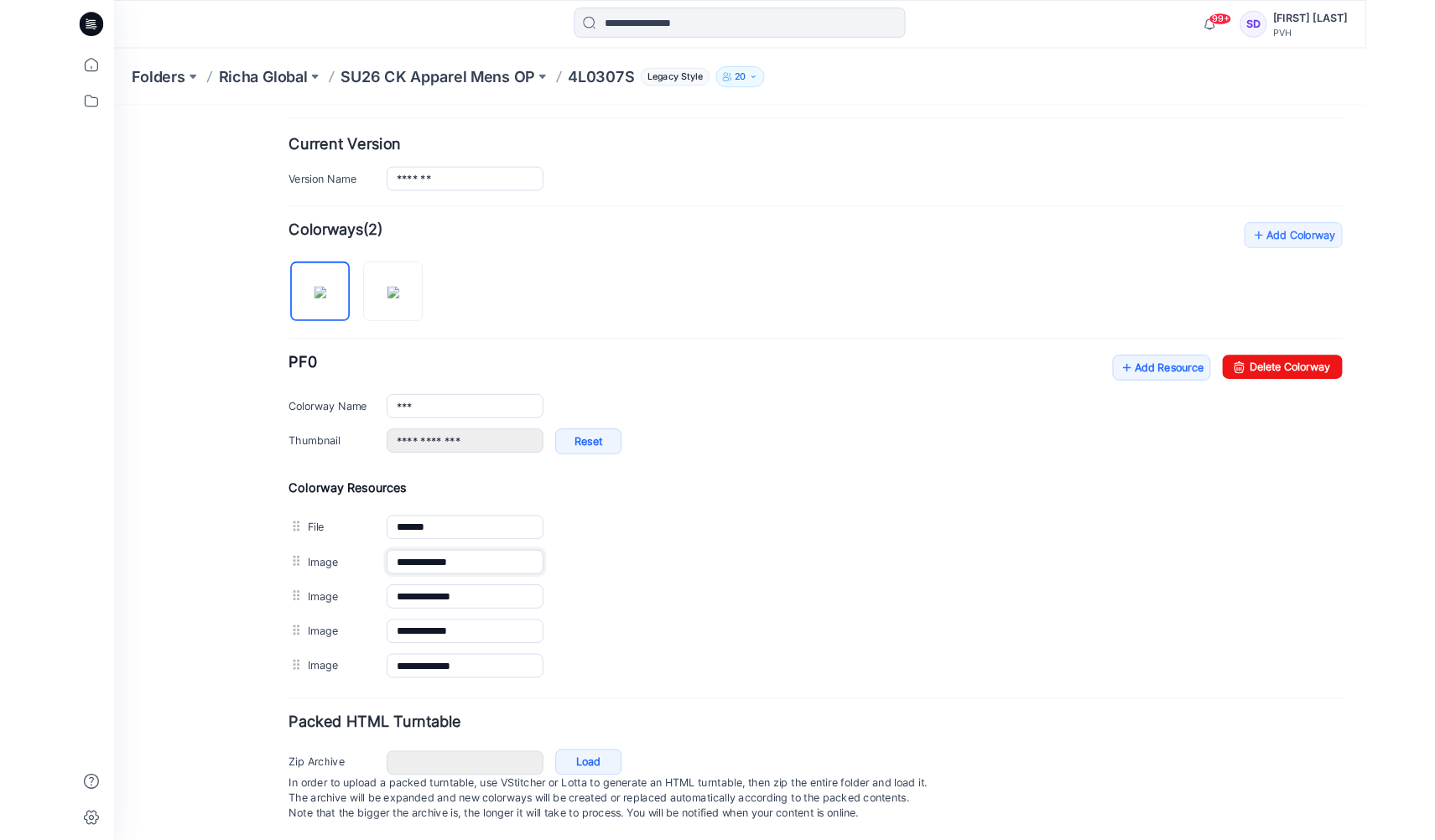 scroll, scrollTop: 411, scrollLeft: 0, axis: vertical 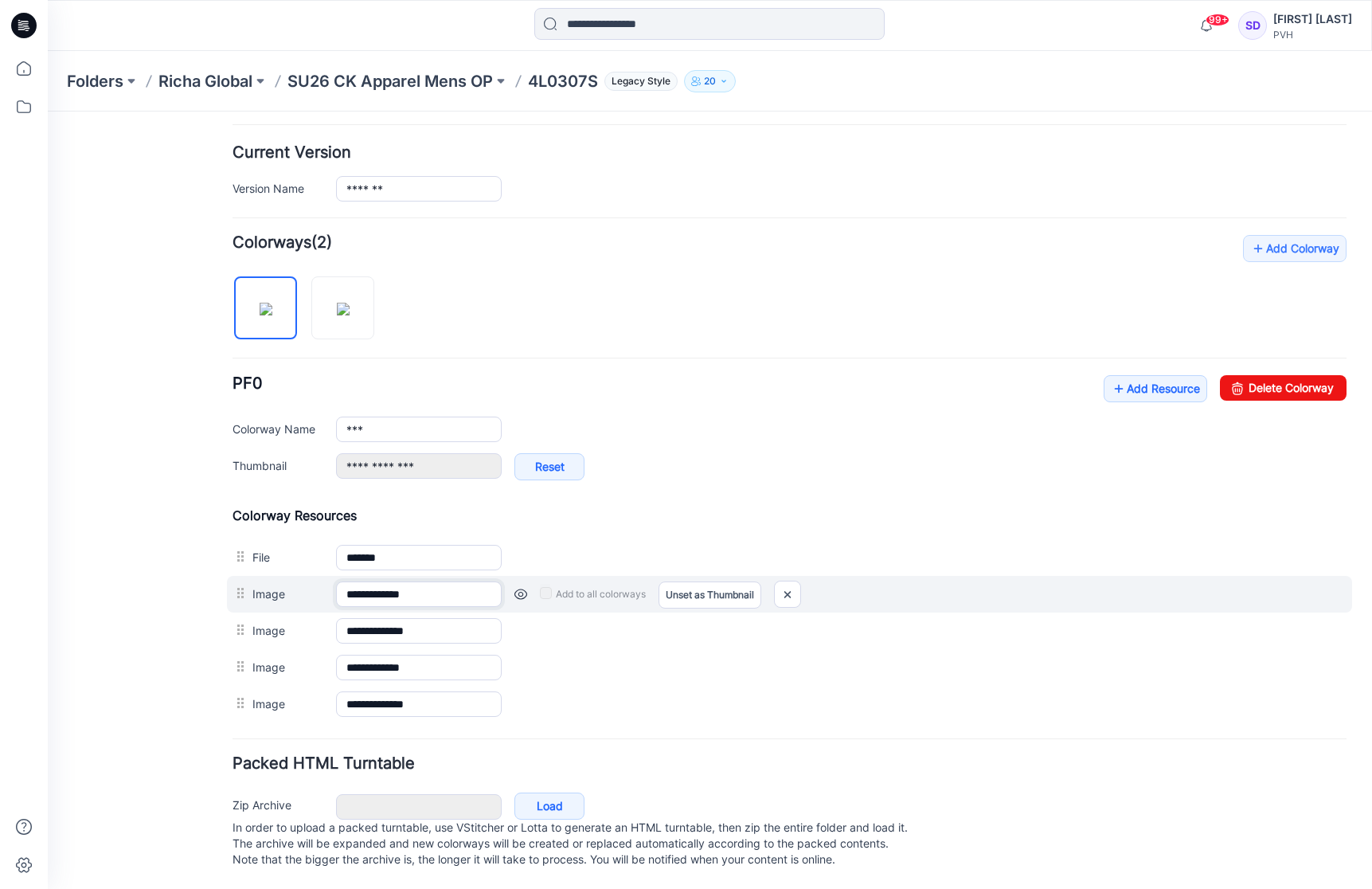 click on "**********" at bounding box center [419, 594] 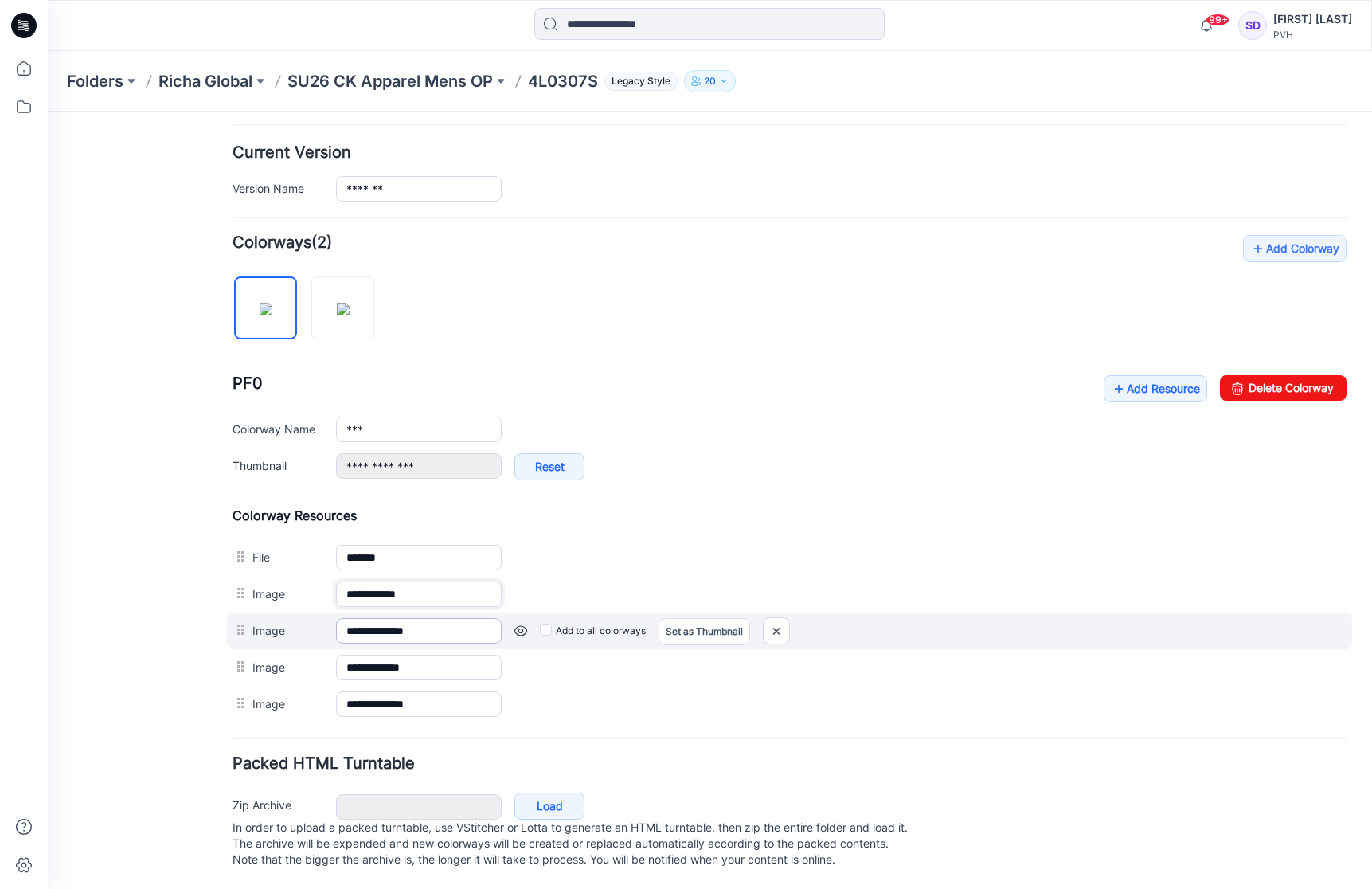 type on "**********" 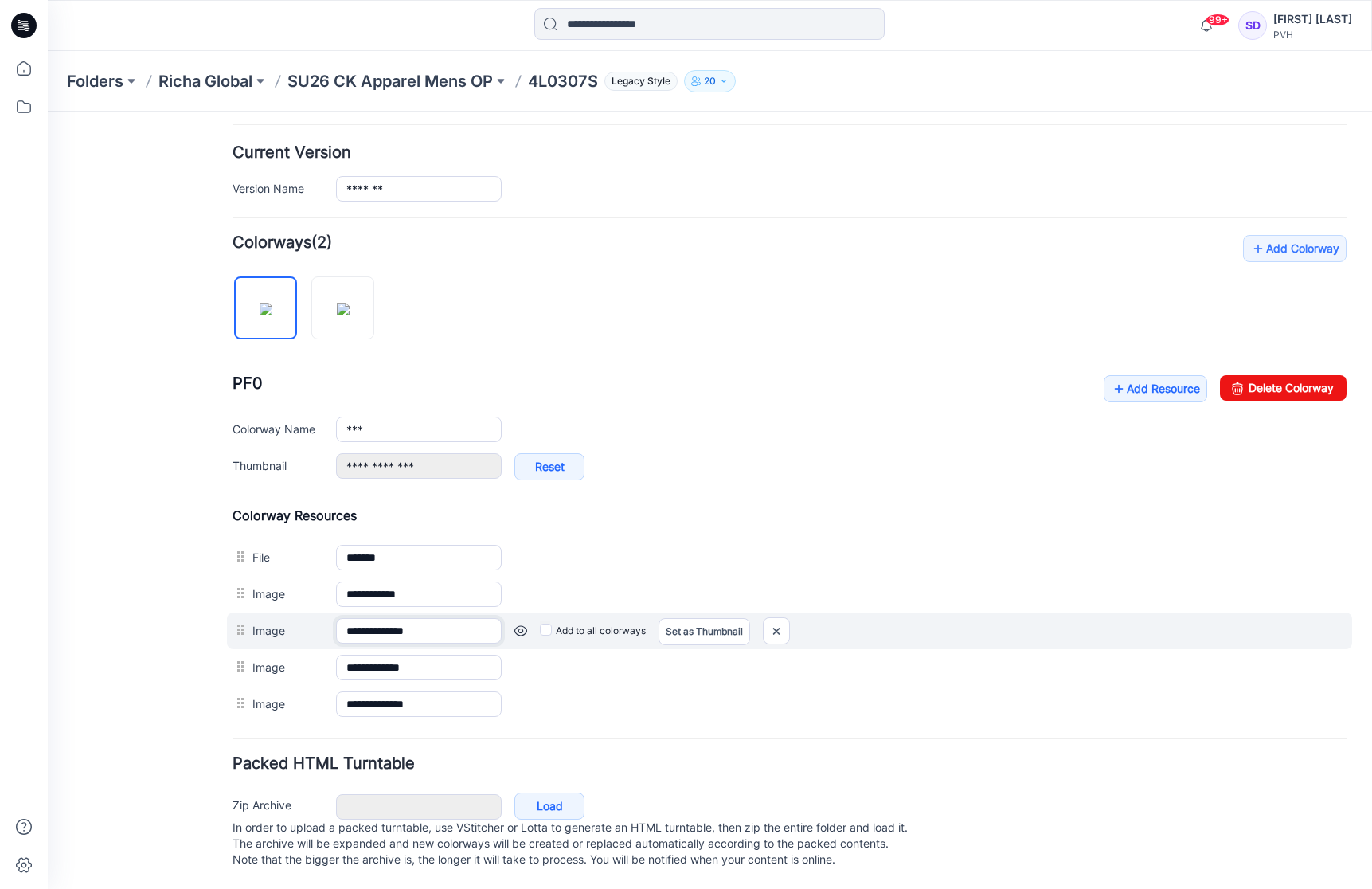 click on "**********" at bounding box center (419, 631) 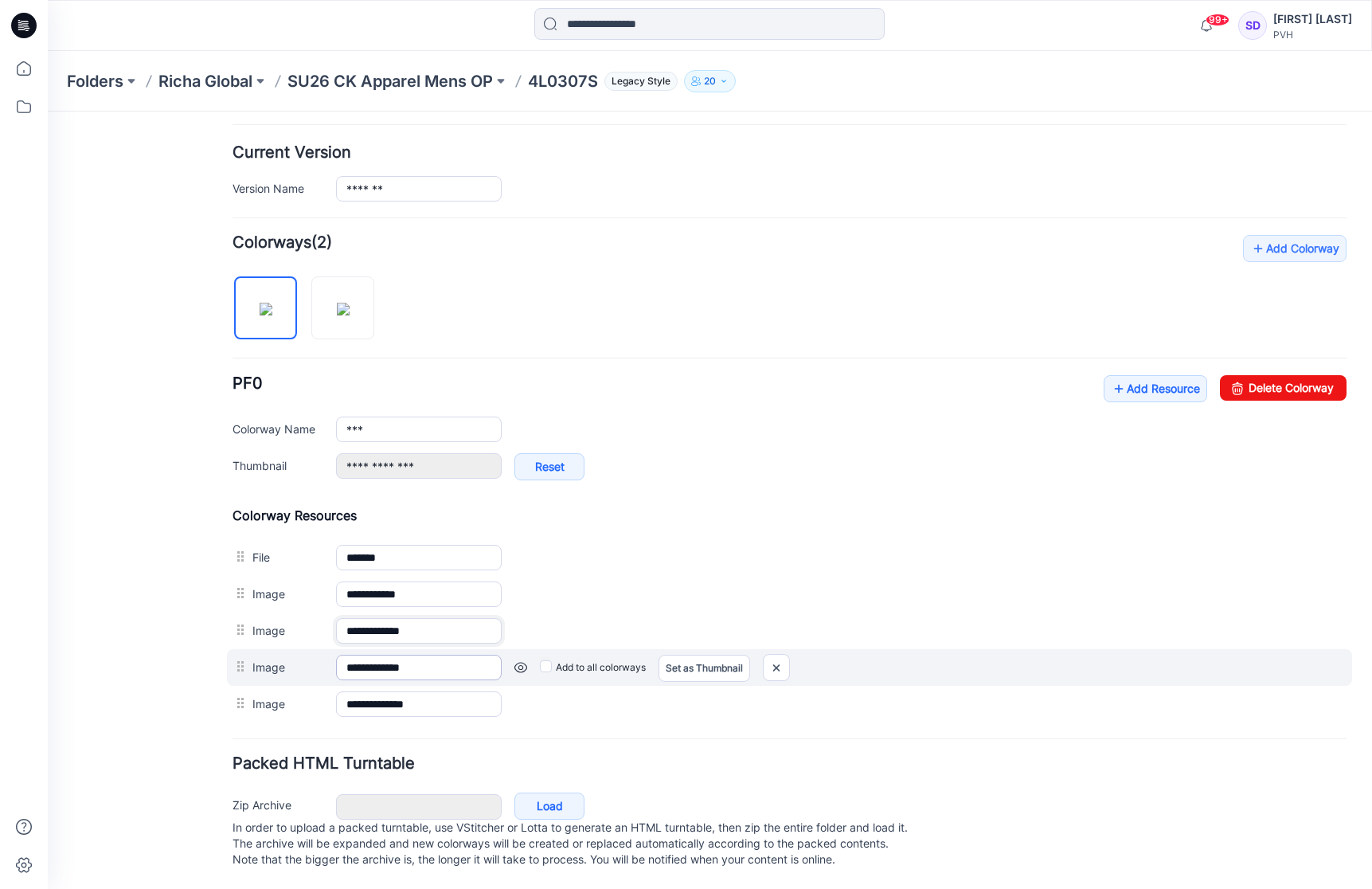 type on "**********" 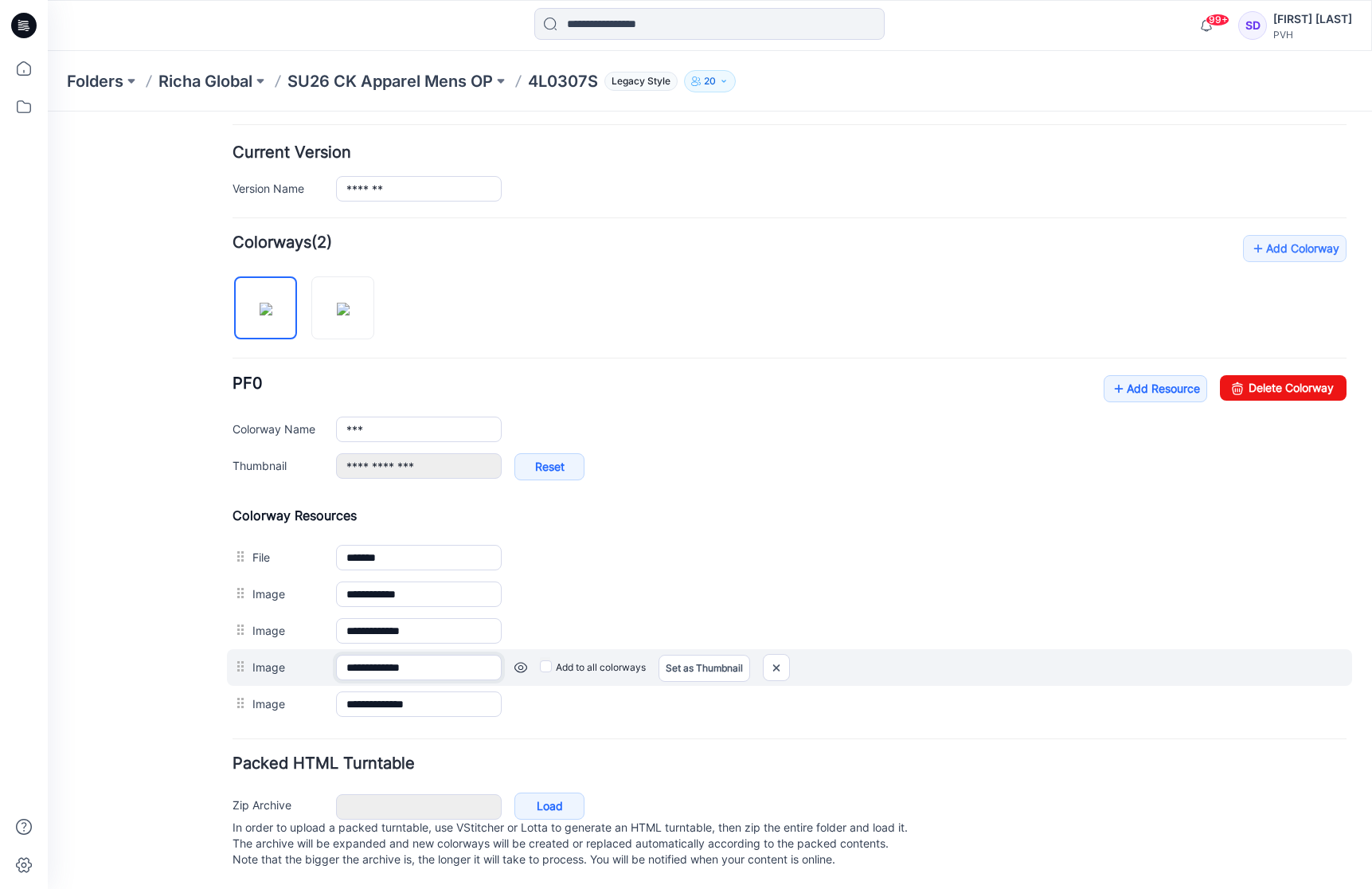 click on "**********" at bounding box center (419, 668) 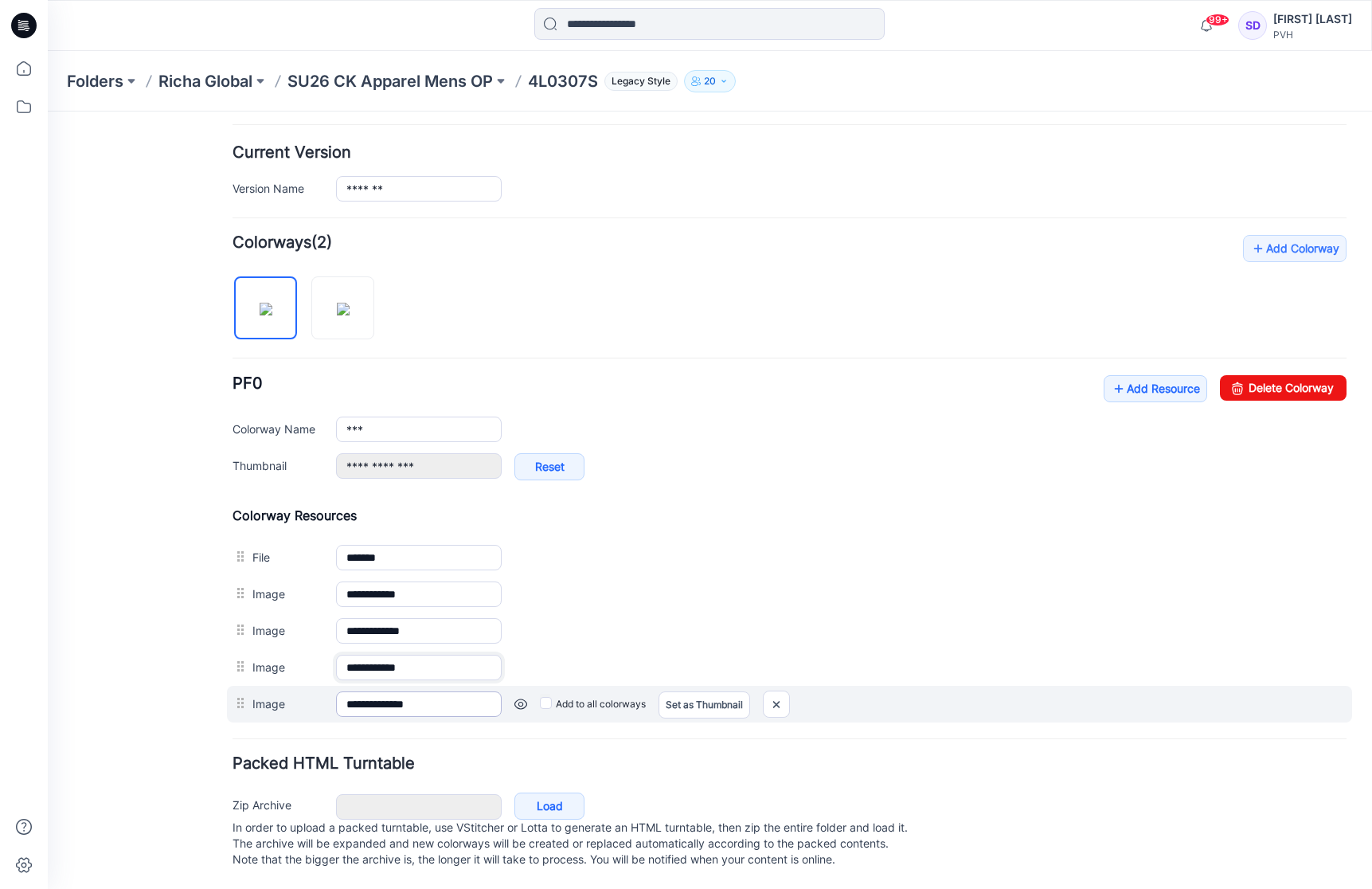 type on "**********" 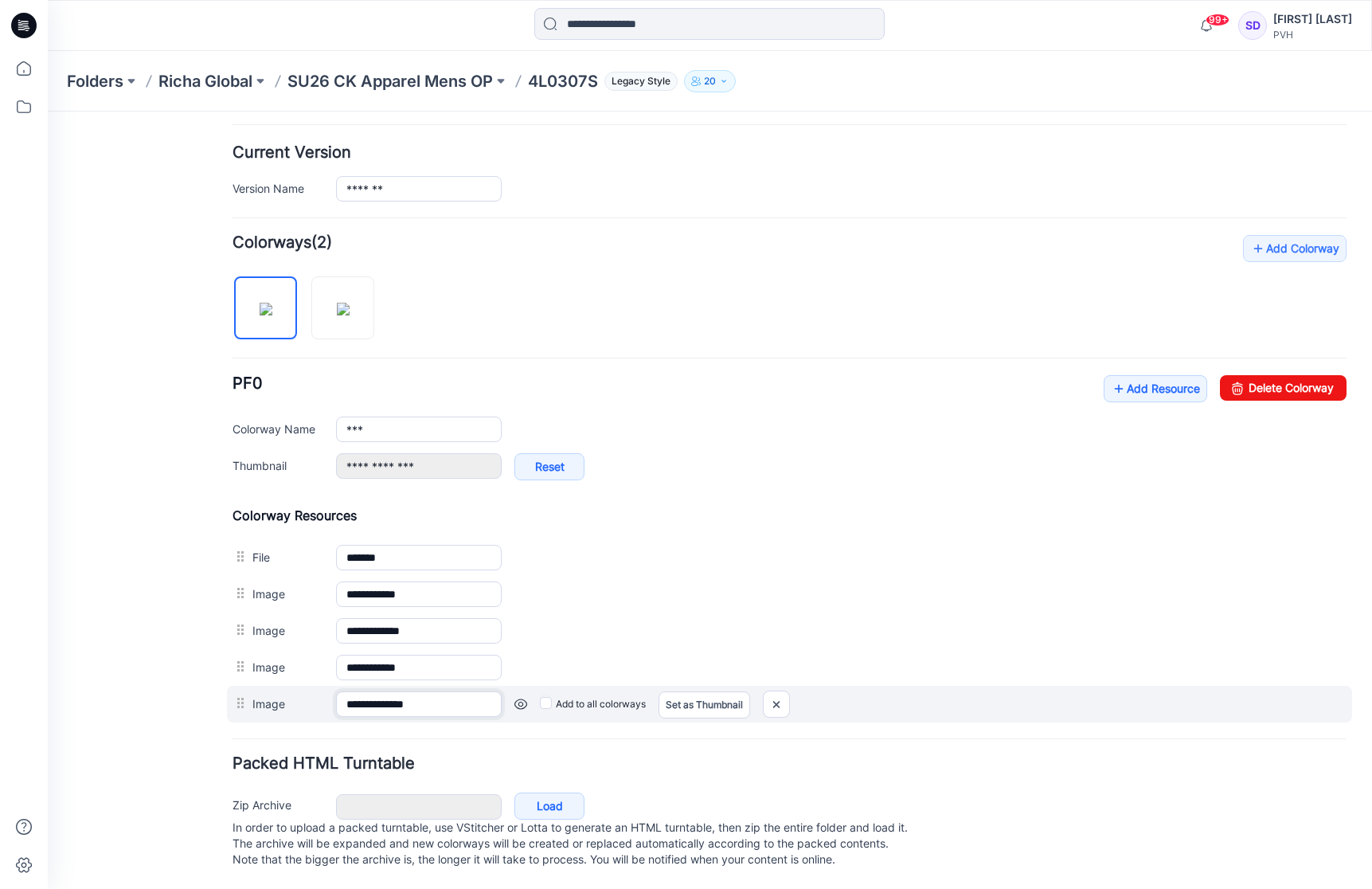 click on "**********" at bounding box center (419, 704) 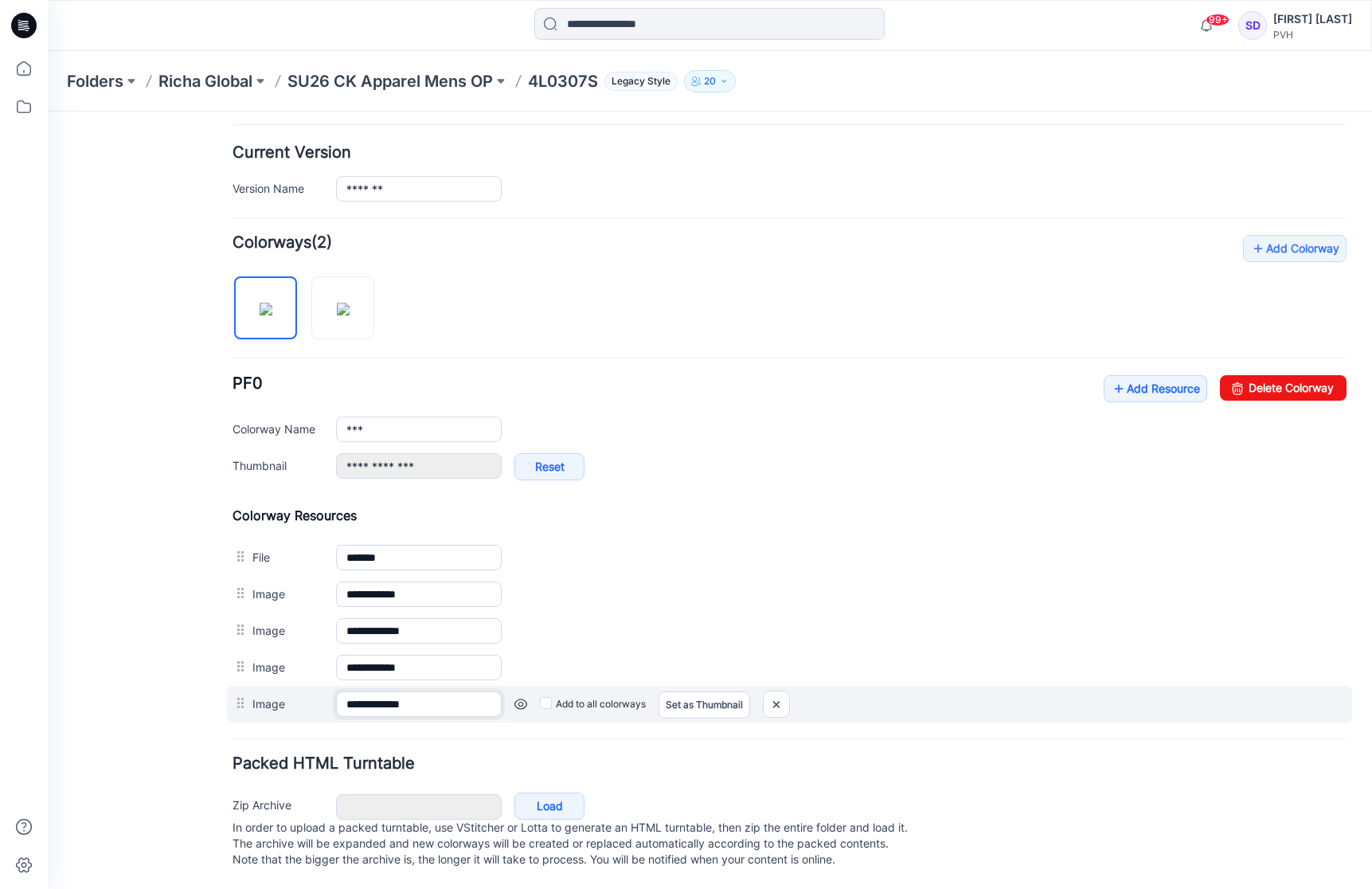 click on "**********" at bounding box center [419, 704] 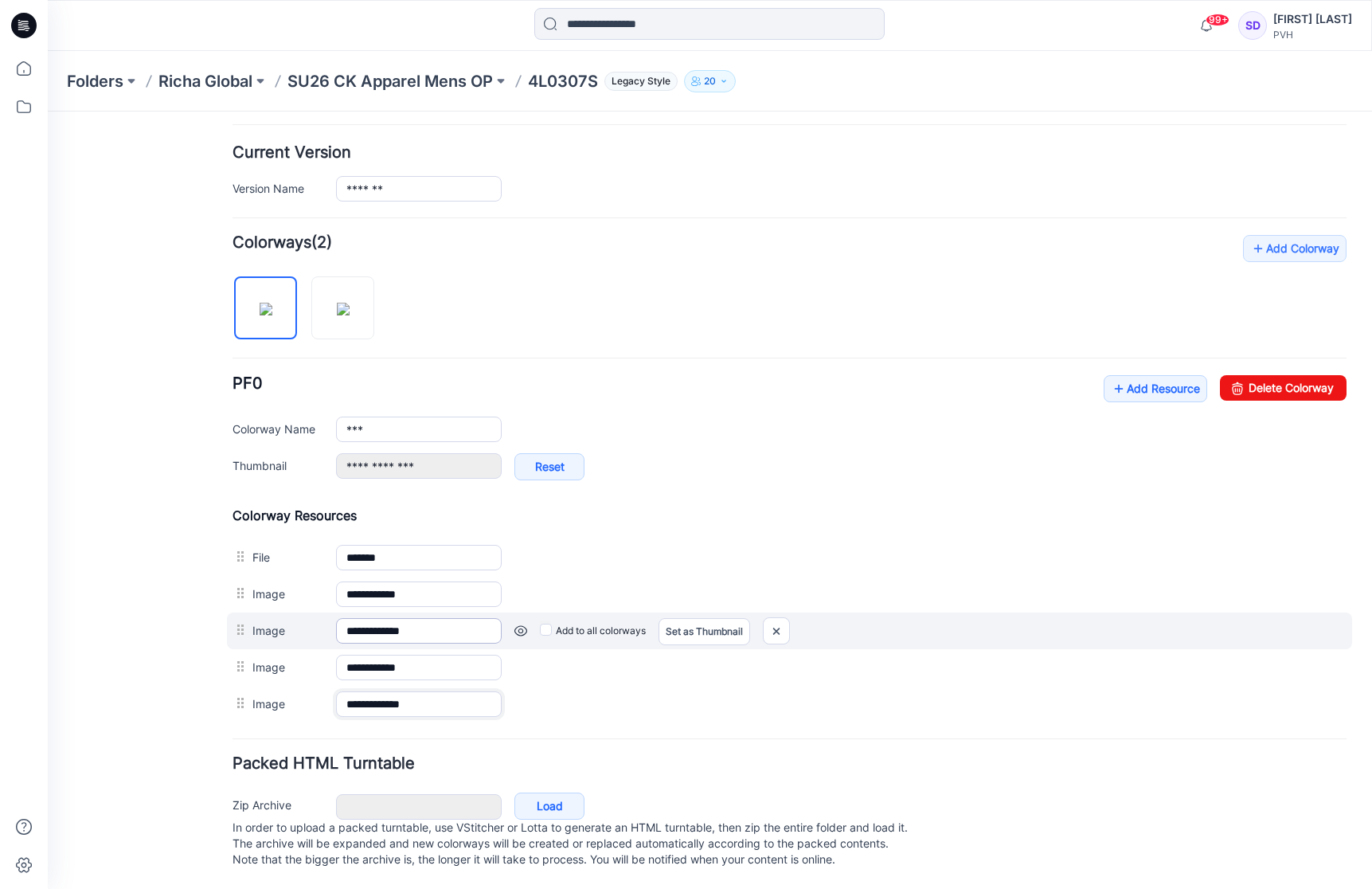 type on "**********" 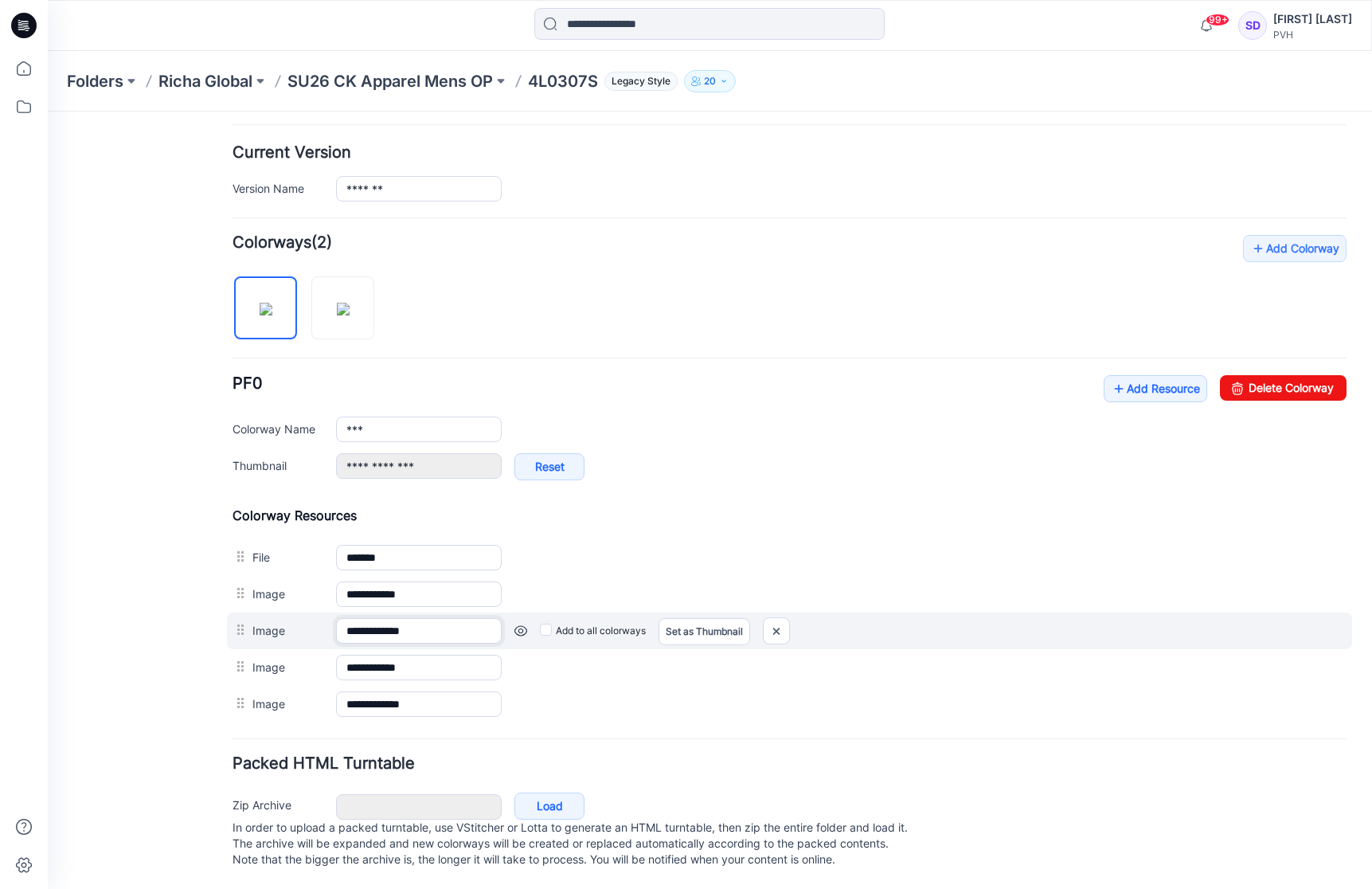click on "**********" at bounding box center (419, 631) 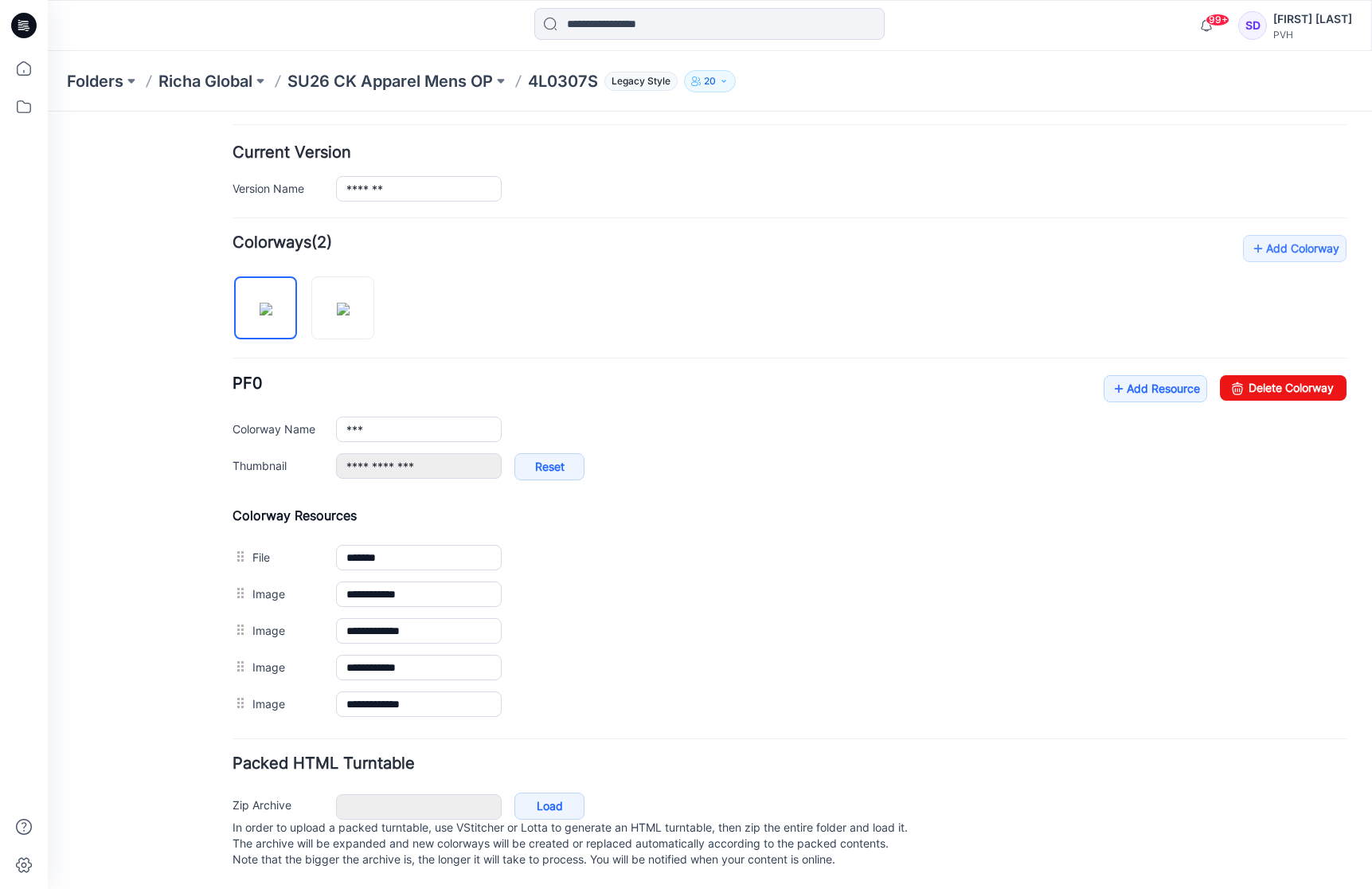 click on "Add Colorway
Colorways  (2)
PF0
Add Resource
Delete Colorway
Colorway Name
***
Thumbnail" at bounding box center (789, 479) 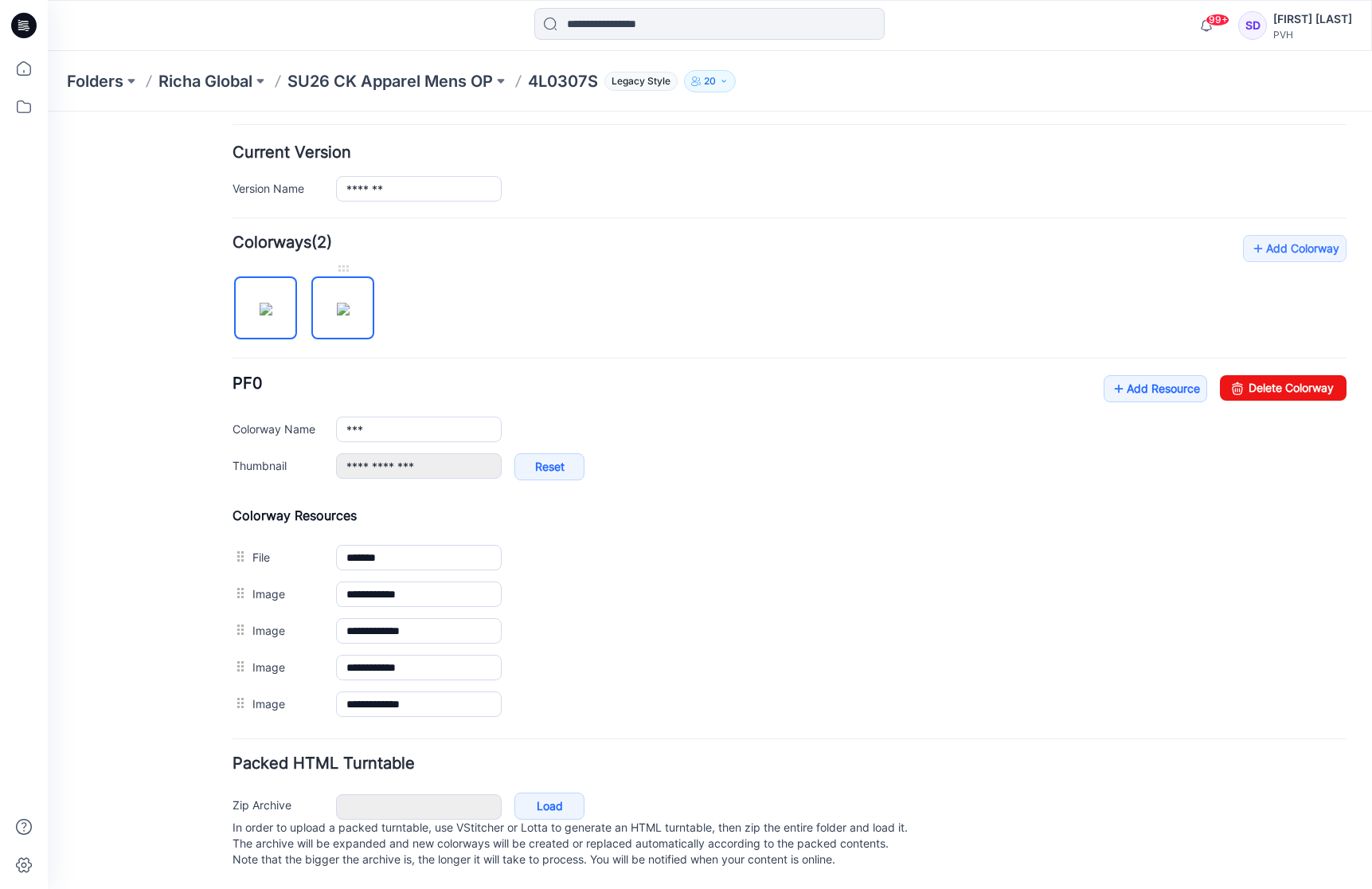 click at bounding box center [343, 309] 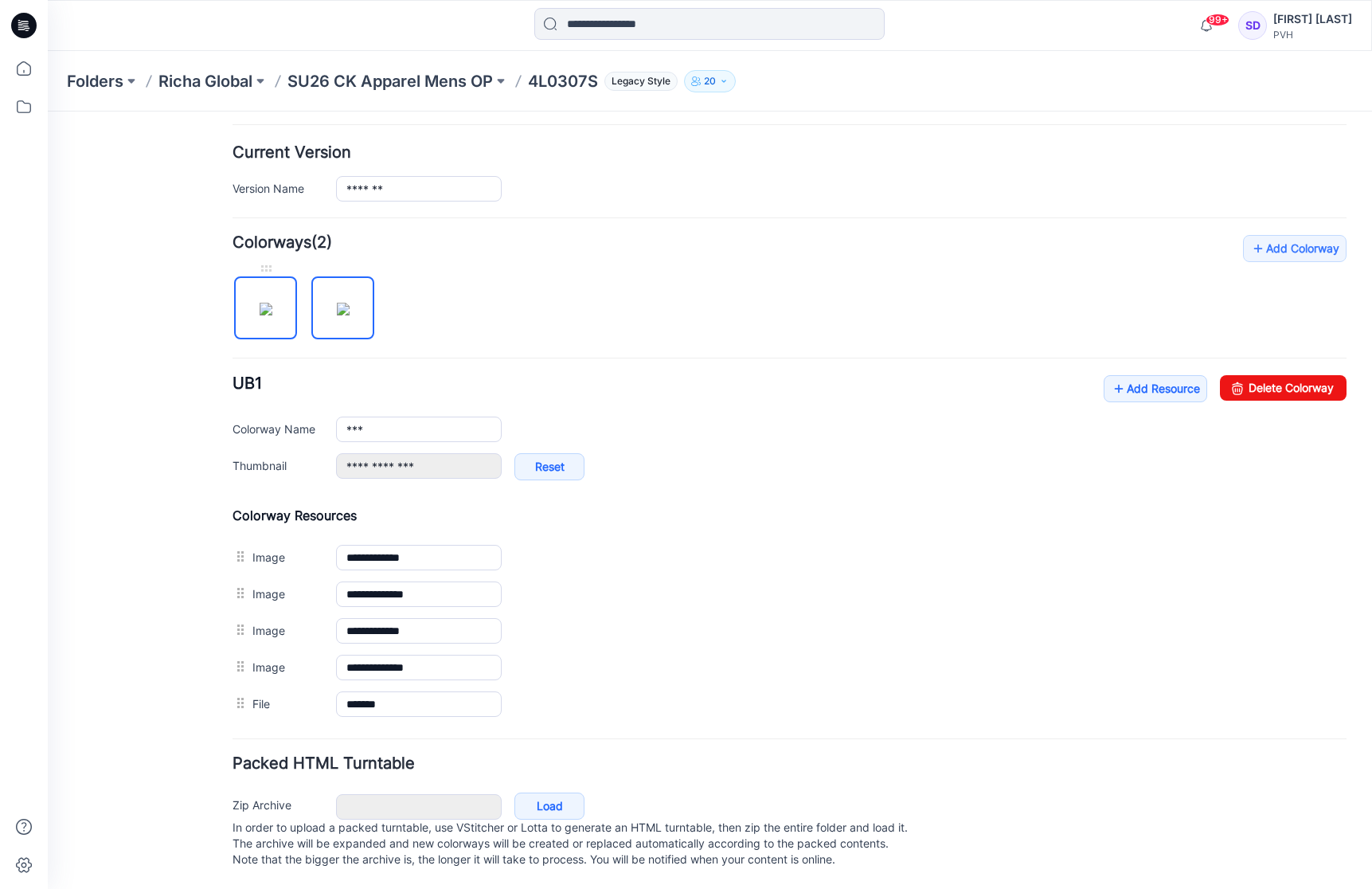 click at bounding box center [266, 309] 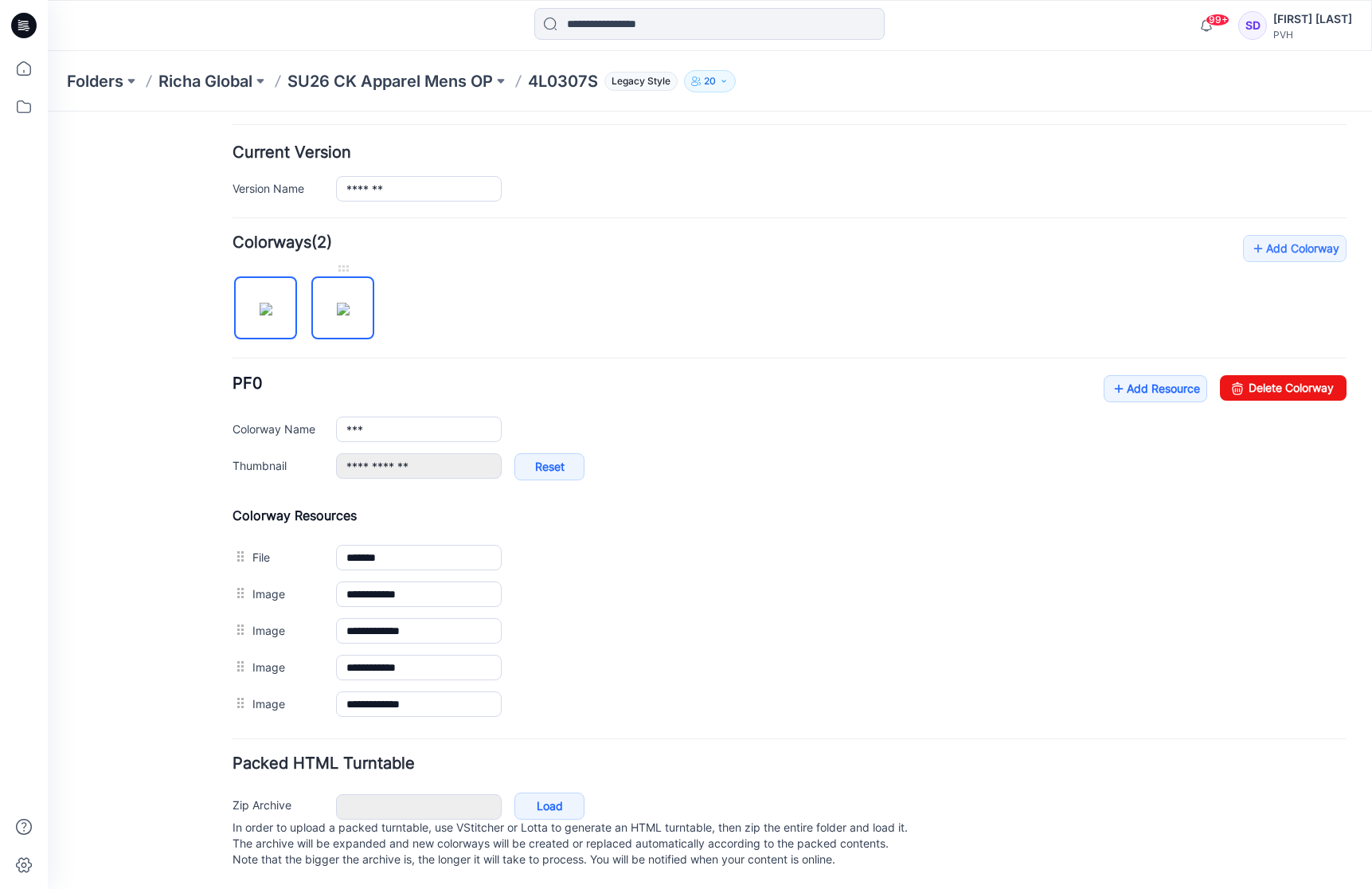 click at bounding box center [343, 309] 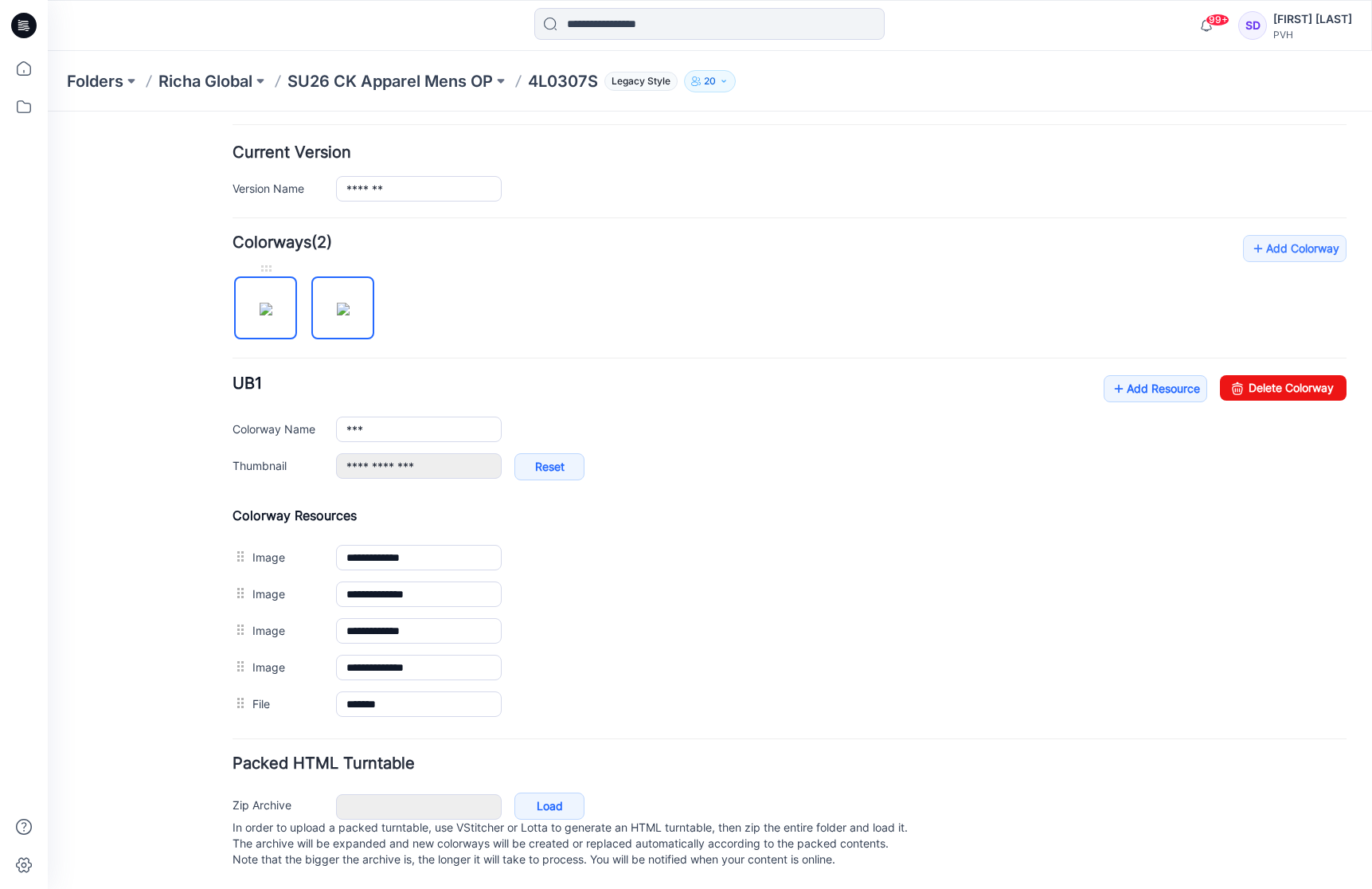 click at bounding box center (266, 309) 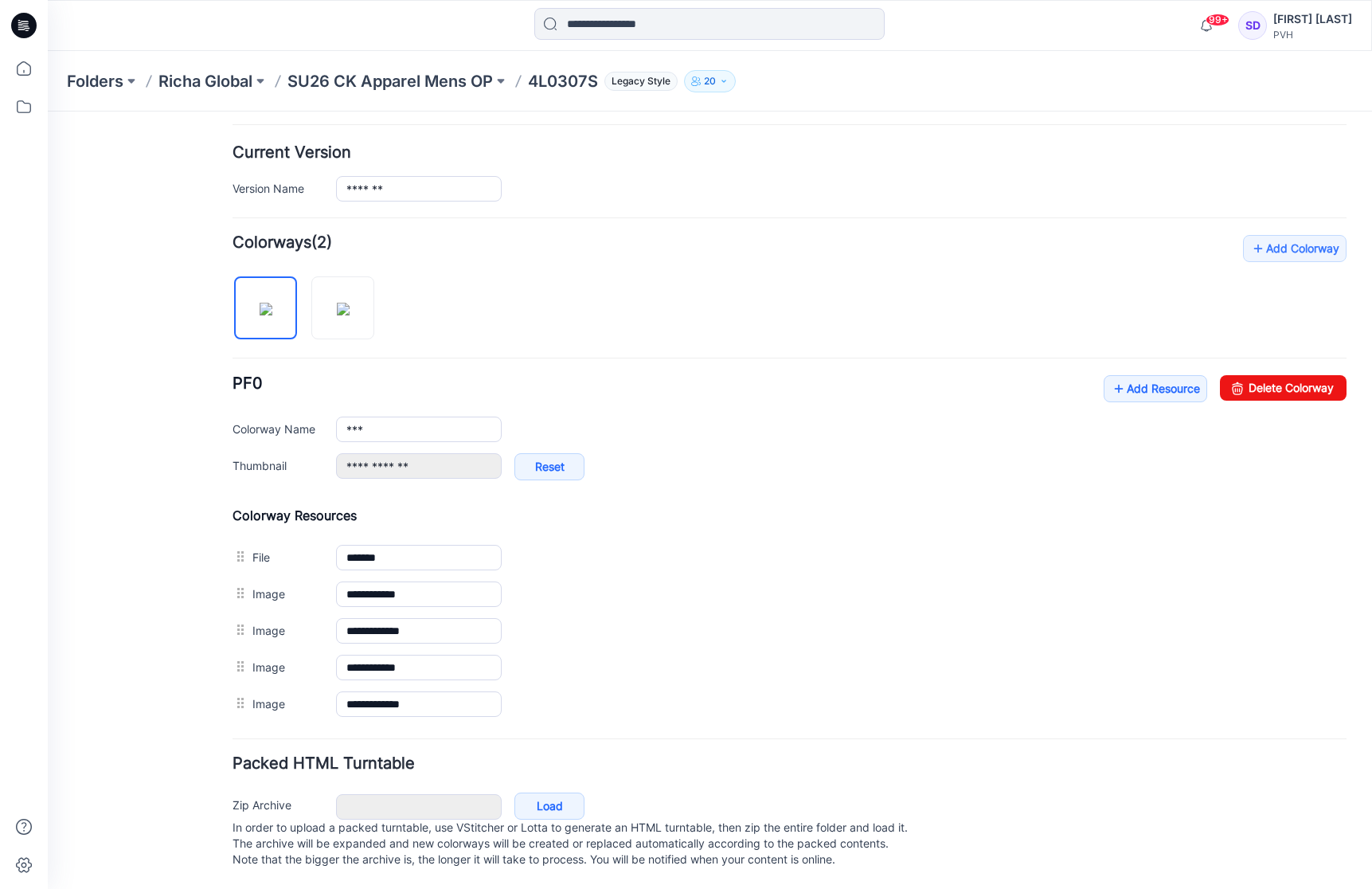 click on "4L0307S" at bounding box center (563, 81) 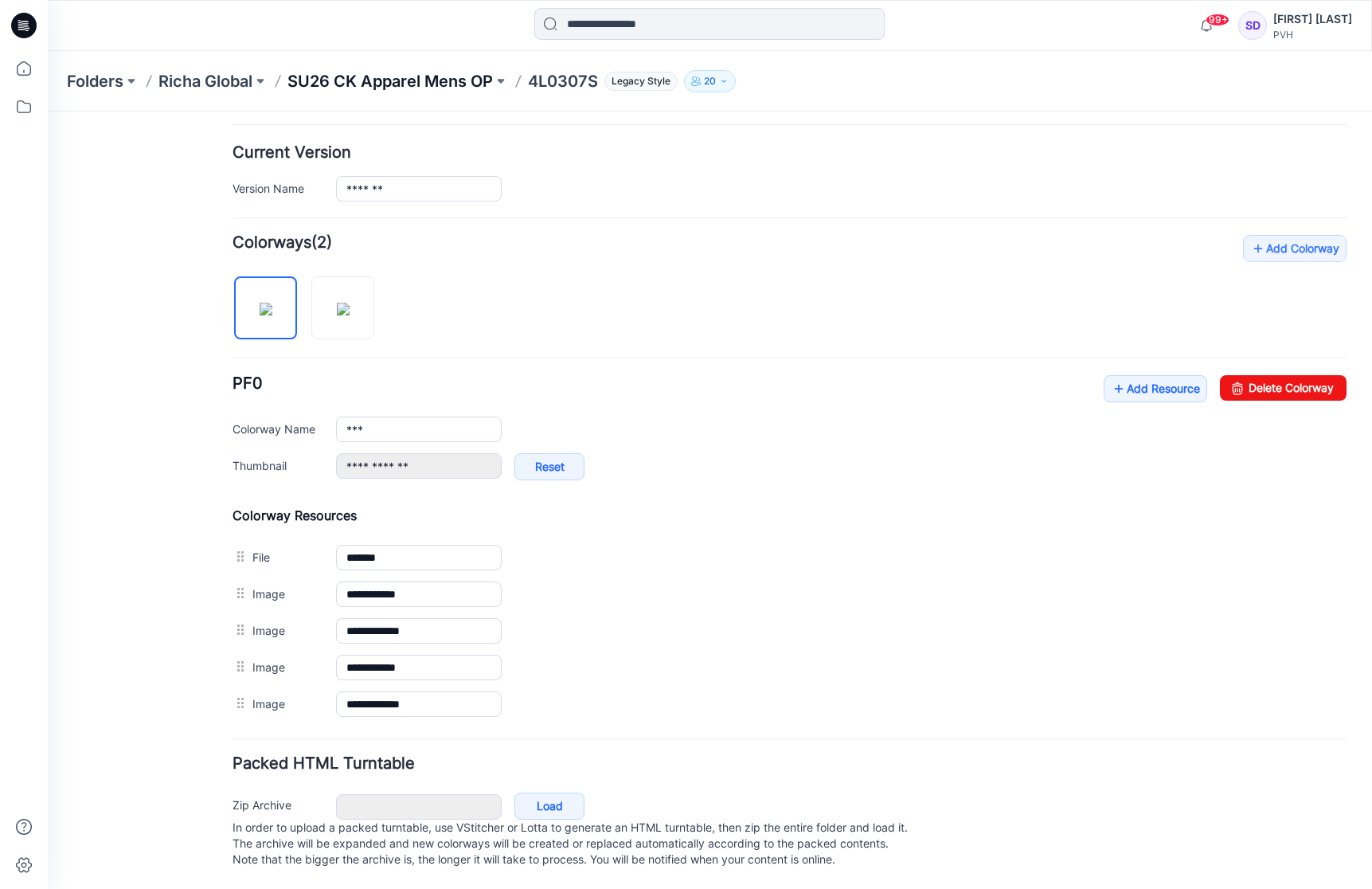 click on "SU26 CK Apparel Mens OP" at bounding box center [390, 81] 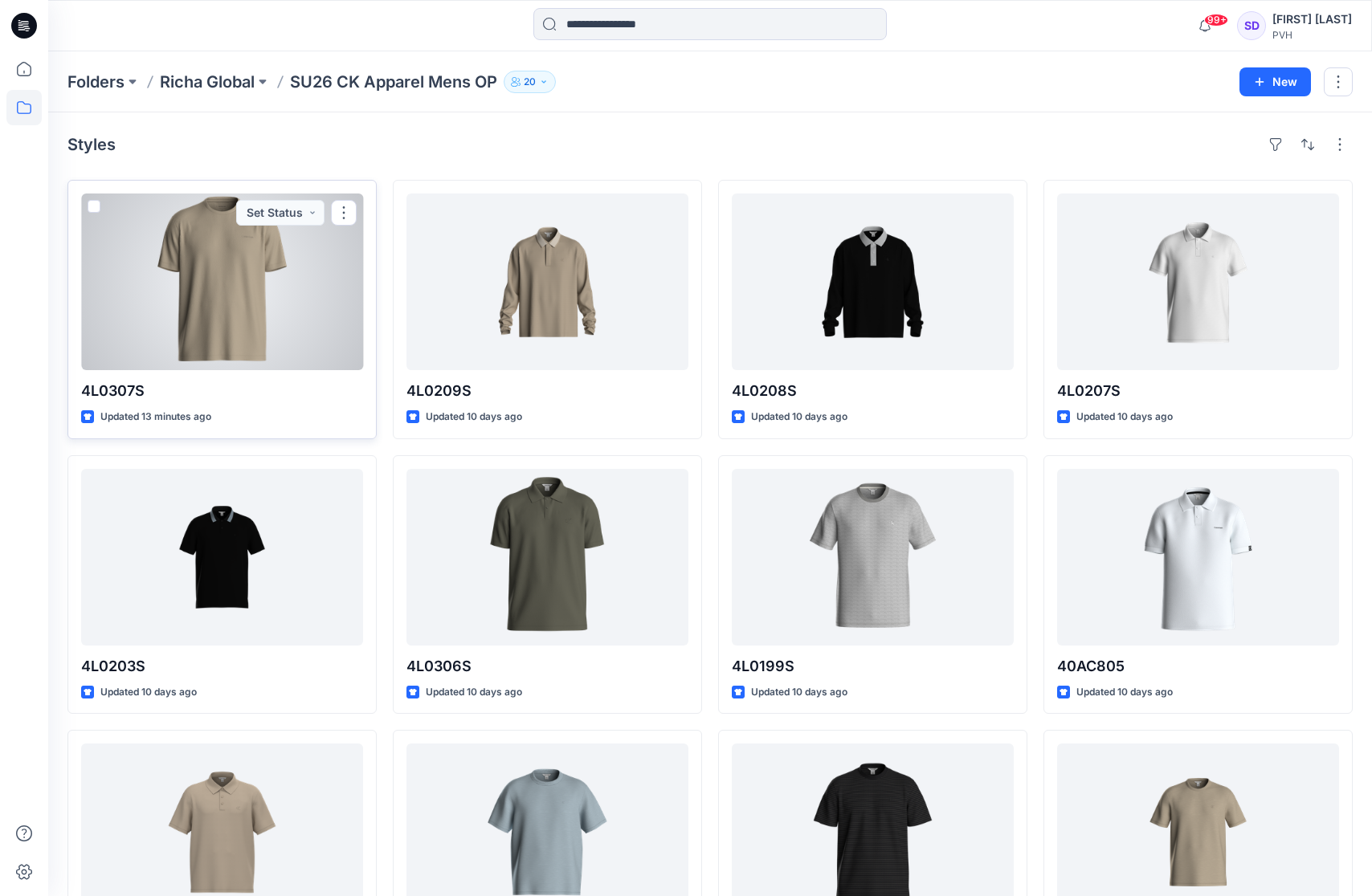 click at bounding box center (222, 282) 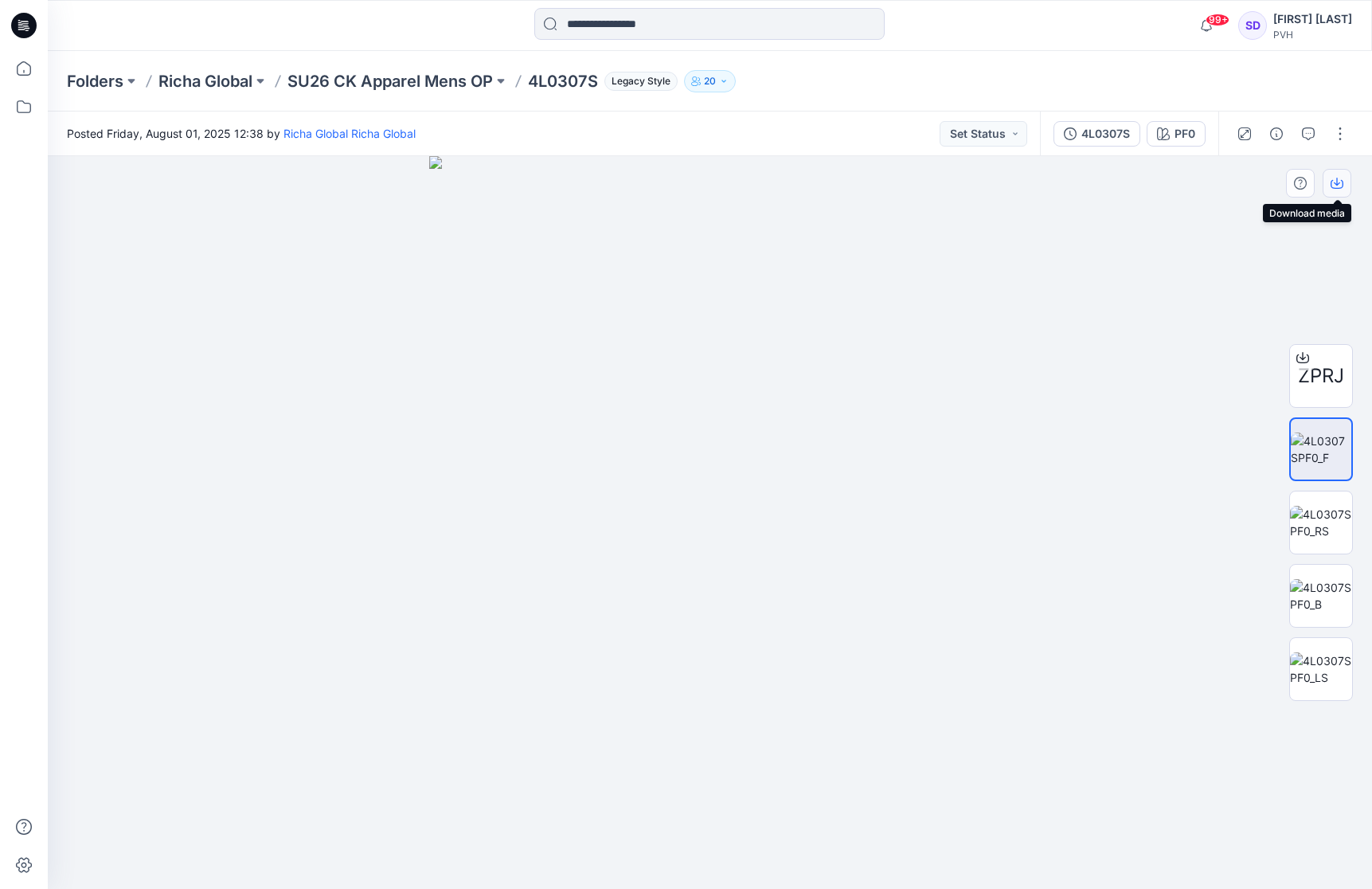 click 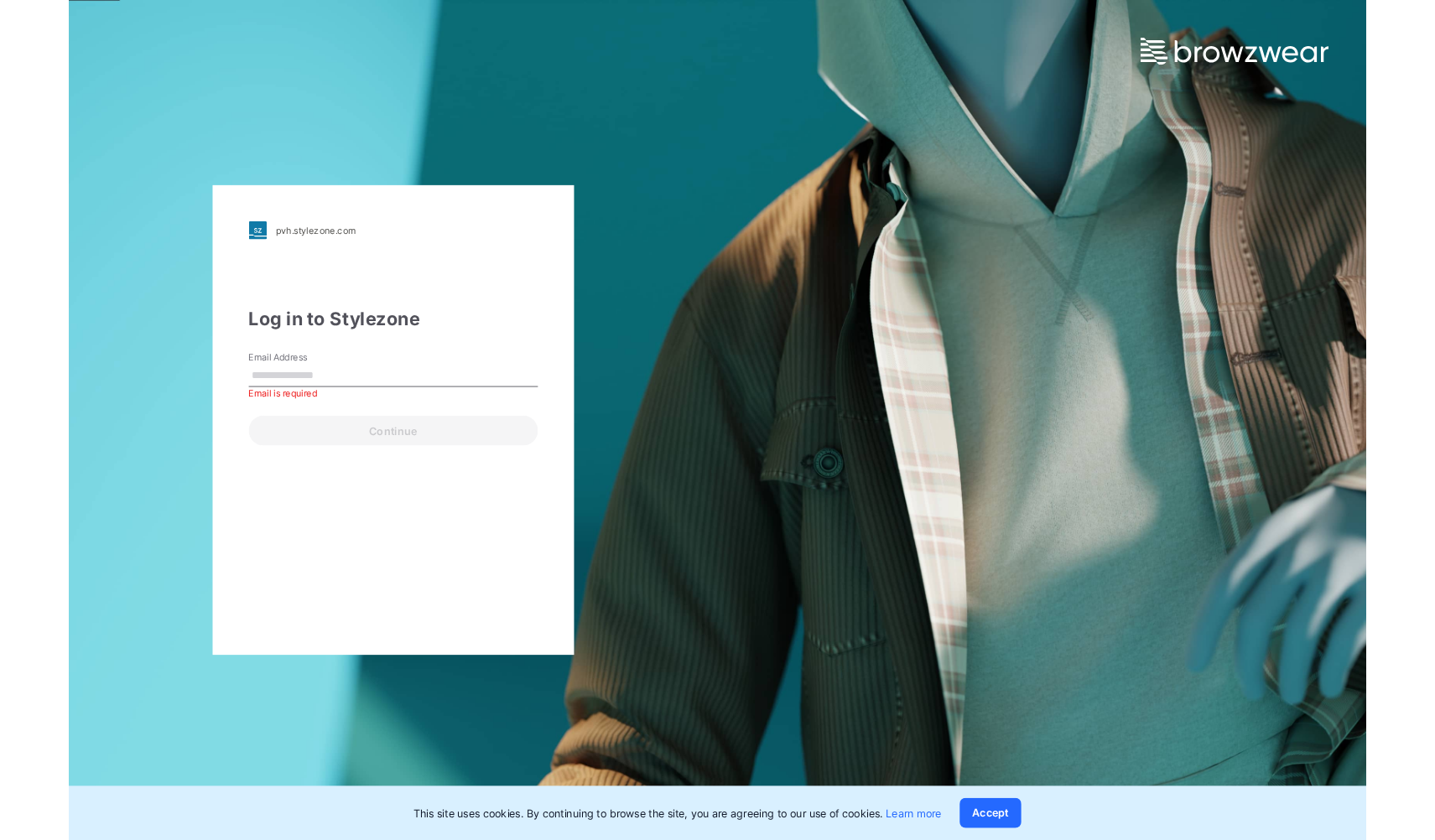 scroll, scrollTop: 0, scrollLeft: 0, axis: both 